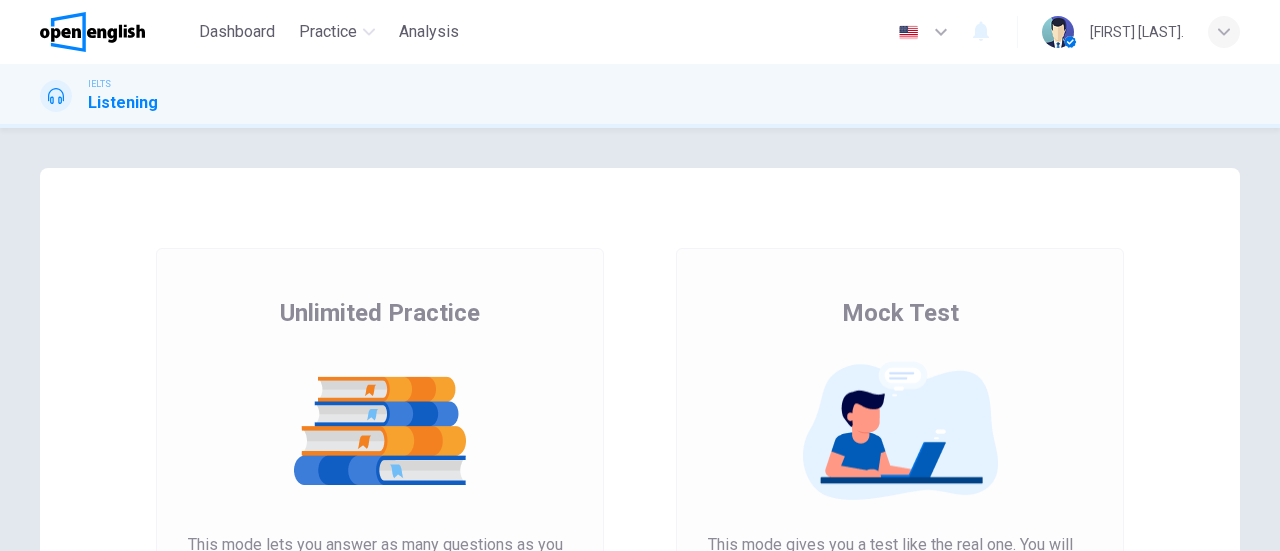scroll, scrollTop: 0, scrollLeft: 0, axis: both 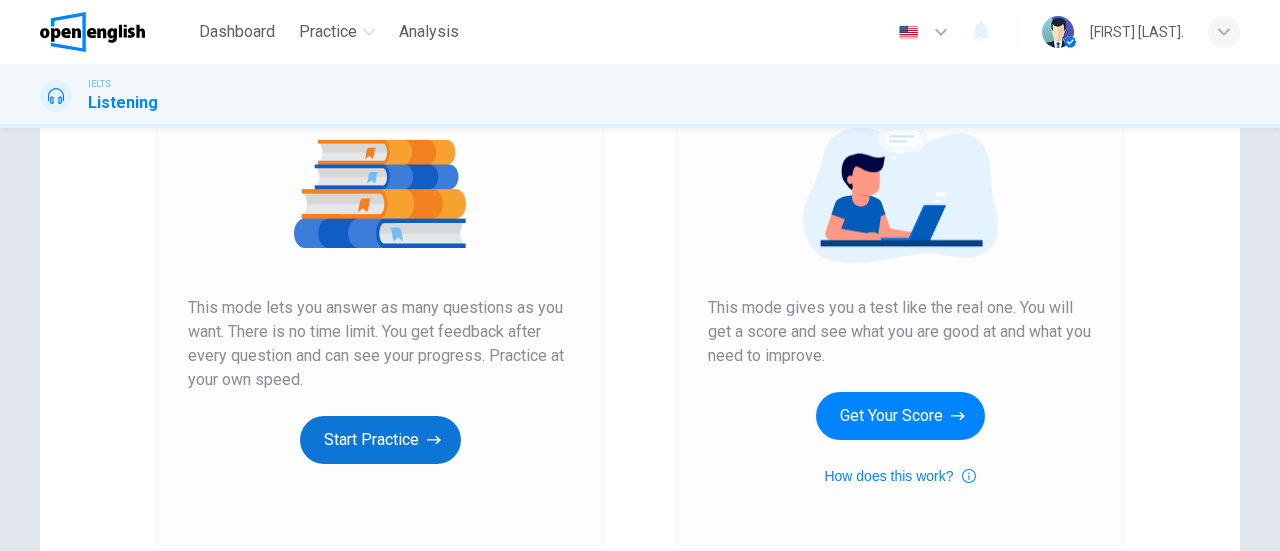 click 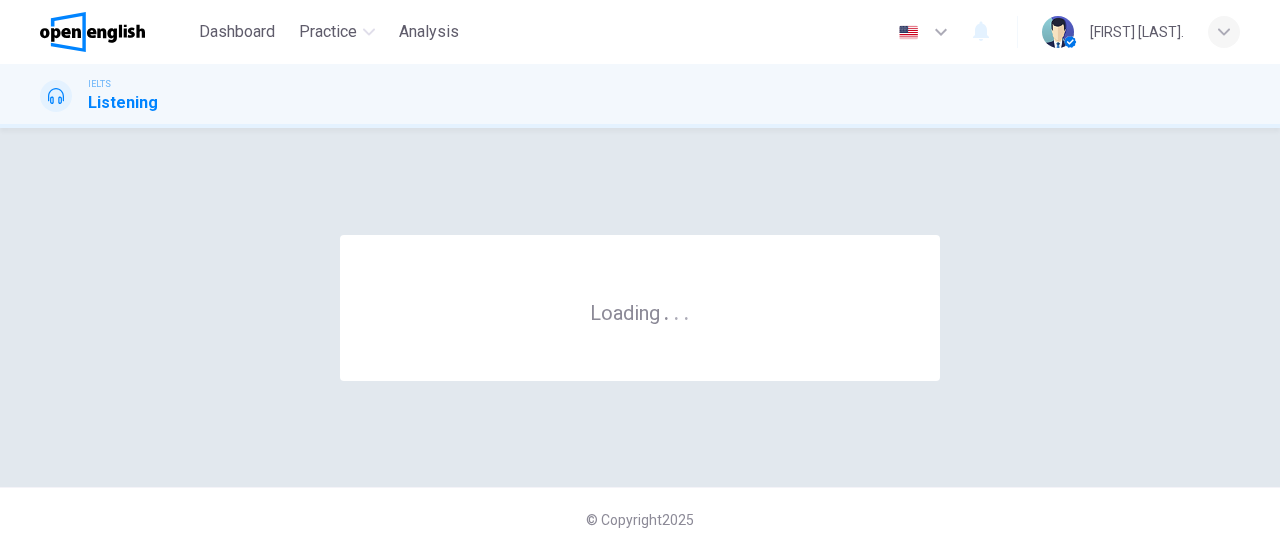 scroll, scrollTop: 0, scrollLeft: 0, axis: both 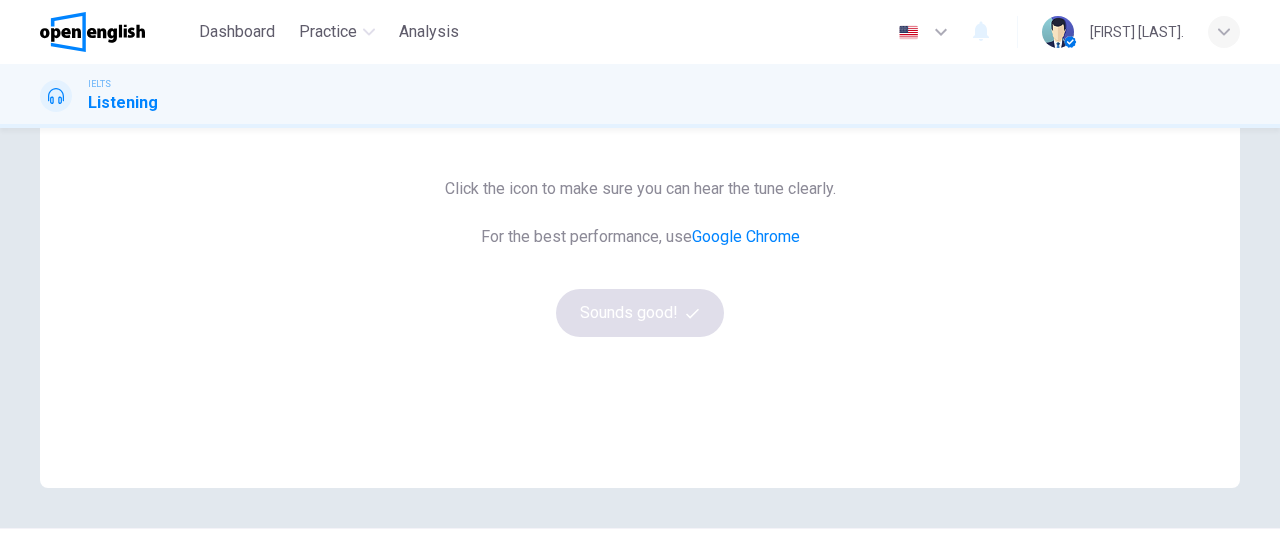 click on "Click the icon to make sure you can hear the tune clearly. For the best performance, use  Google Chrome Sounds good!" at bounding box center (640, 257) 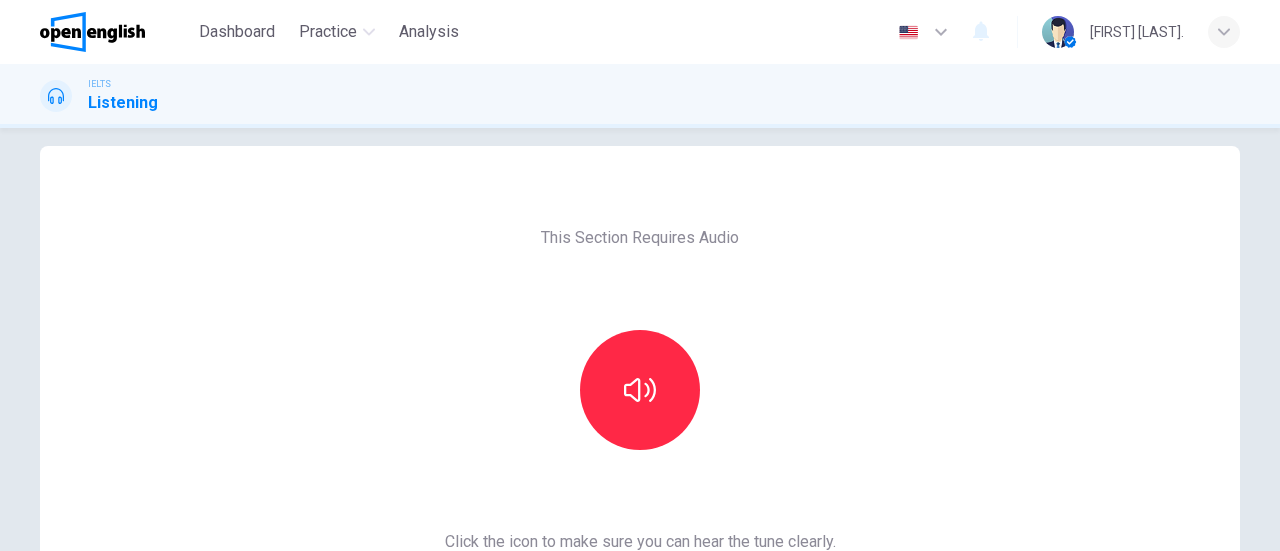 scroll, scrollTop: 11, scrollLeft: 0, axis: vertical 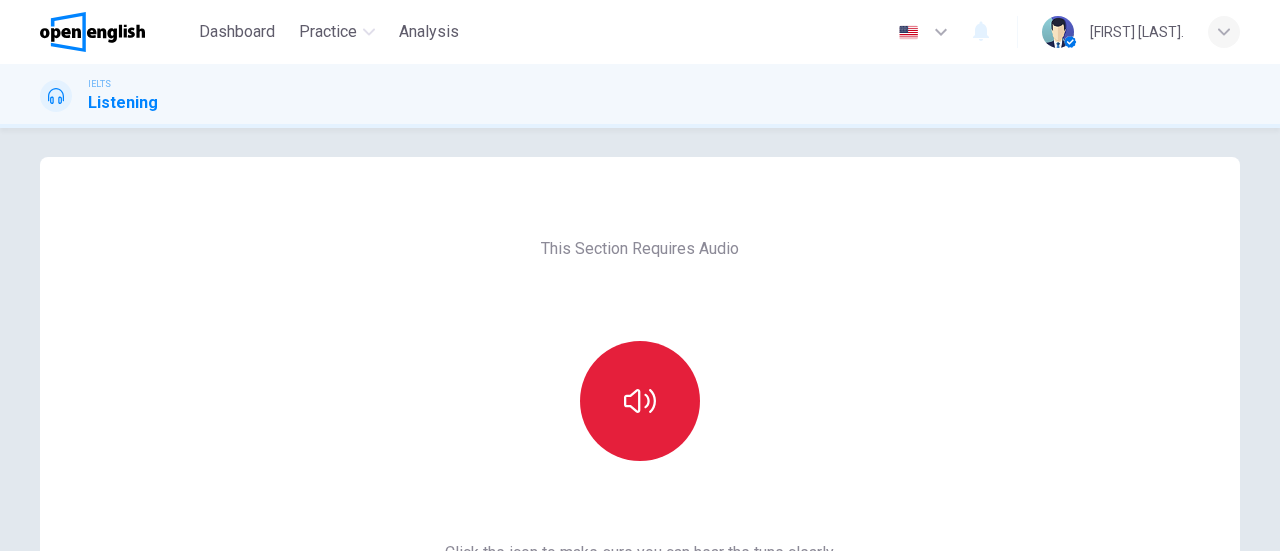 click at bounding box center (640, 401) 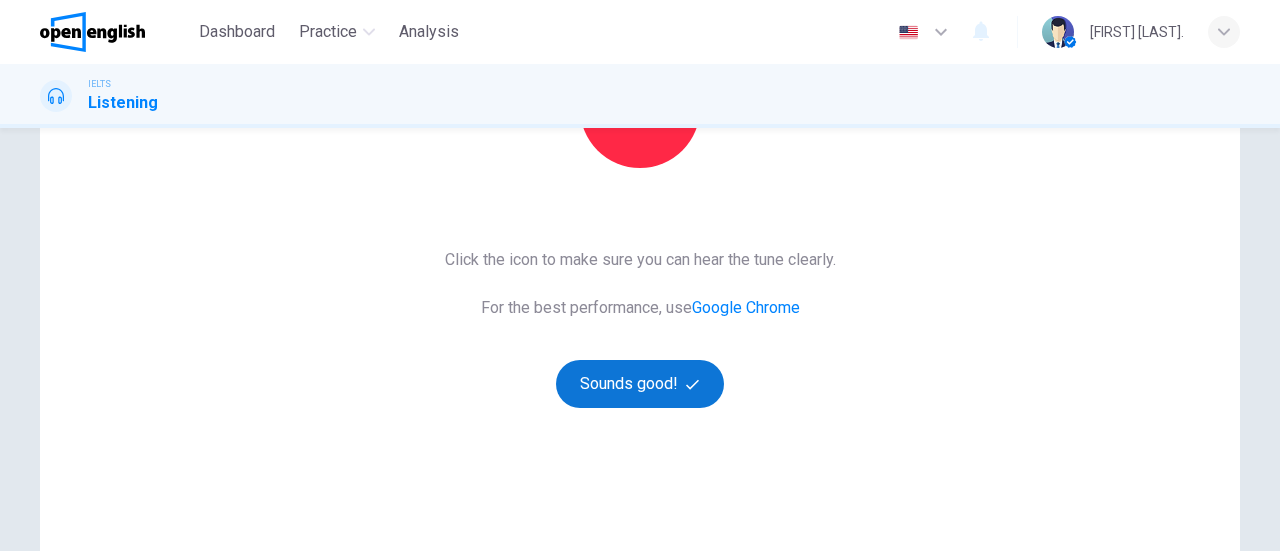 scroll, scrollTop: 317, scrollLeft: 0, axis: vertical 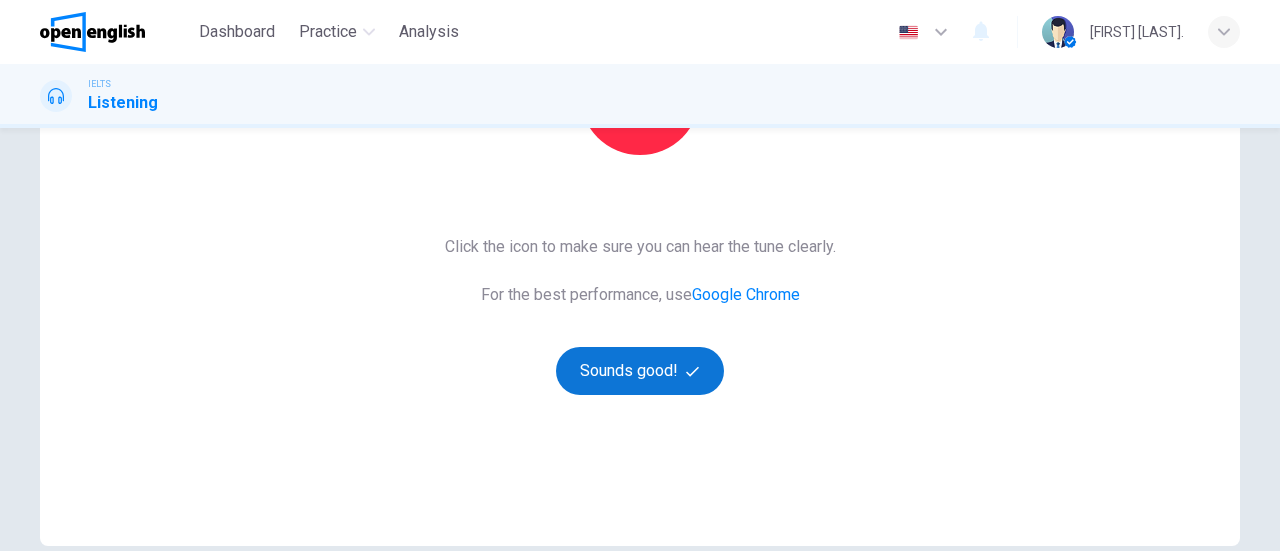 click on "Sounds good!" at bounding box center (640, 371) 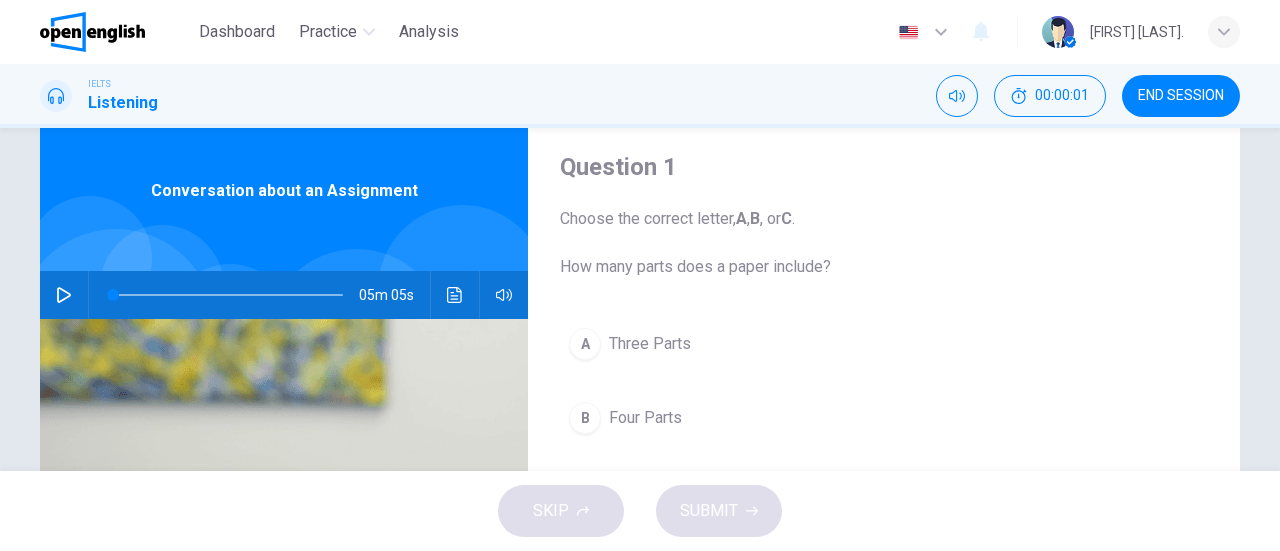 scroll, scrollTop: 56, scrollLeft: 0, axis: vertical 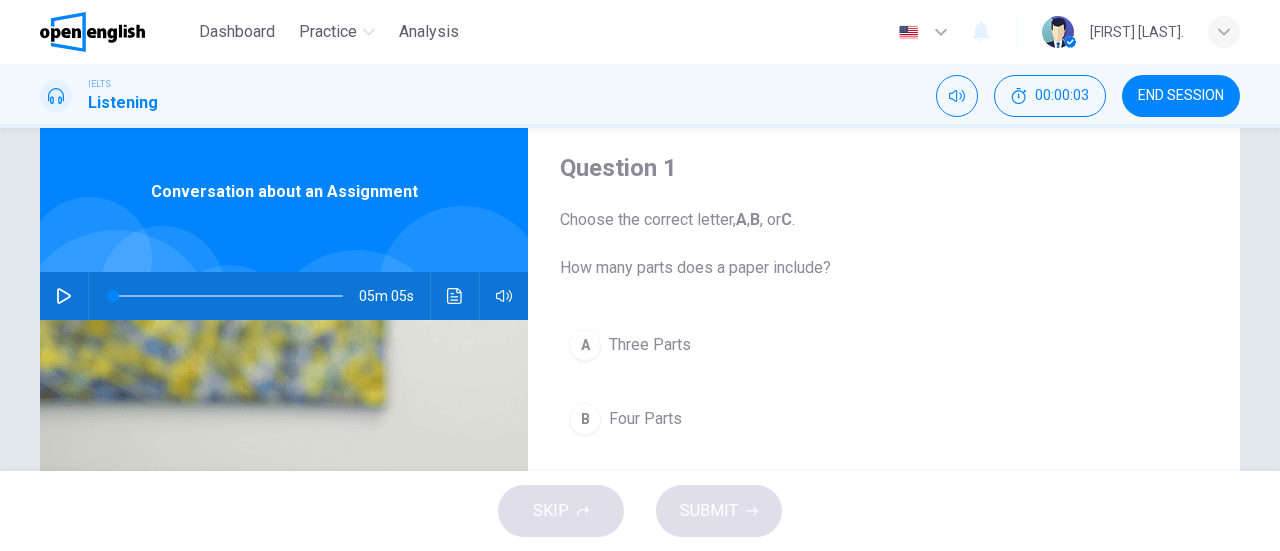 click 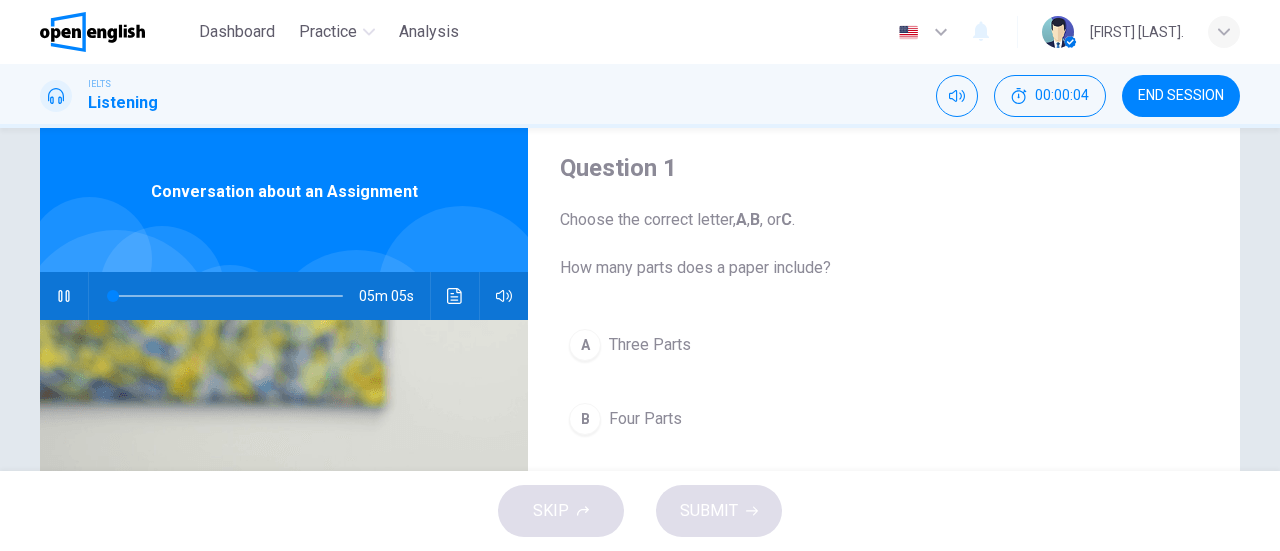 type on "*" 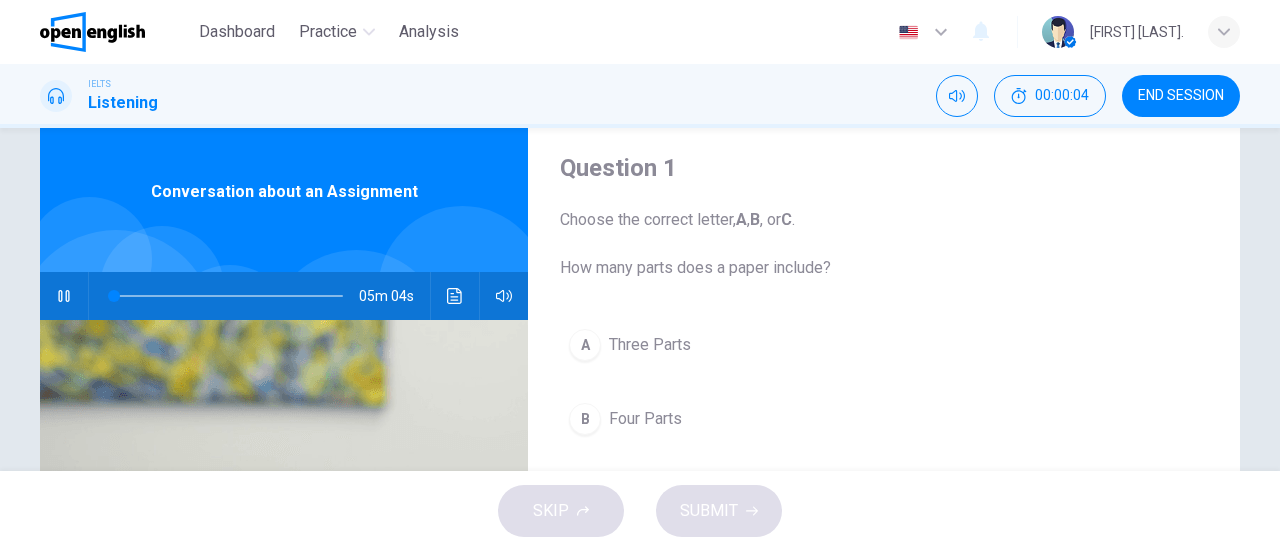 type 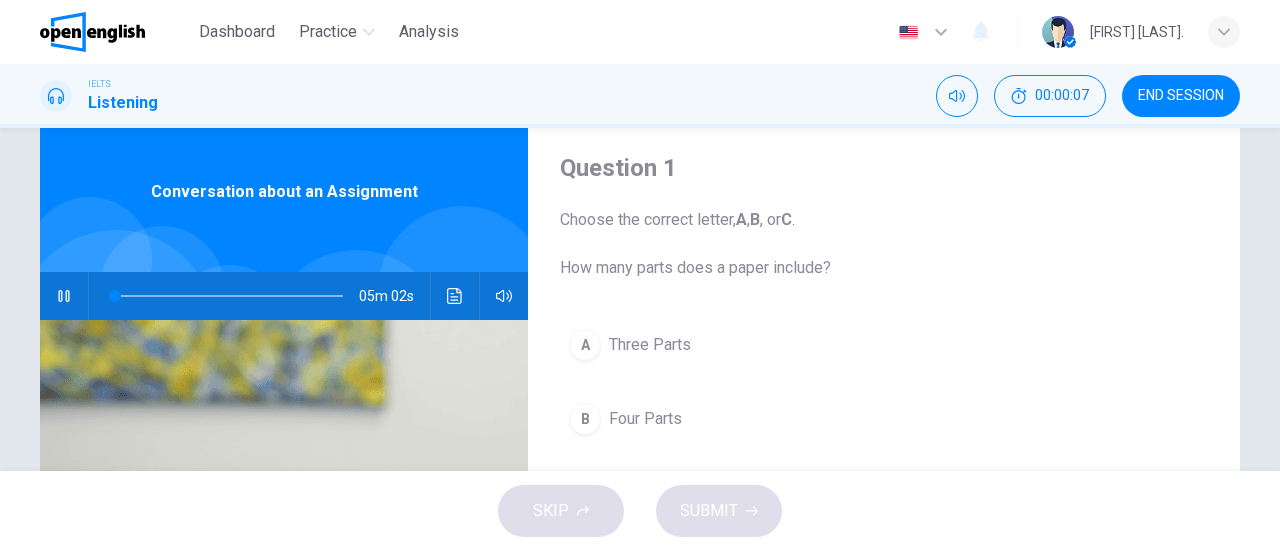 click 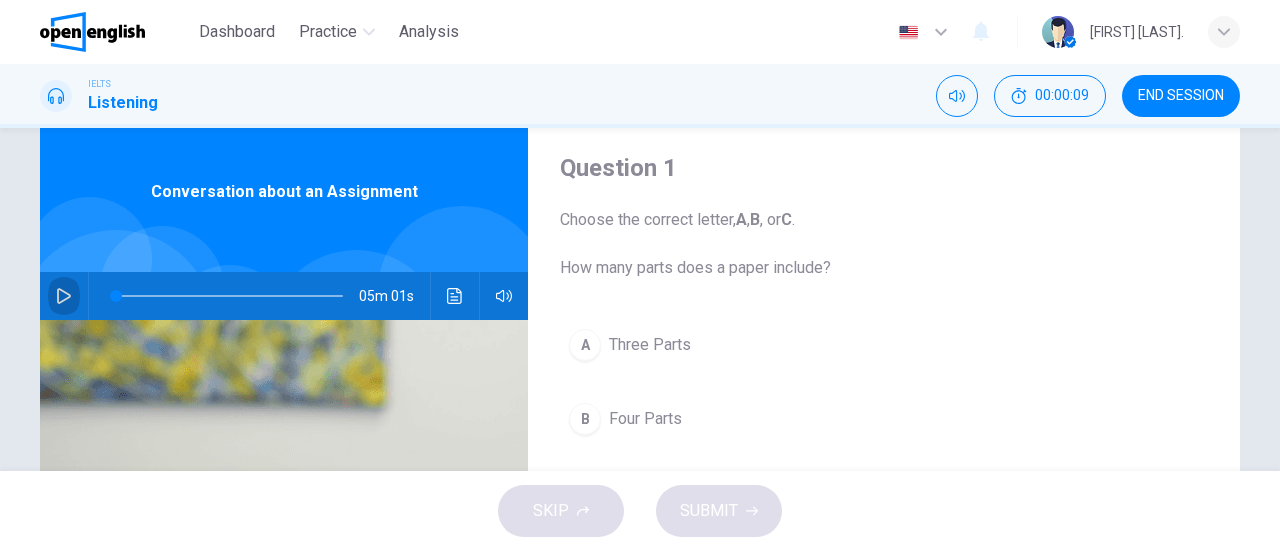 click 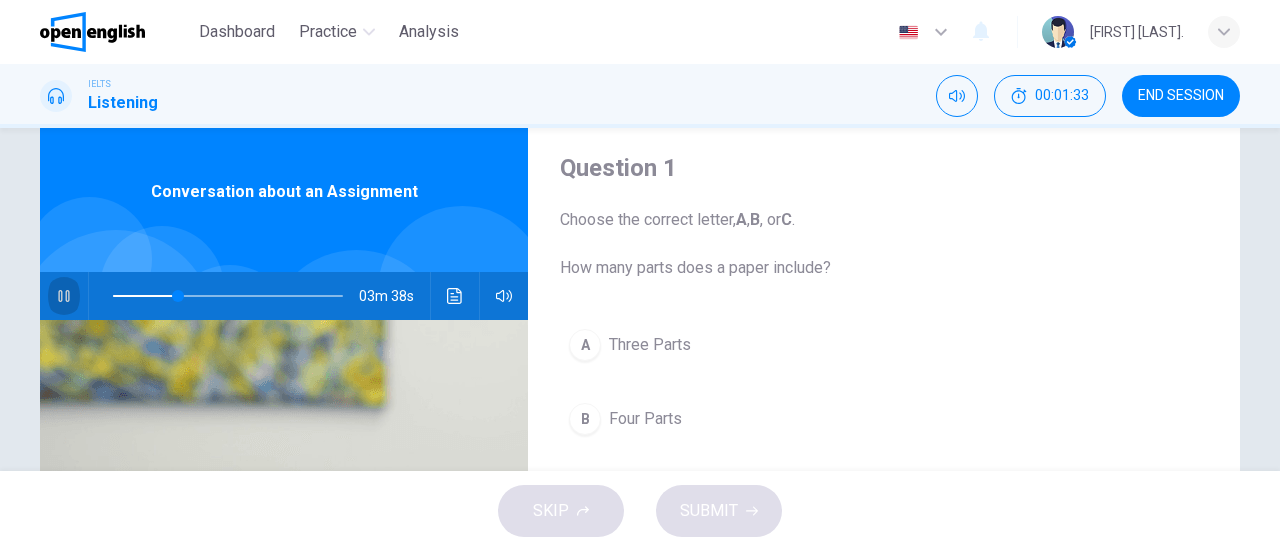 click at bounding box center [64, 296] 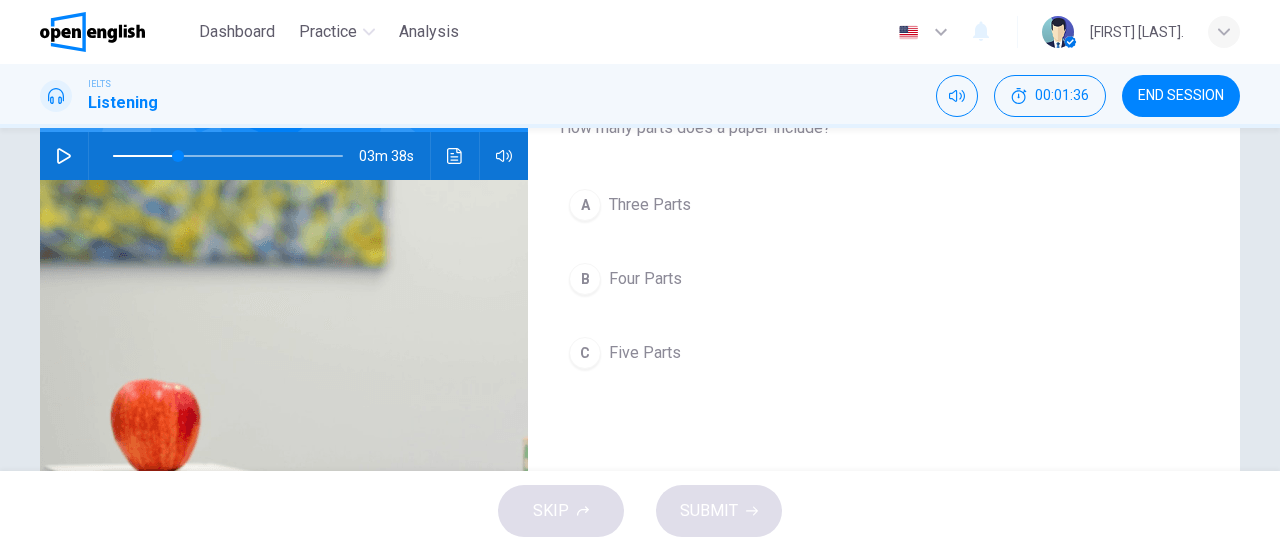 scroll, scrollTop: 197, scrollLeft: 0, axis: vertical 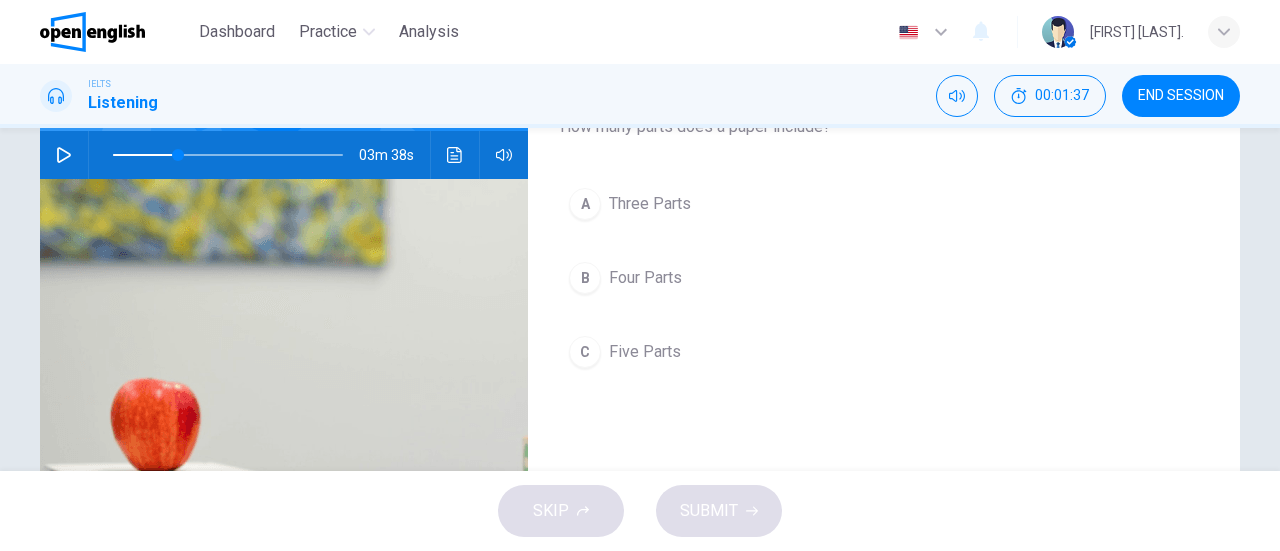 click on "B Four Parts" at bounding box center [884, 278] 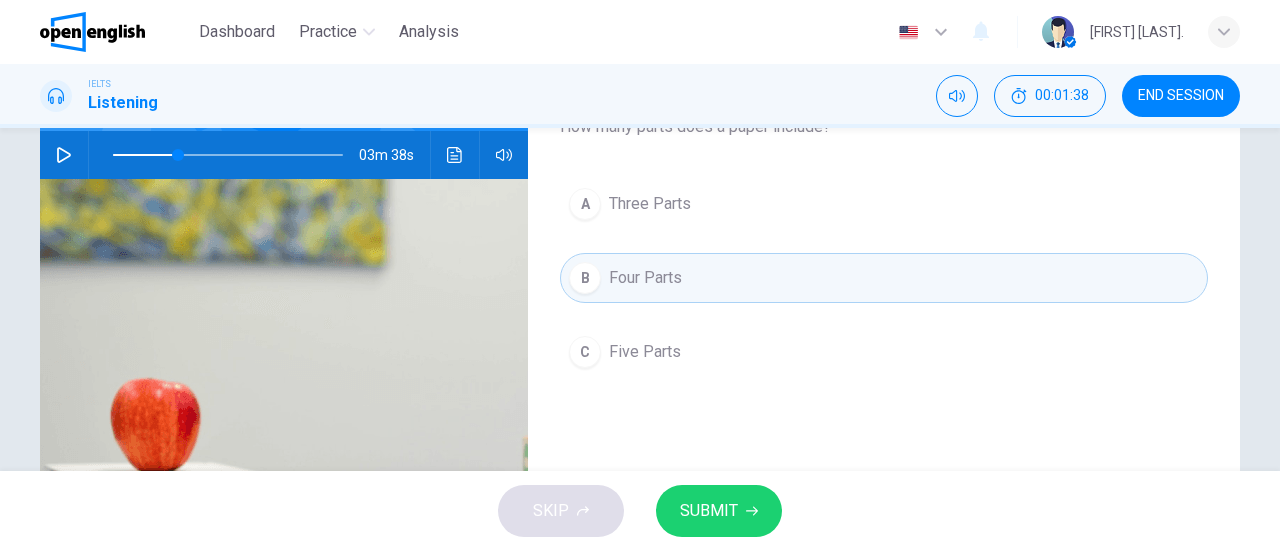 click on "SUBMIT" at bounding box center (719, 511) 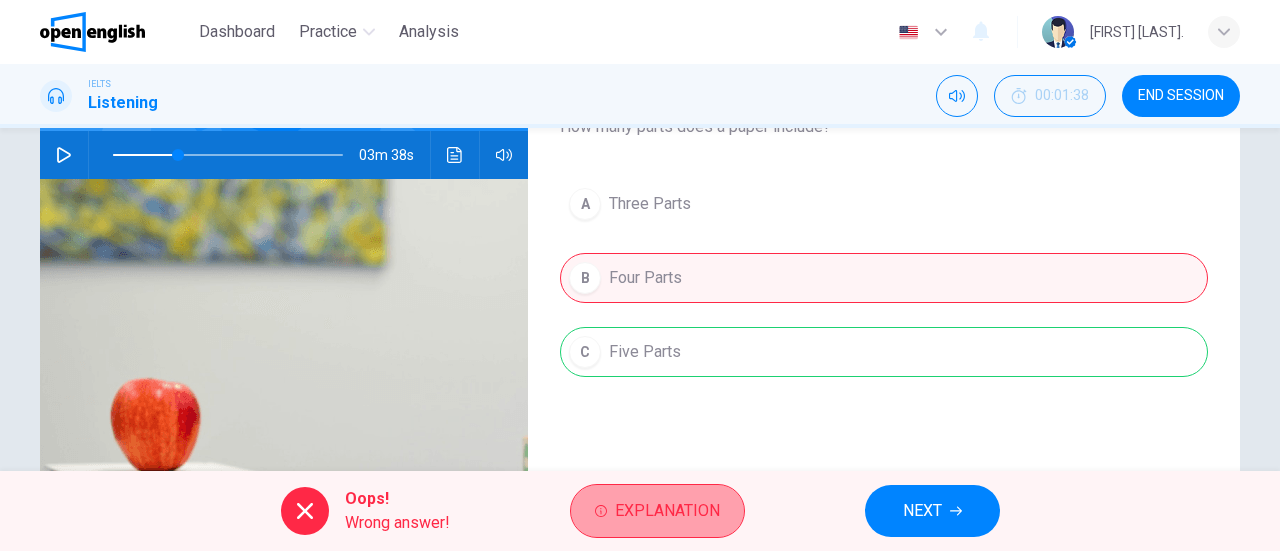 click on "Explanation" at bounding box center (667, 511) 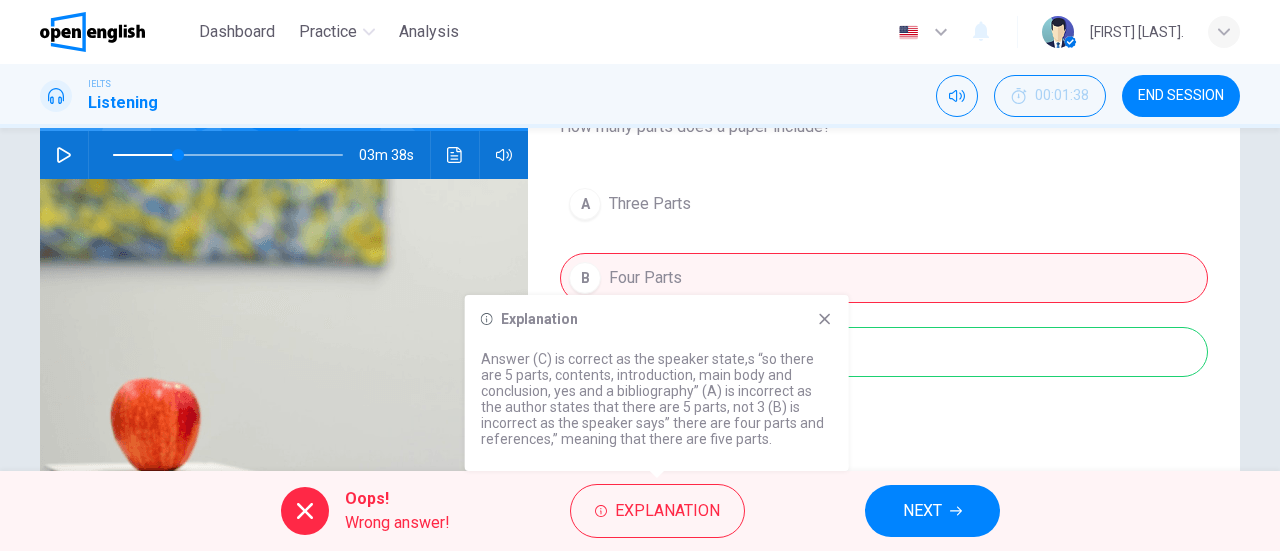 click 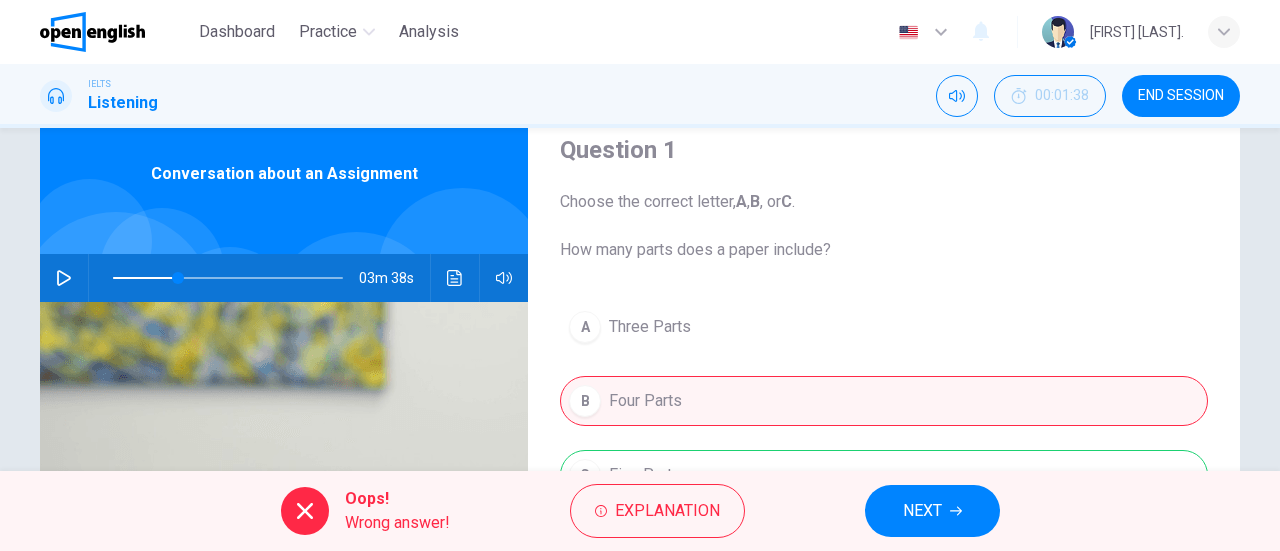 scroll, scrollTop: 72, scrollLeft: 0, axis: vertical 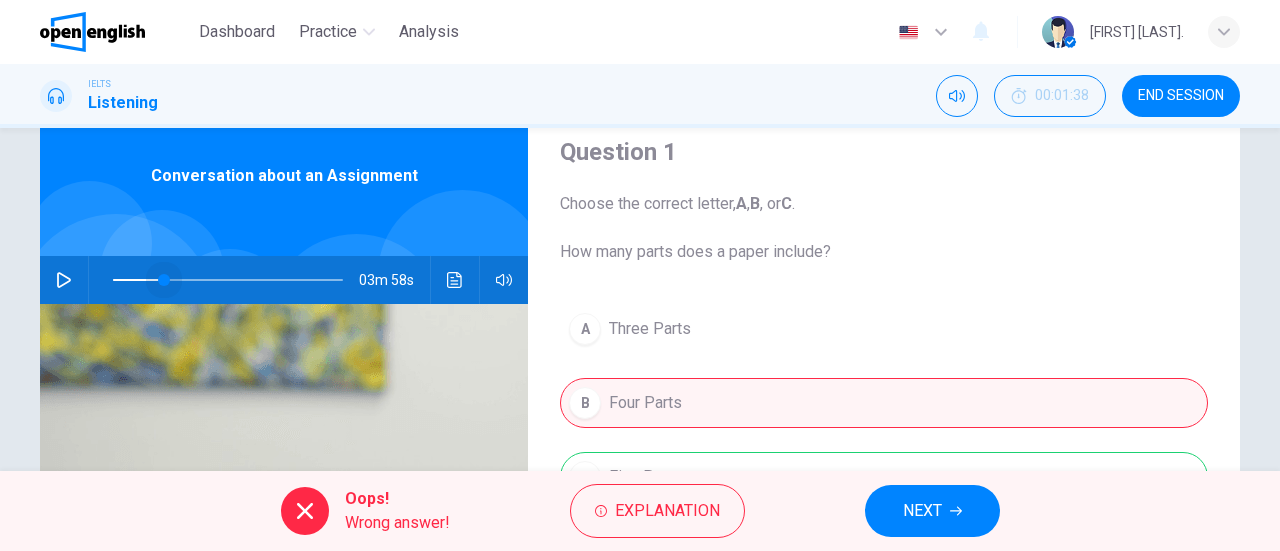 click at bounding box center (164, 280) 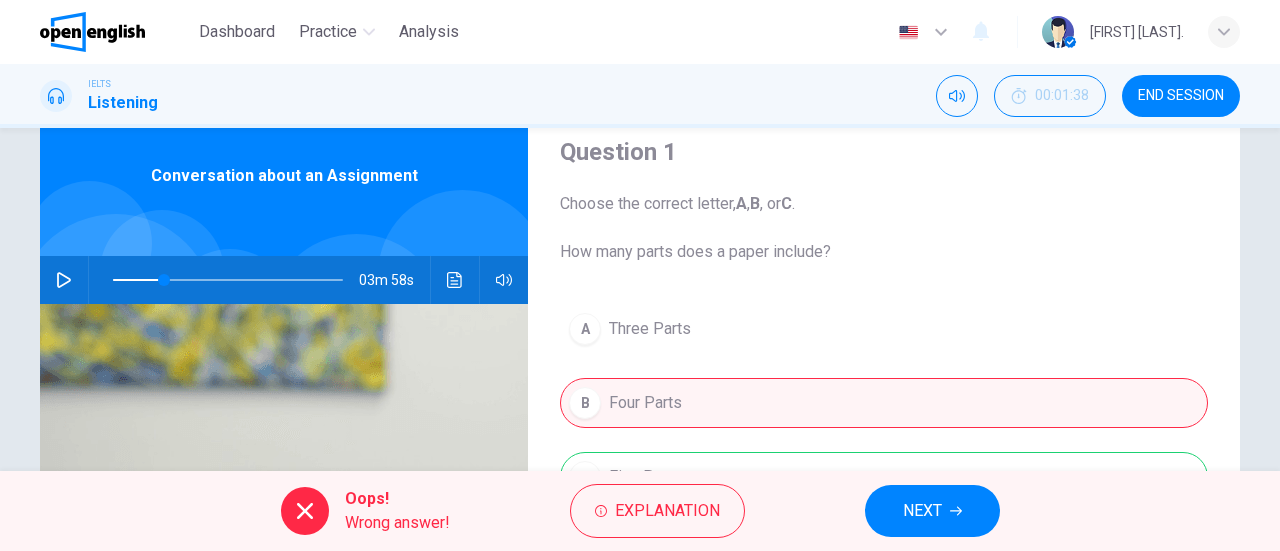 click at bounding box center [64, 280] 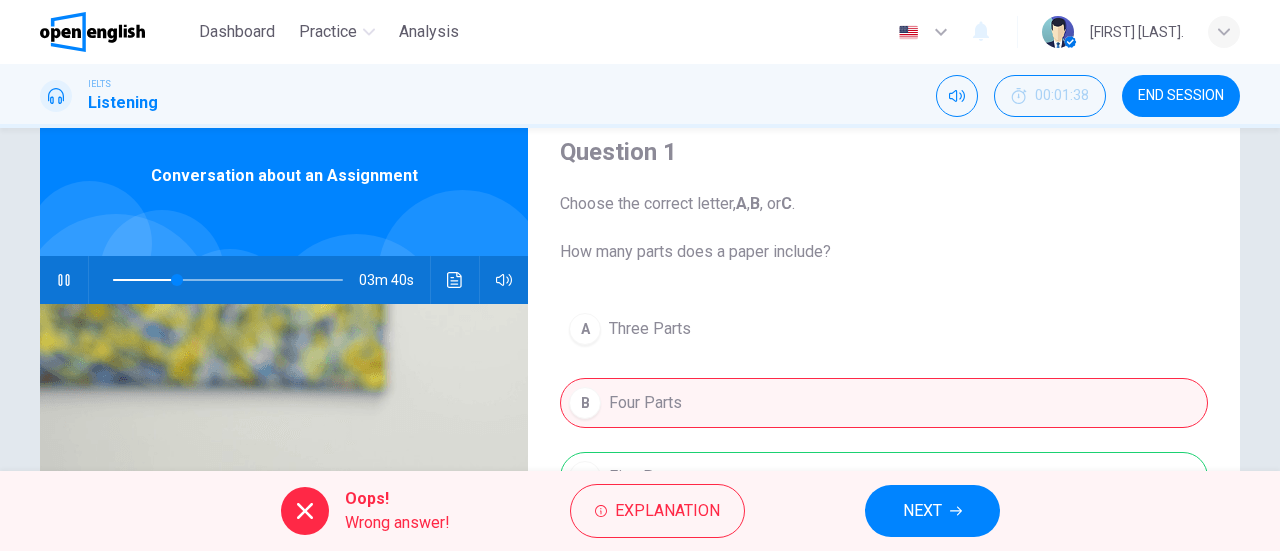 click on "NEXT" at bounding box center (932, 511) 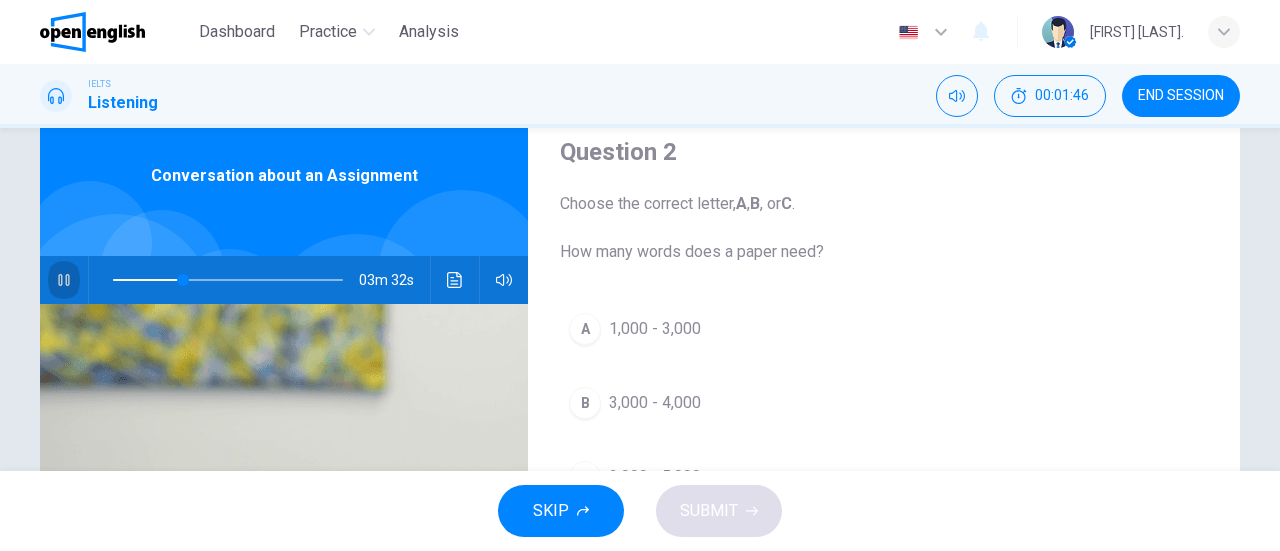click 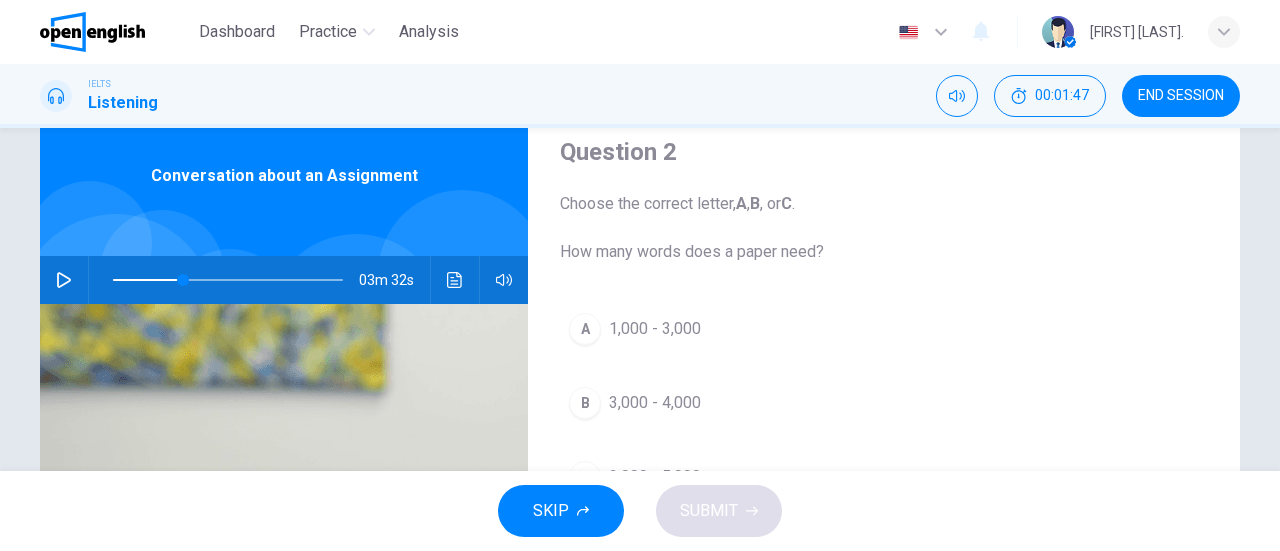 click 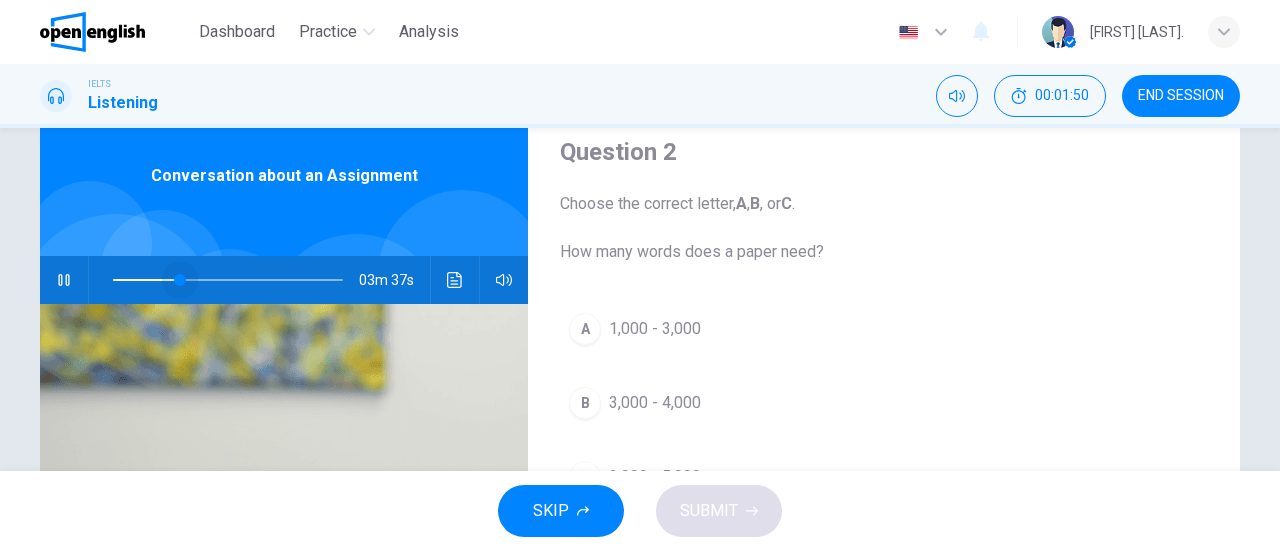 click at bounding box center (180, 280) 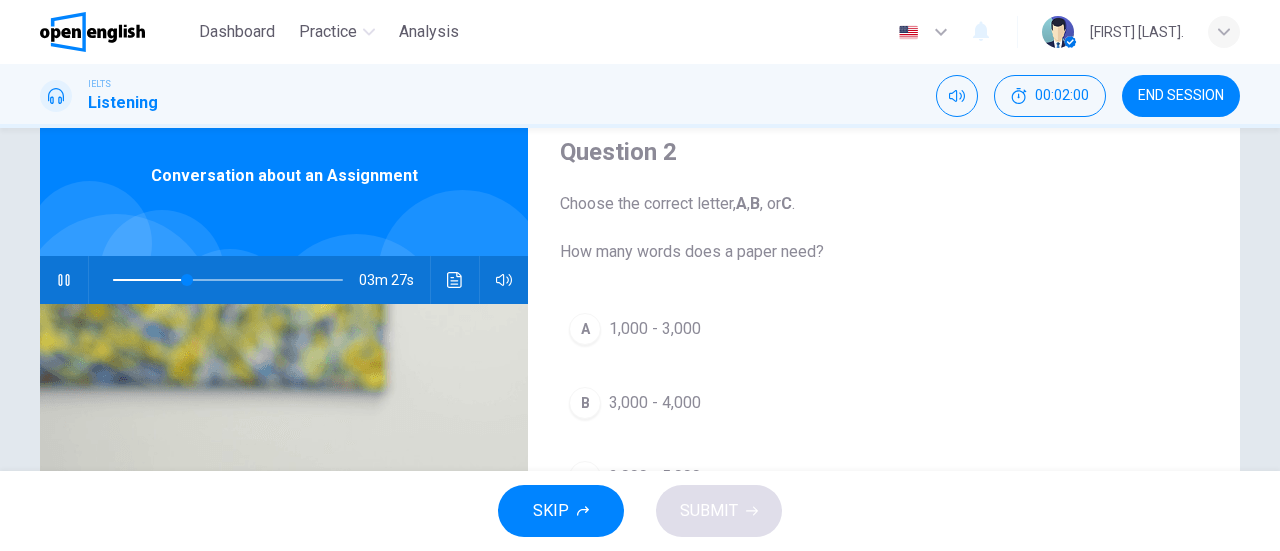 click 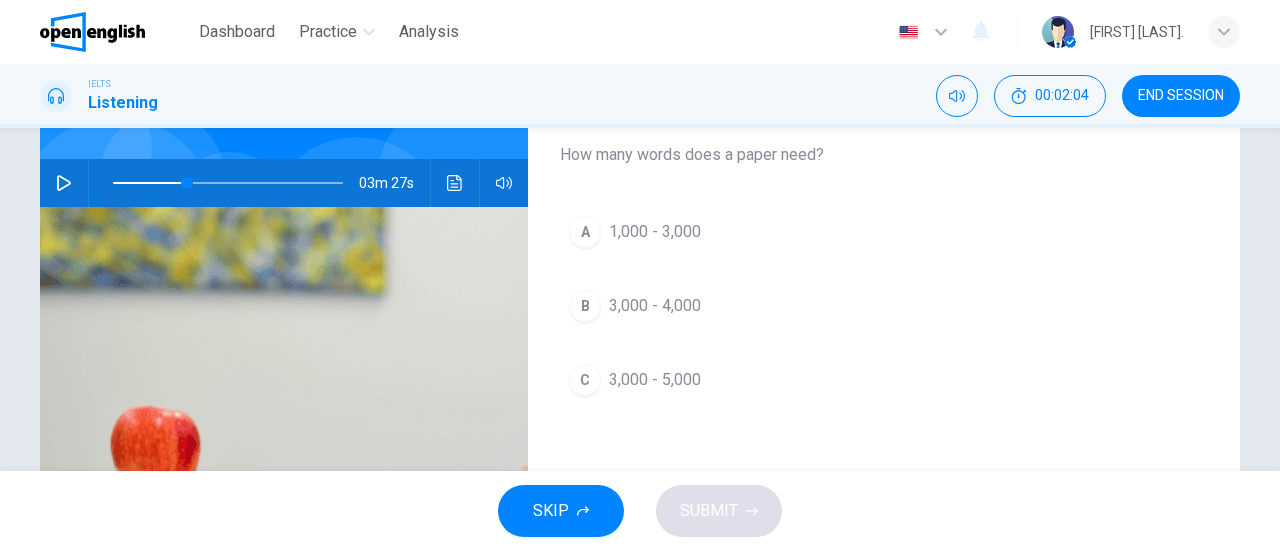 scroll, scrollTop: 171, scrollLeft: 0, axis: vertical 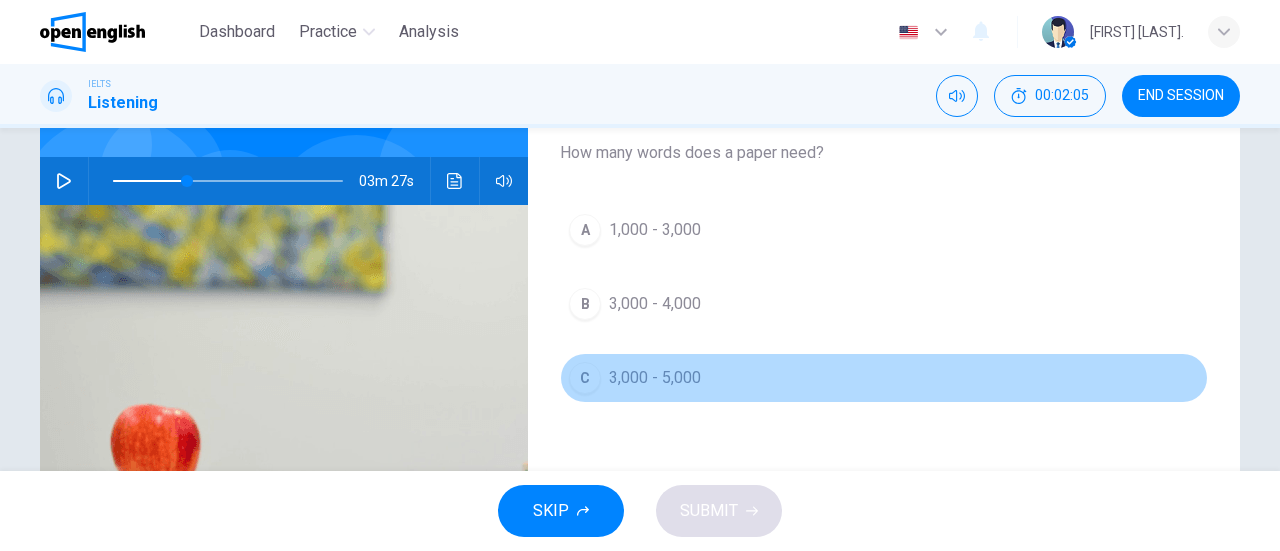 click on "3,000 - 5,000" at bounding box center (655, 378) 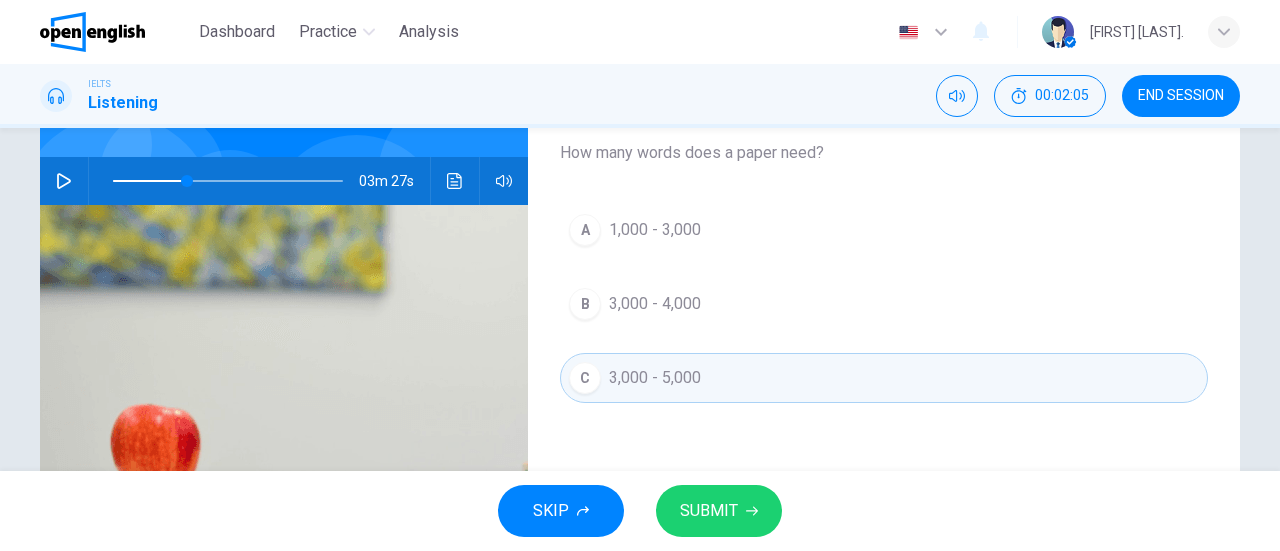 click on "SUBMIT" at bounding box center [709, 511] 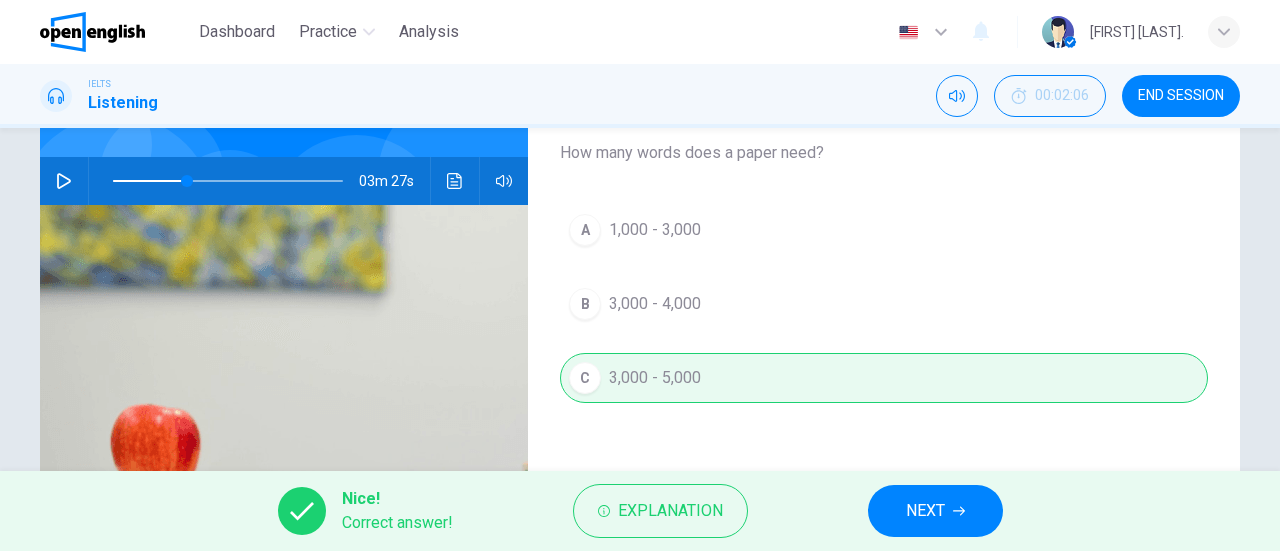 click on "NEXT" at bounding box center (925, 511) 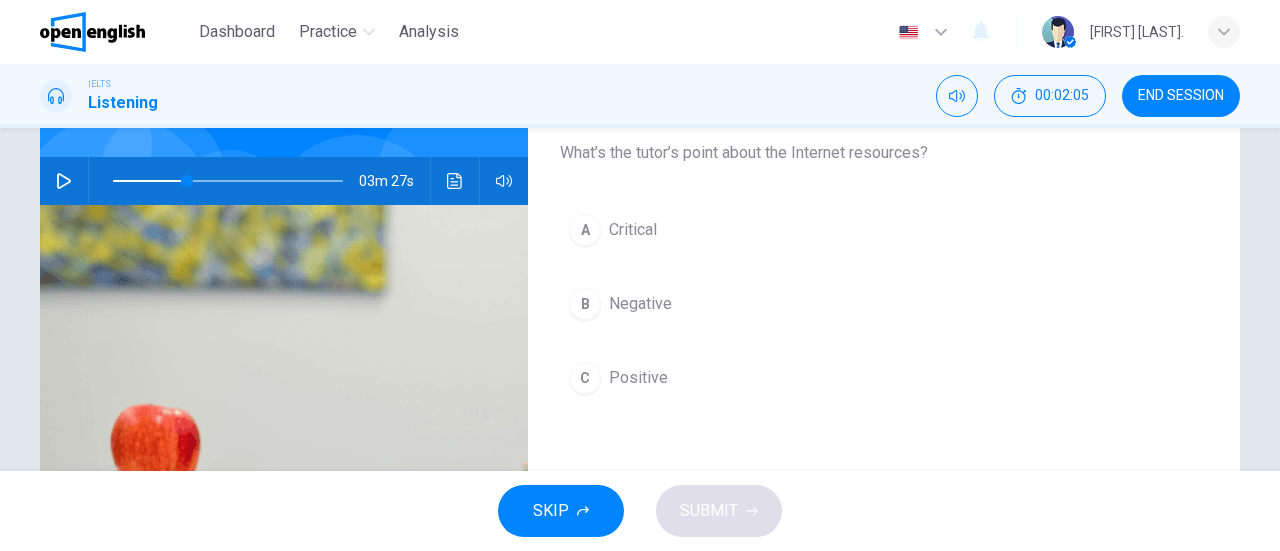 scroll, scrollTop: 0, scrollLeft: 0, axis: both 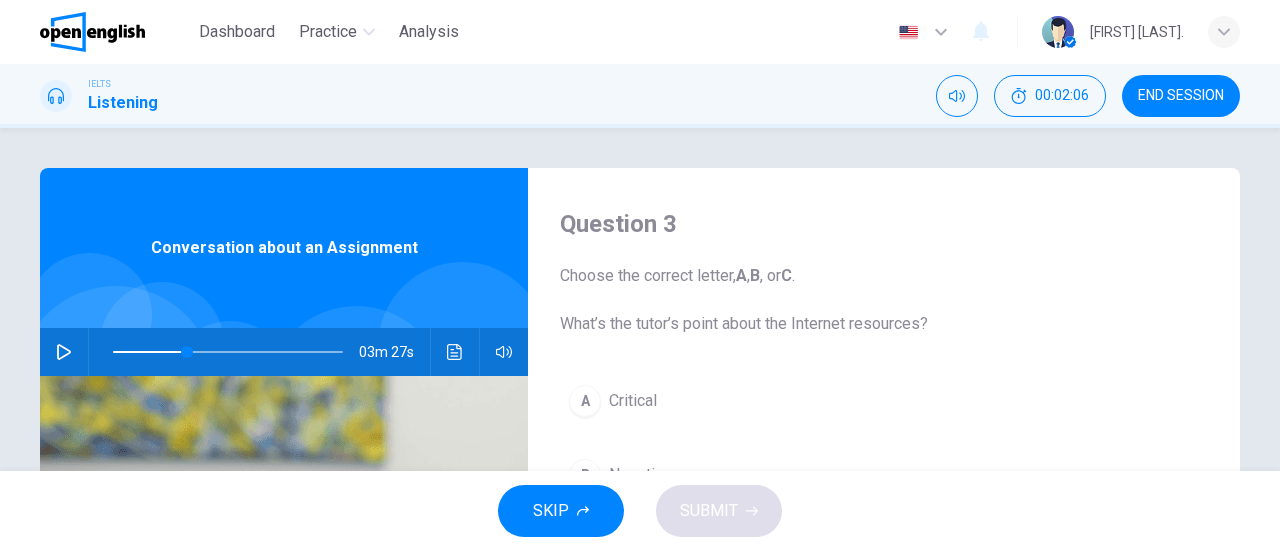 click 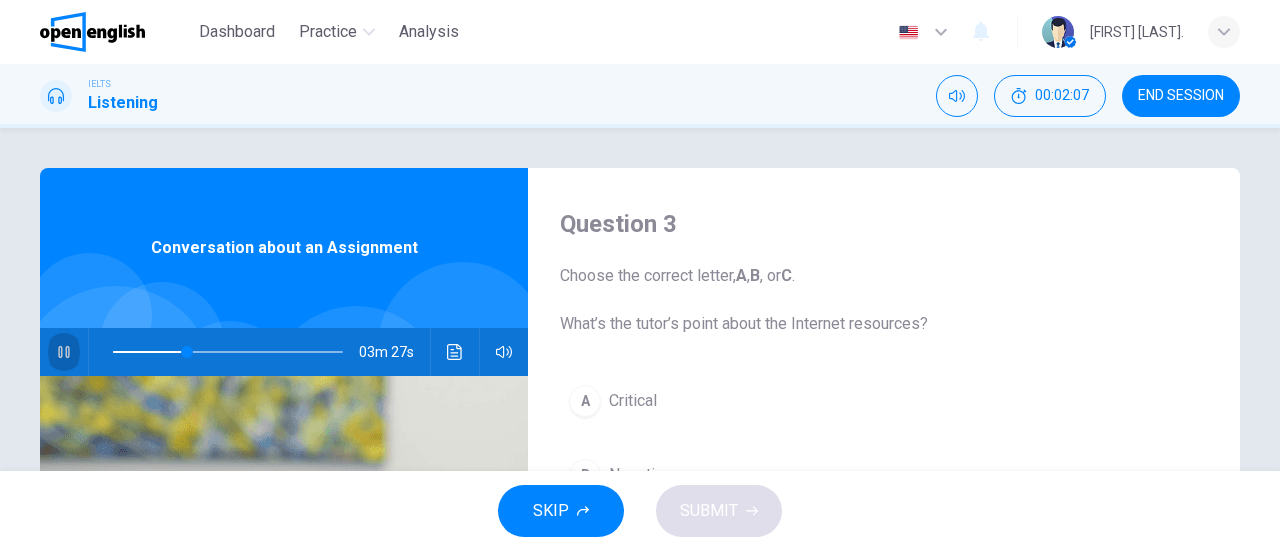 click 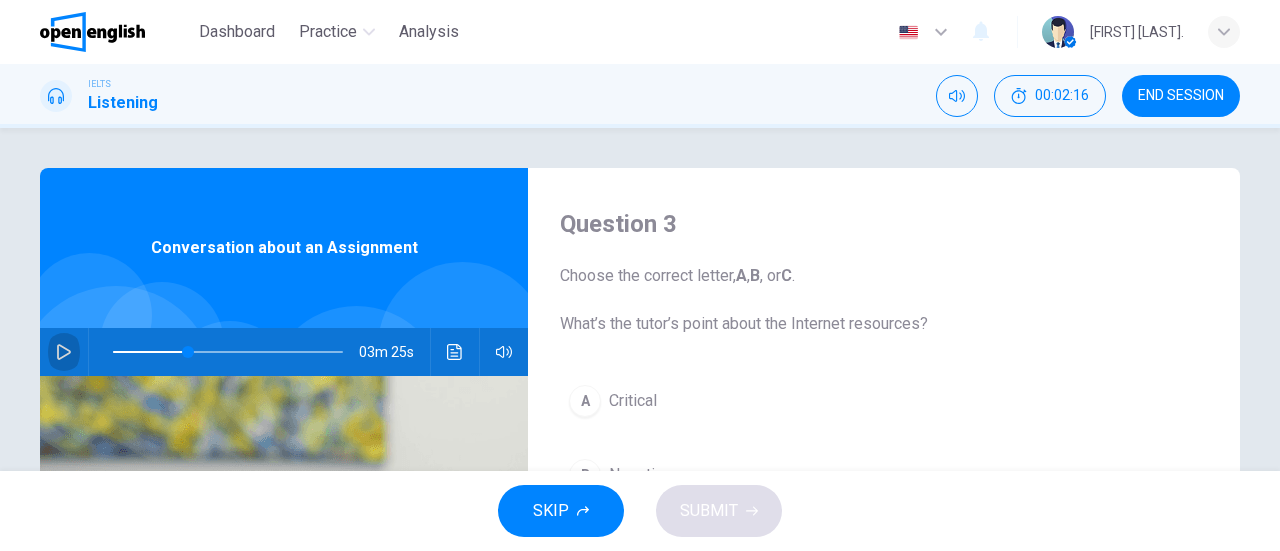 click 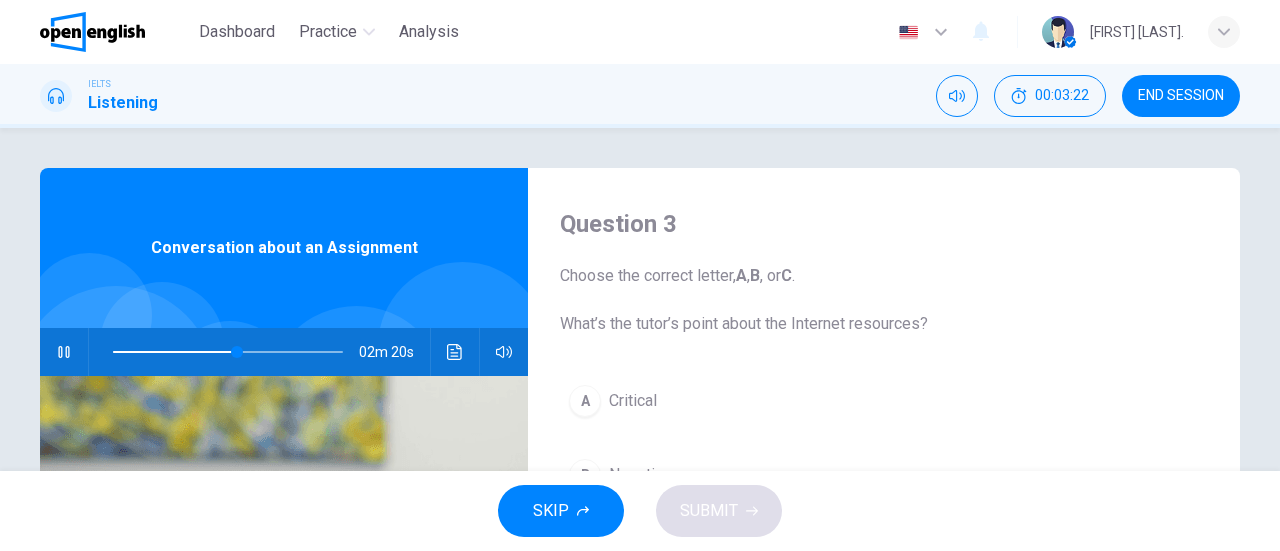 click 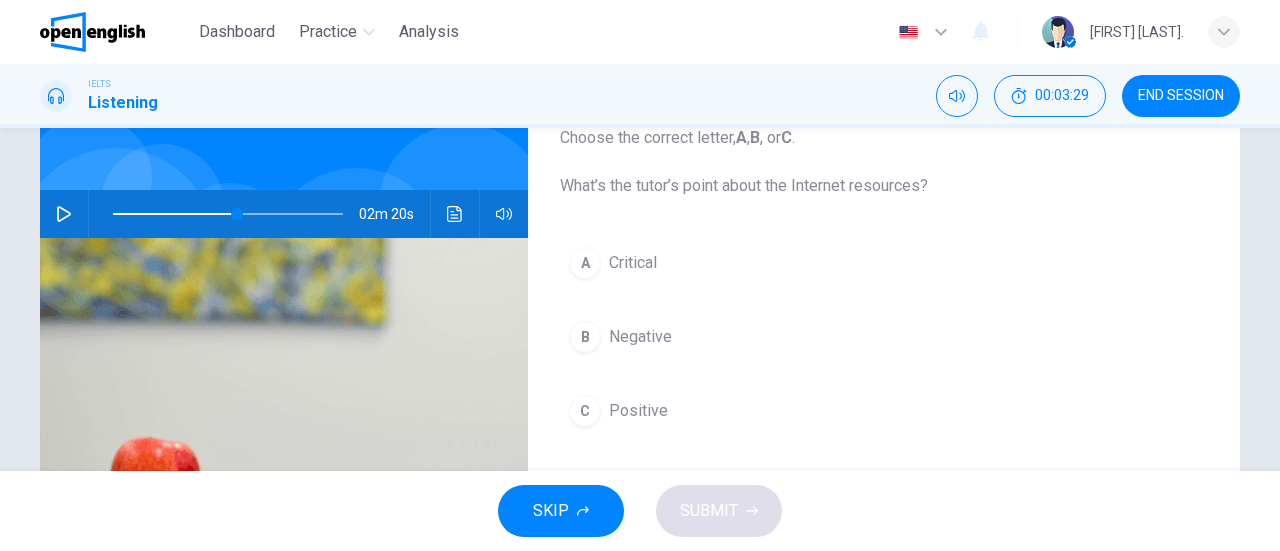 scroll, scrollTop: 89, scrollLeft: 0, axis: vertical 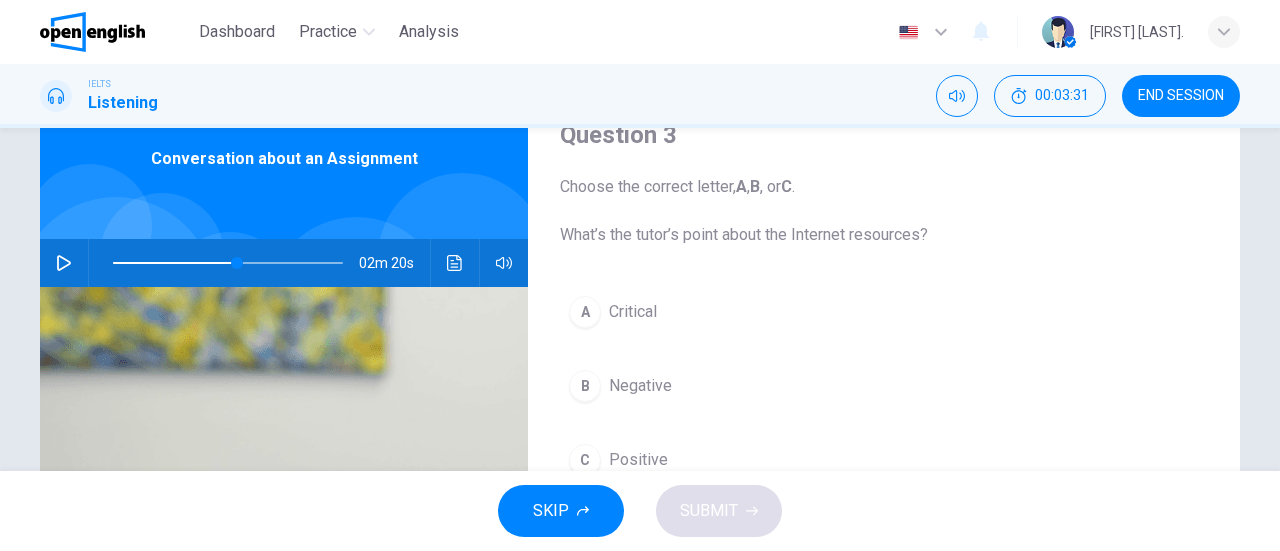 click at bounding box center (64, 263) 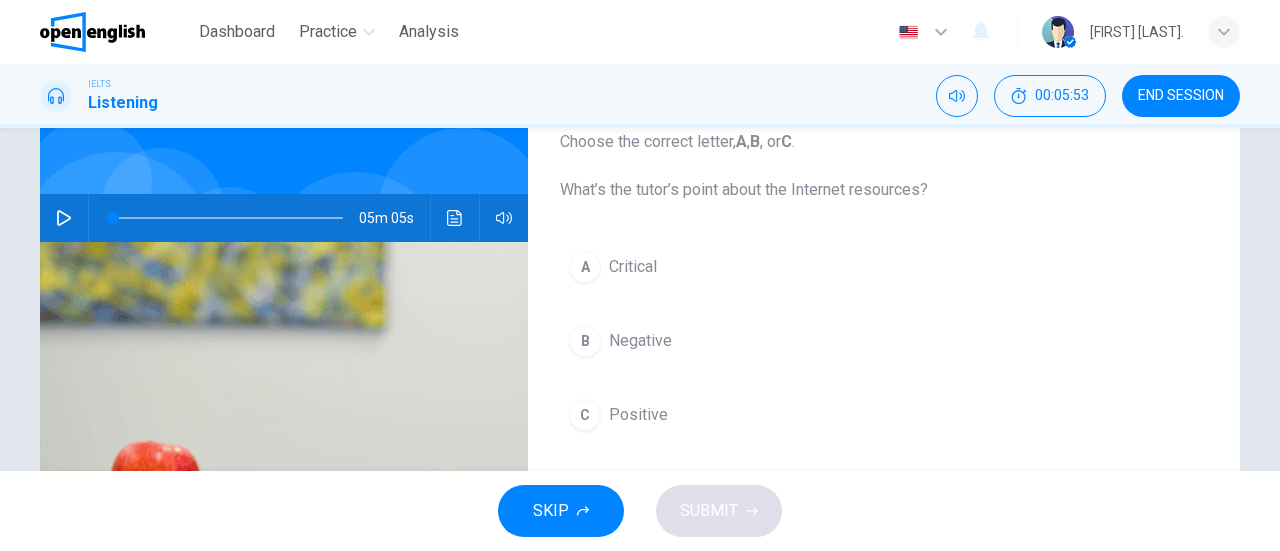 scroll, scrollTop: 121, scrollLeft: 0, axis: vertical 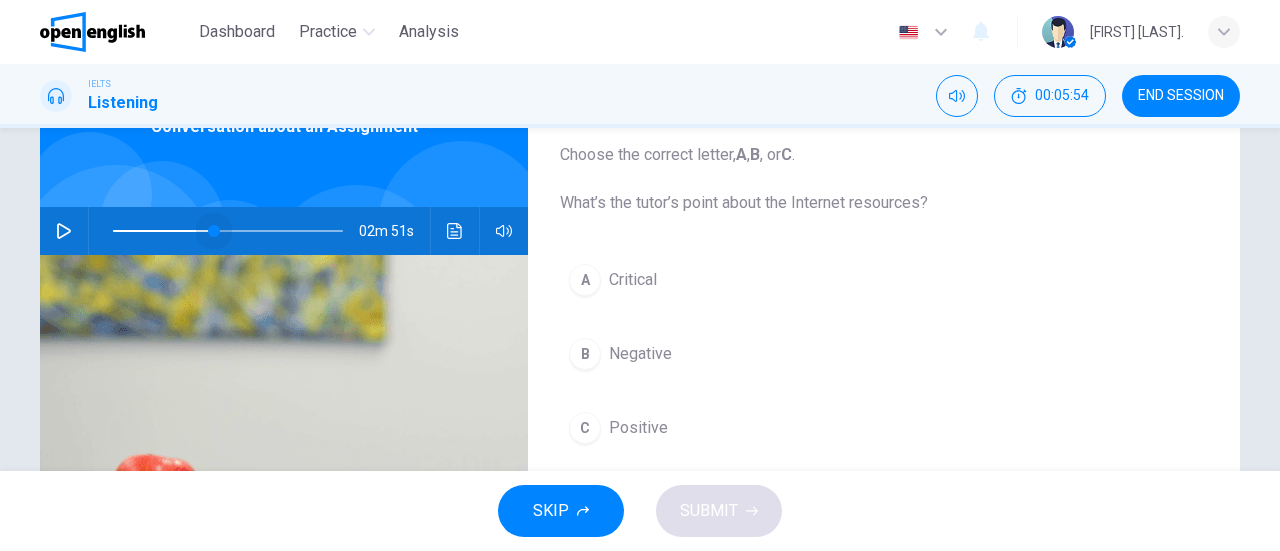 click at bounding box center [228, 231] 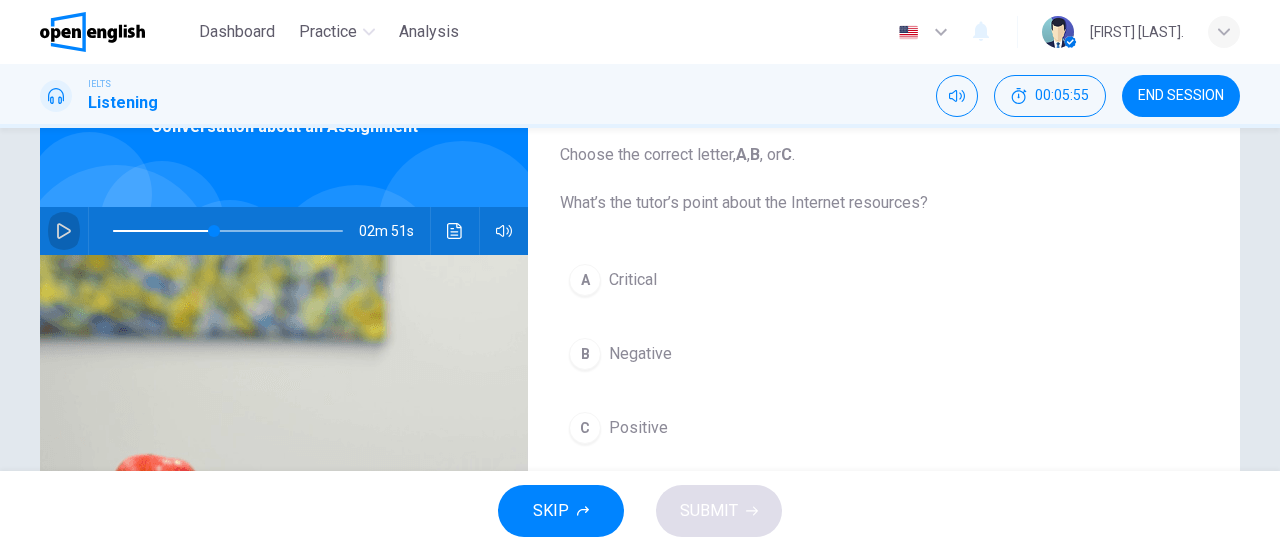 click 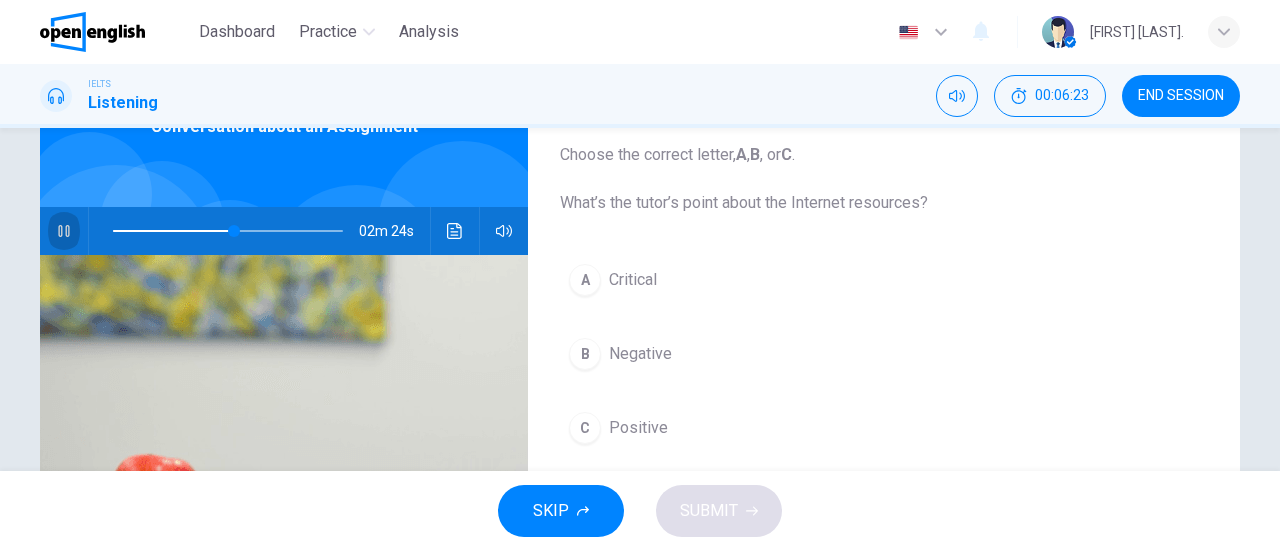 click at bounding box center (64, 231) 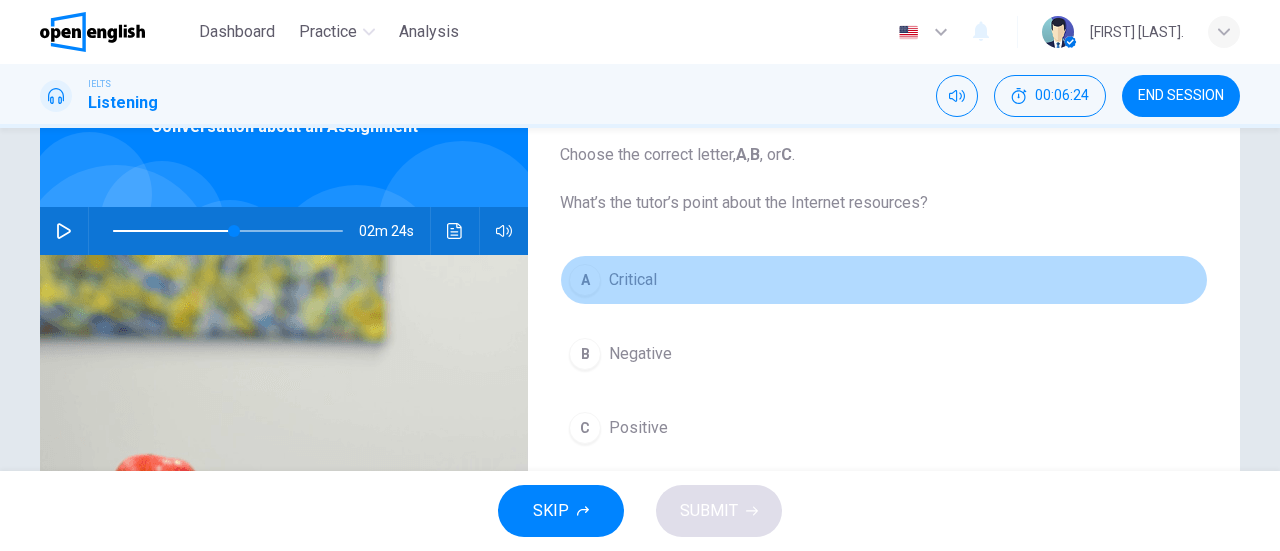click on "A Critical" at bounding box center (884, 280) 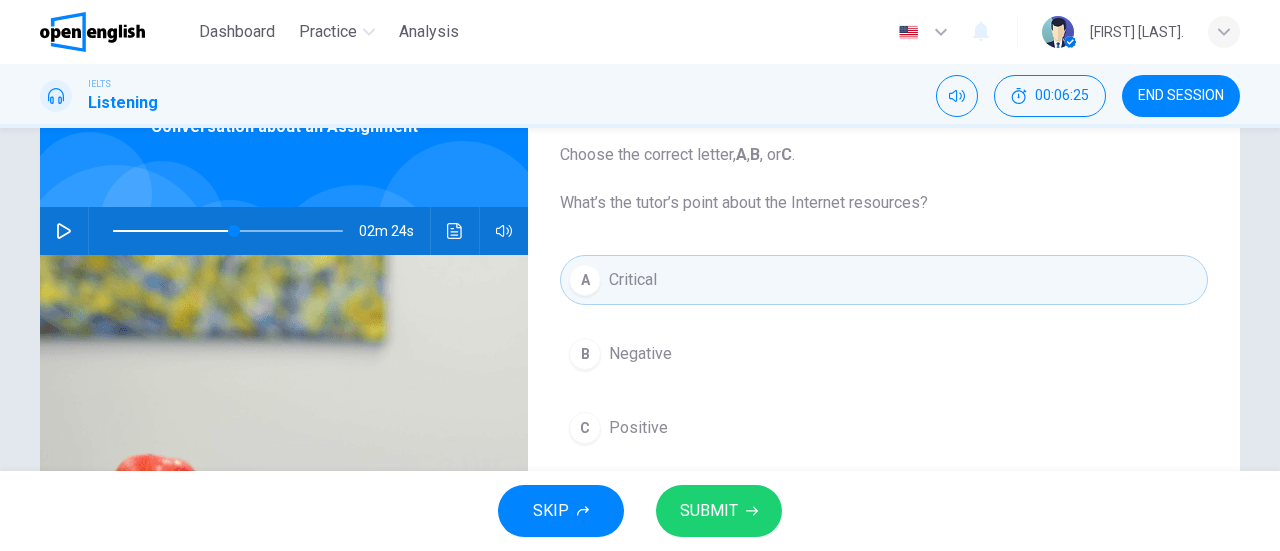 click on "SUBMIT" at bounding box center [709, 511] 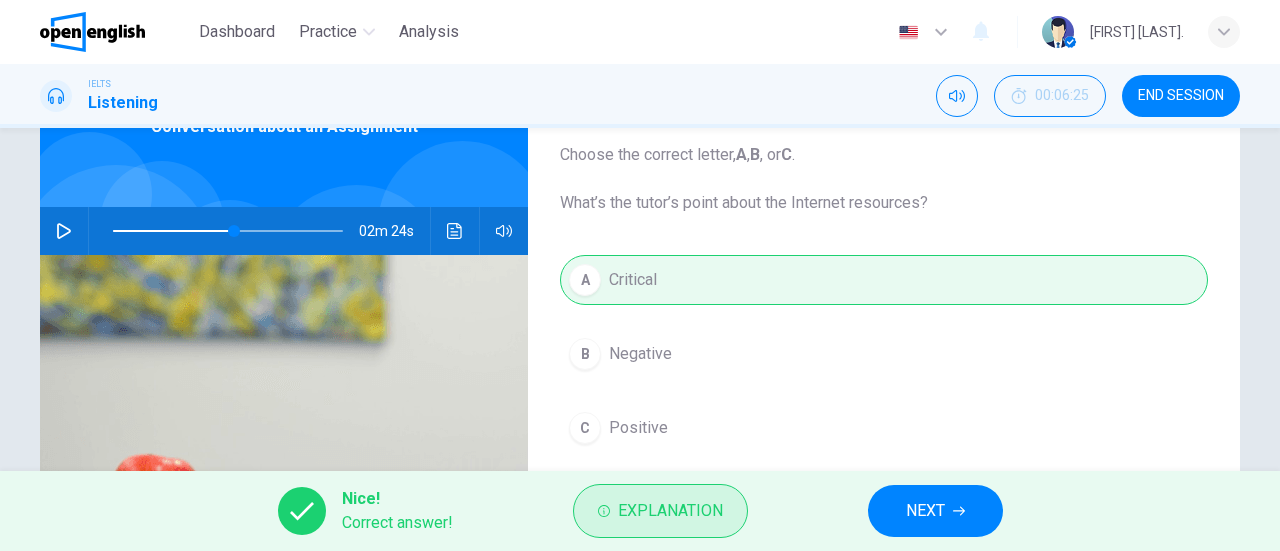 click on "Explanation" at bounding box center [670, 511] 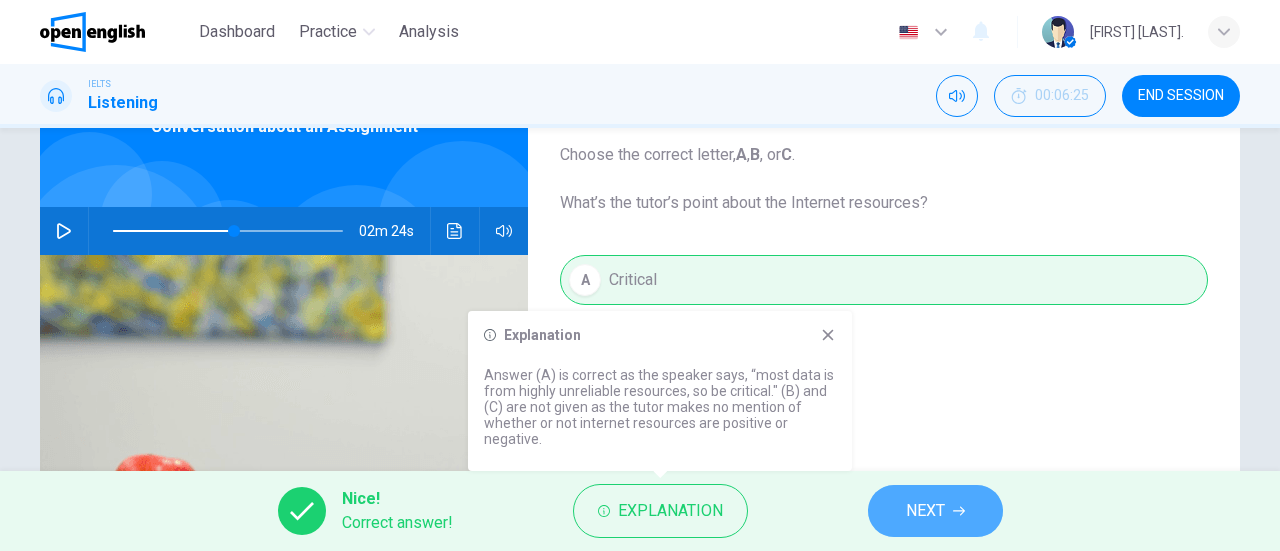 click on "NEXT" at bounding box center (935, 511) 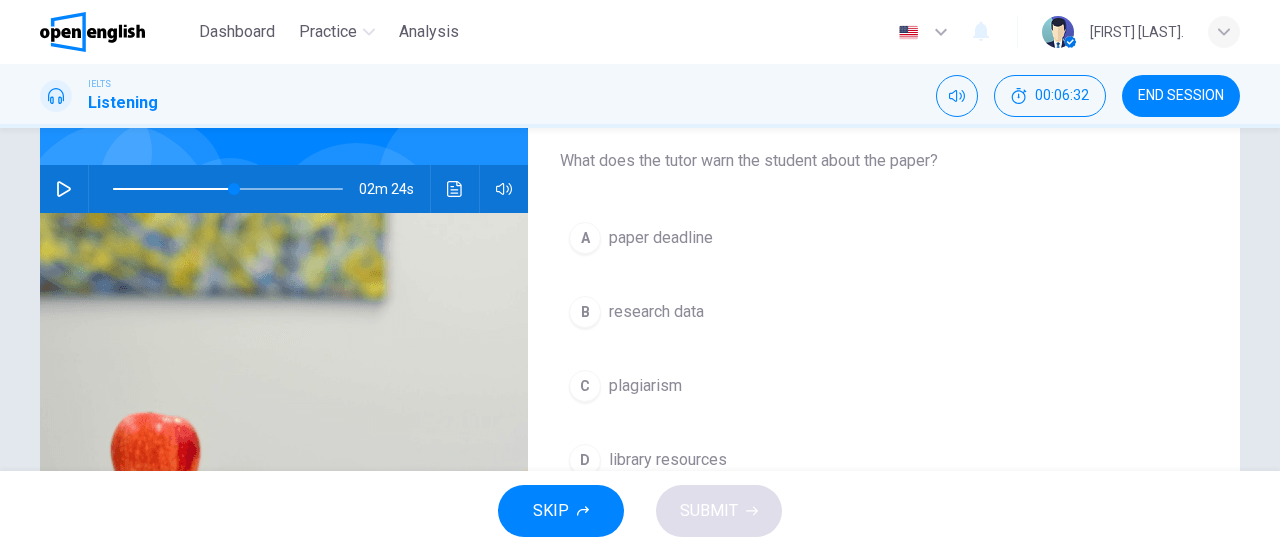 scroll, scrollTop: 162, scrollLeft: 0, axis: vertical 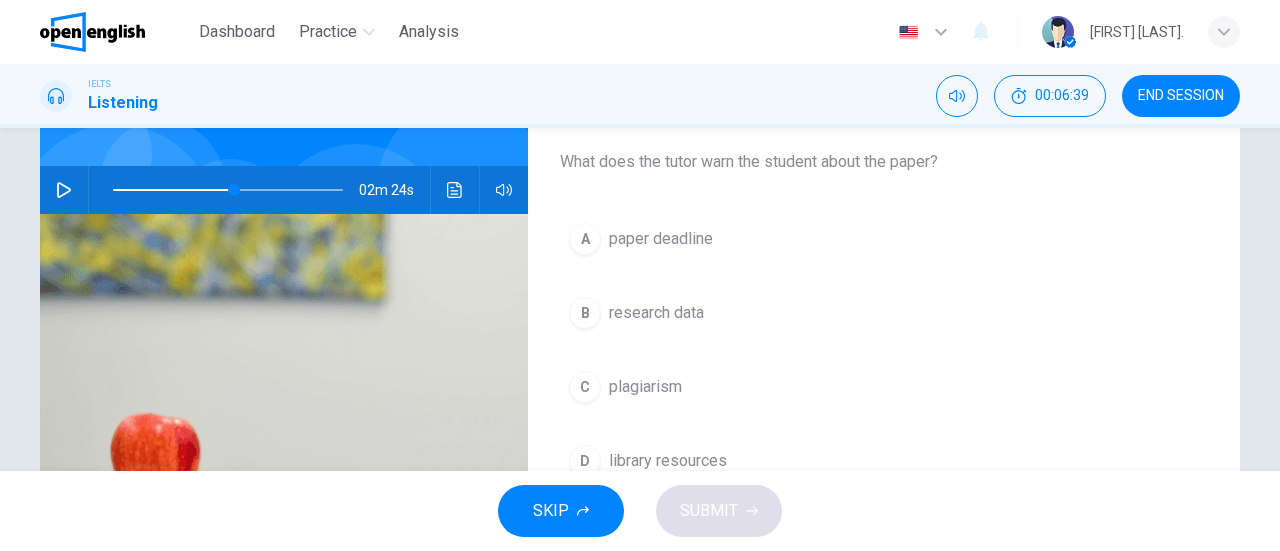 click on "plagiarism" at bounding box center (645, 387) 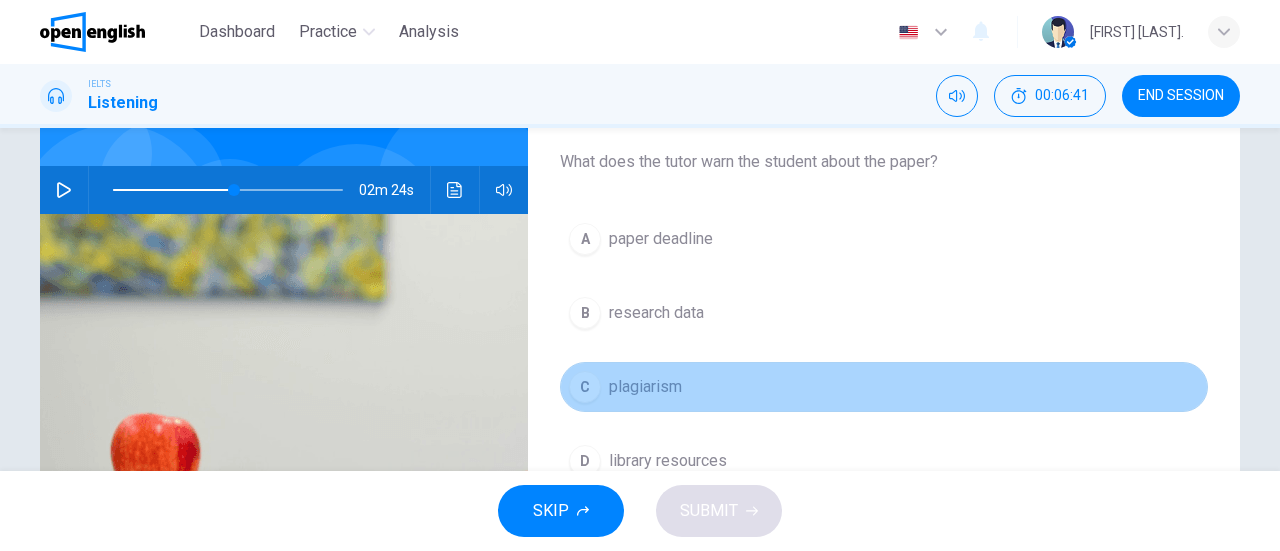 click on "C" at bounding box center [585, 387] 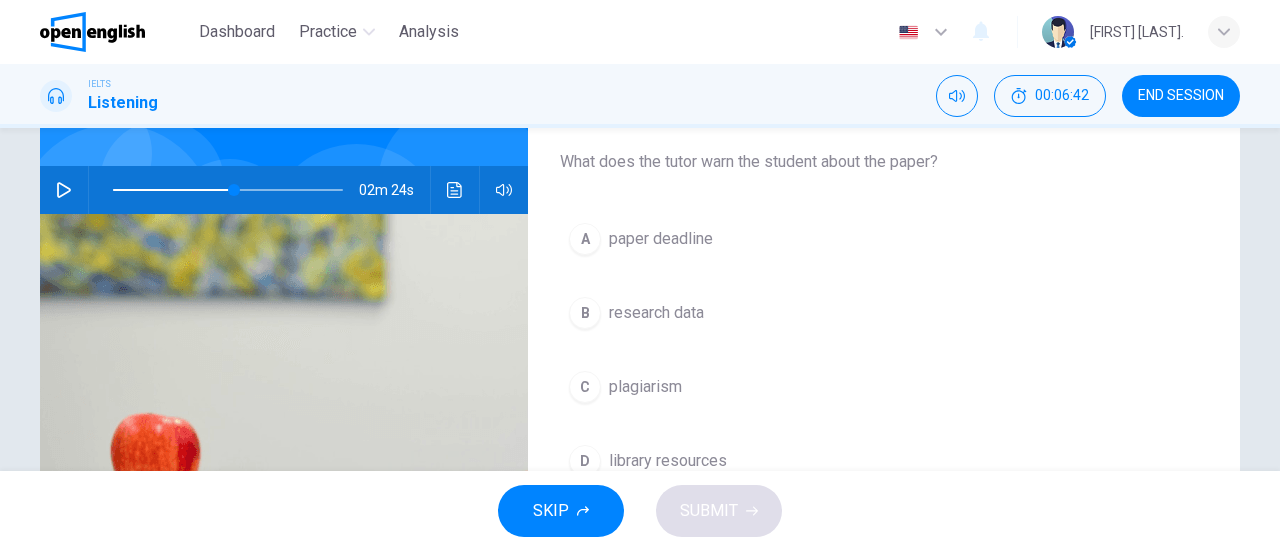 scroll, scrollTop: 276, scrollLeft: 0, axis: vertical 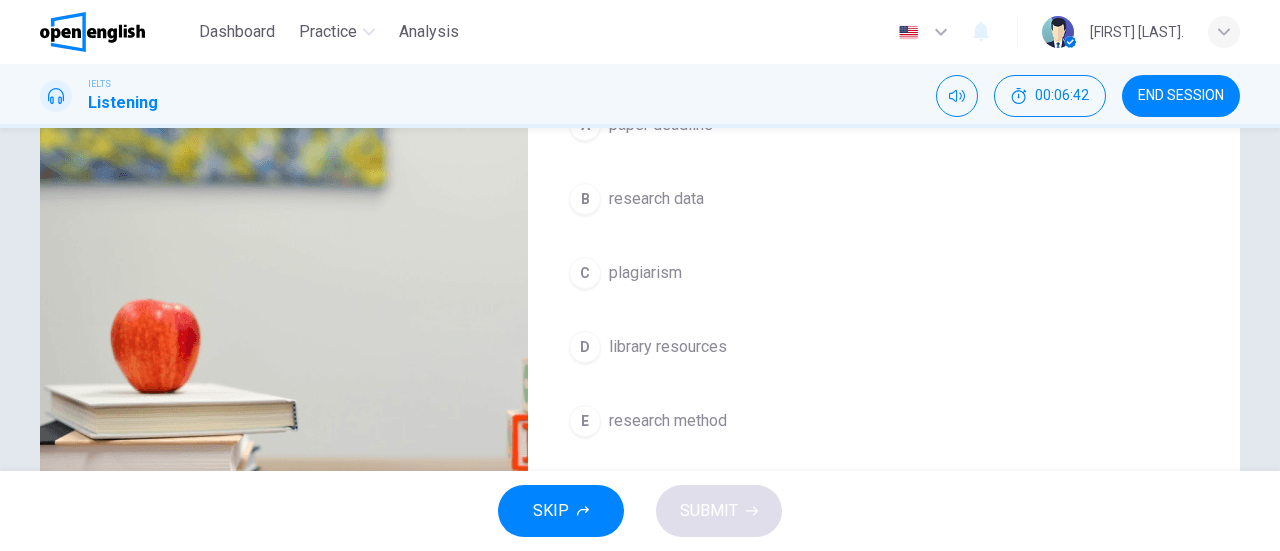 click on "library resources" at bounding box center (668, 347) 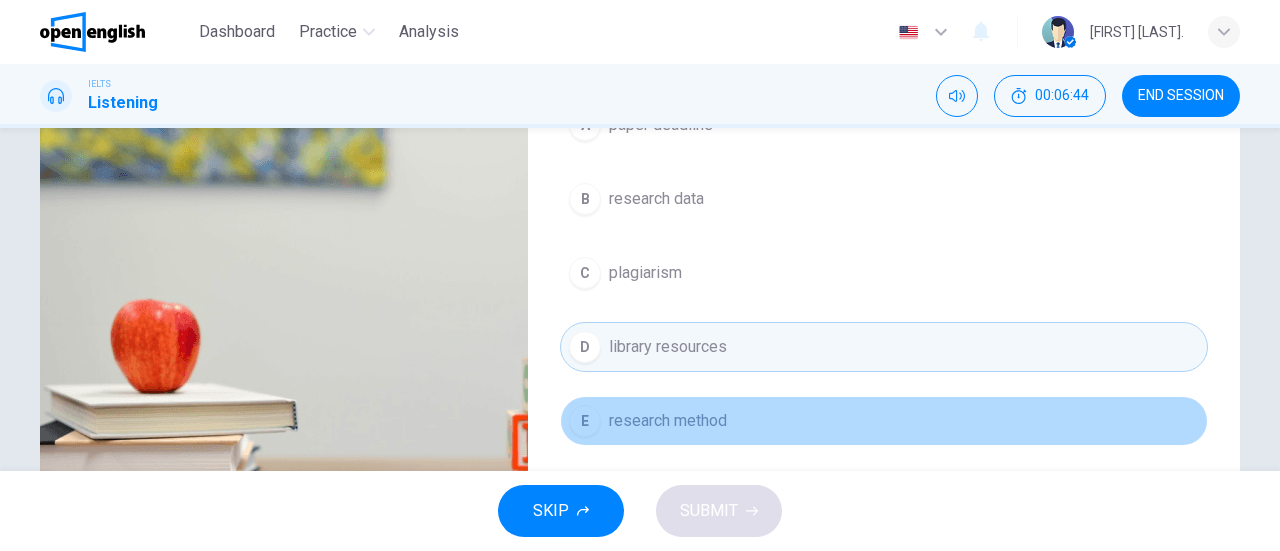 click on "E research method" at bounding box center (884, 421) 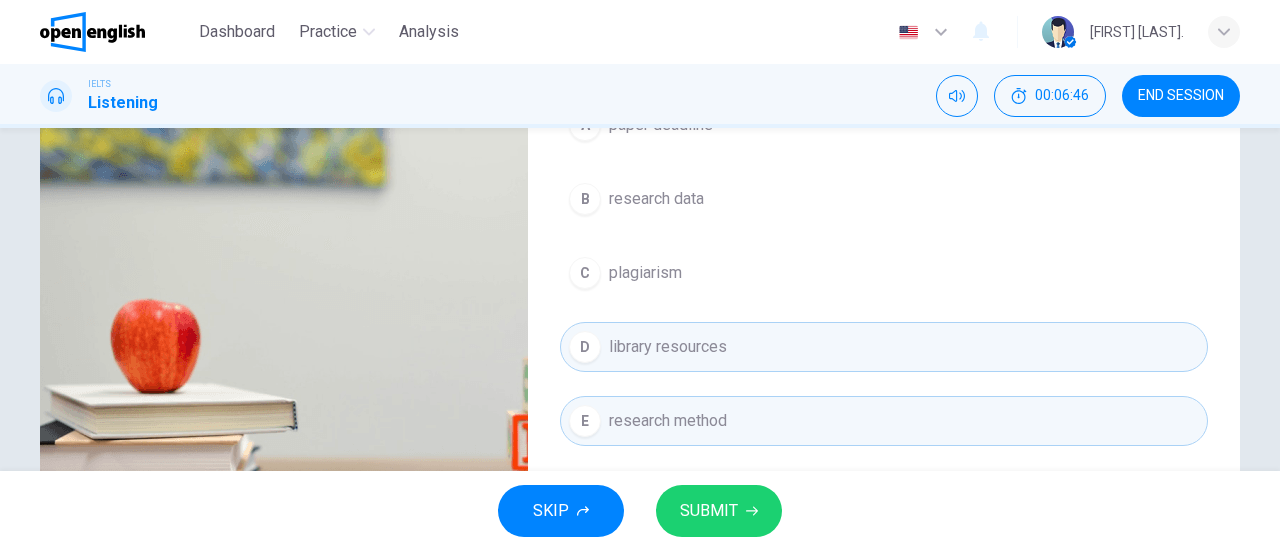 click on "plagiarism" at bounding box center [645, 273] 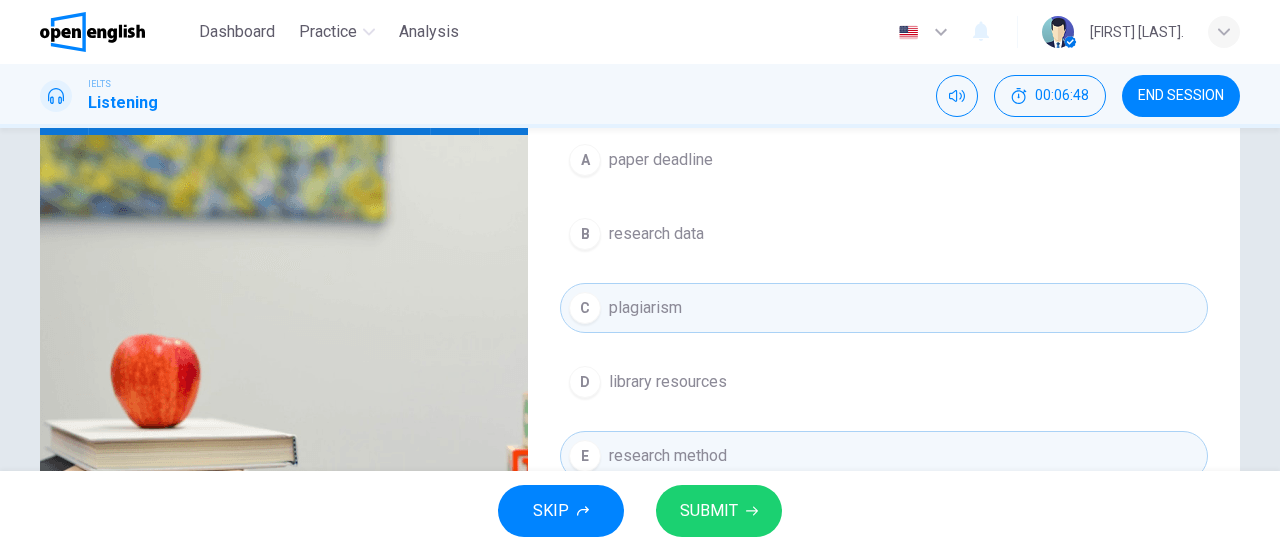scroll, scrollTop: 238, scrollLeft: 0, axis: vertical 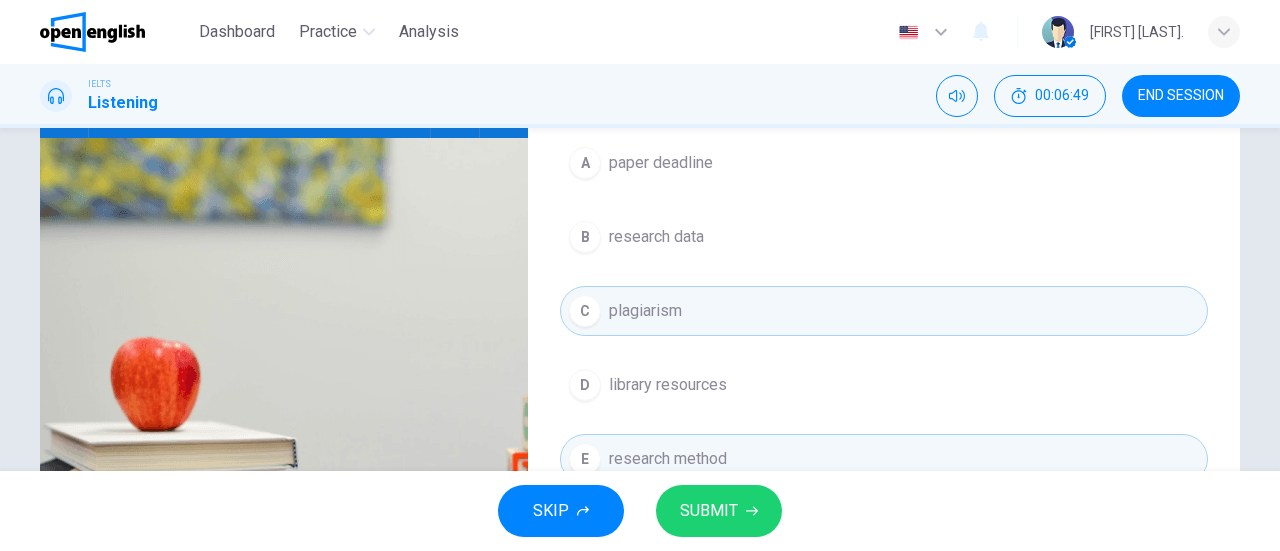 click on "research data" at bounding box center (656, 237) 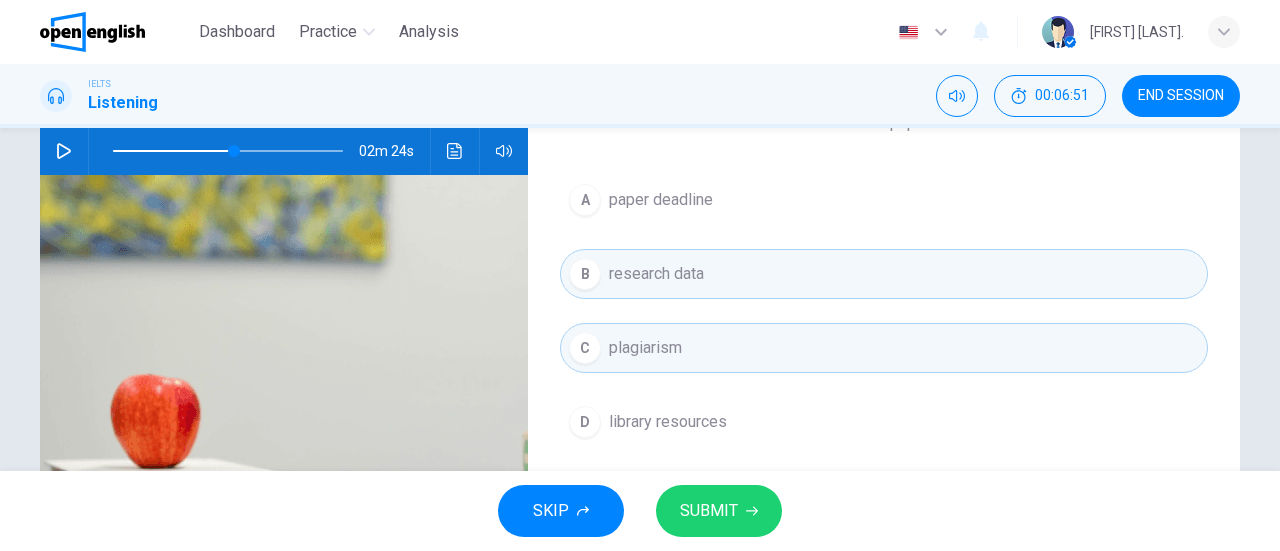 scroll, scrollTop: 199, scrollLeft: 0, axis: vertical 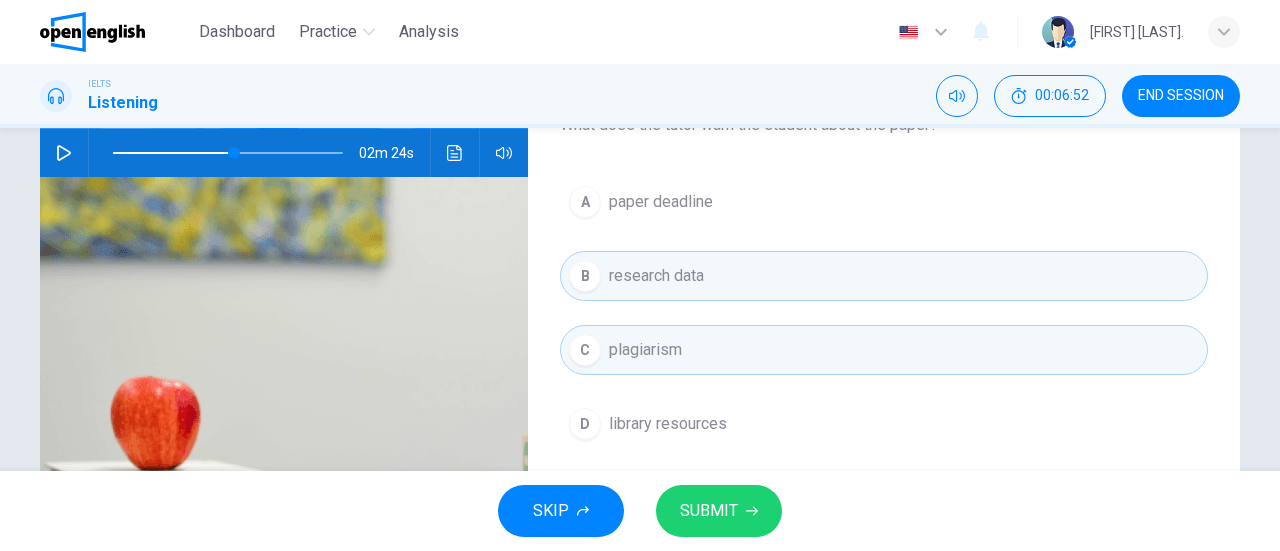 click 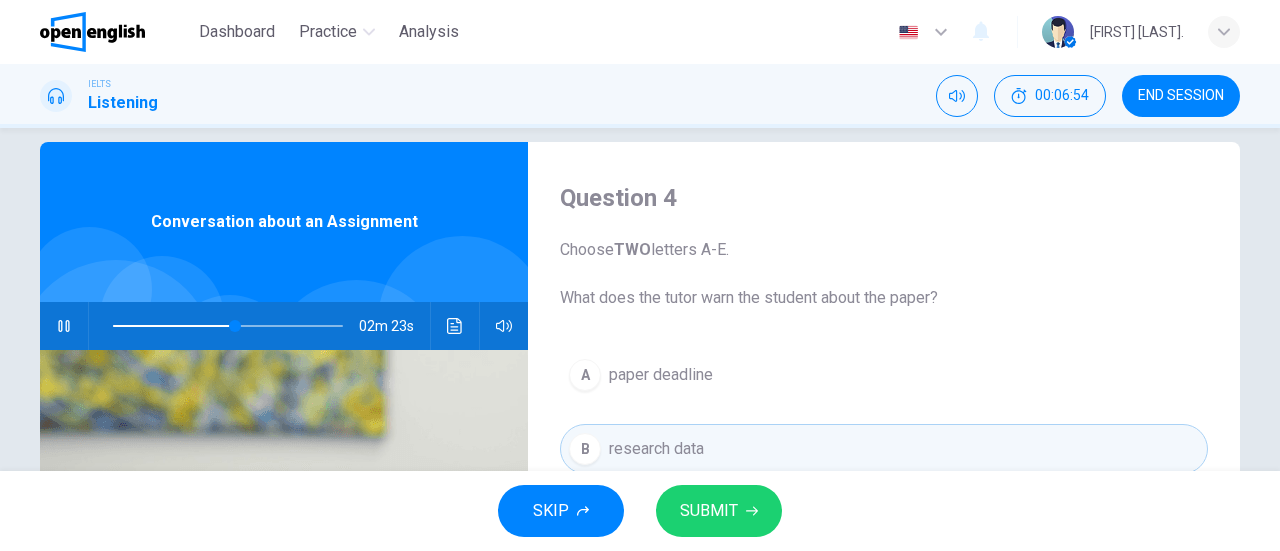 scroll, scrollTop: 23, scrollLeft: 0, axis: vertical 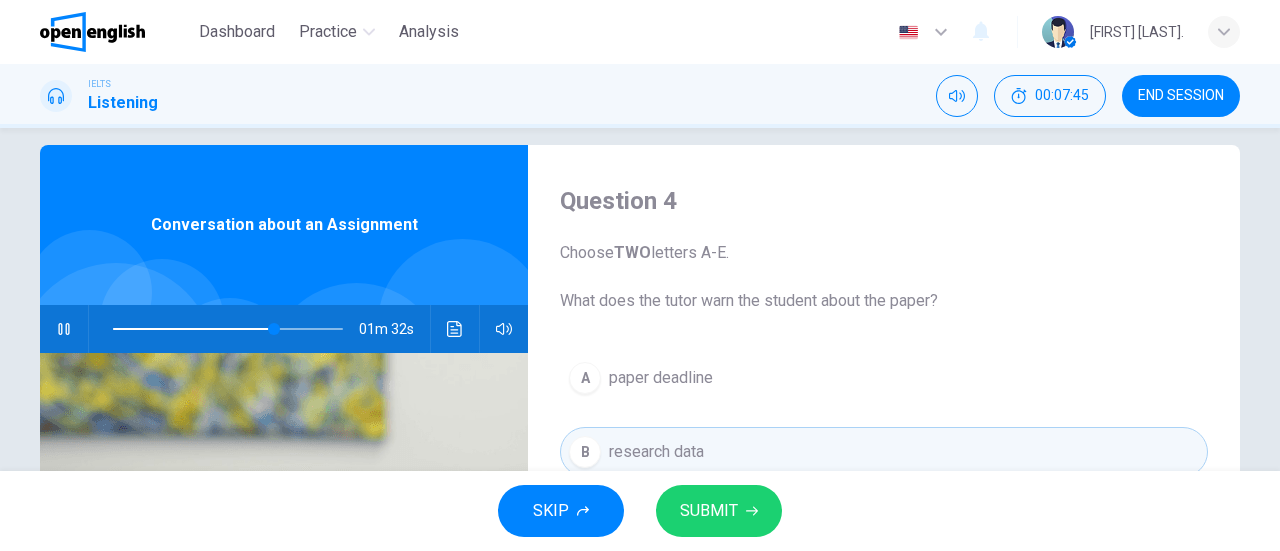 click 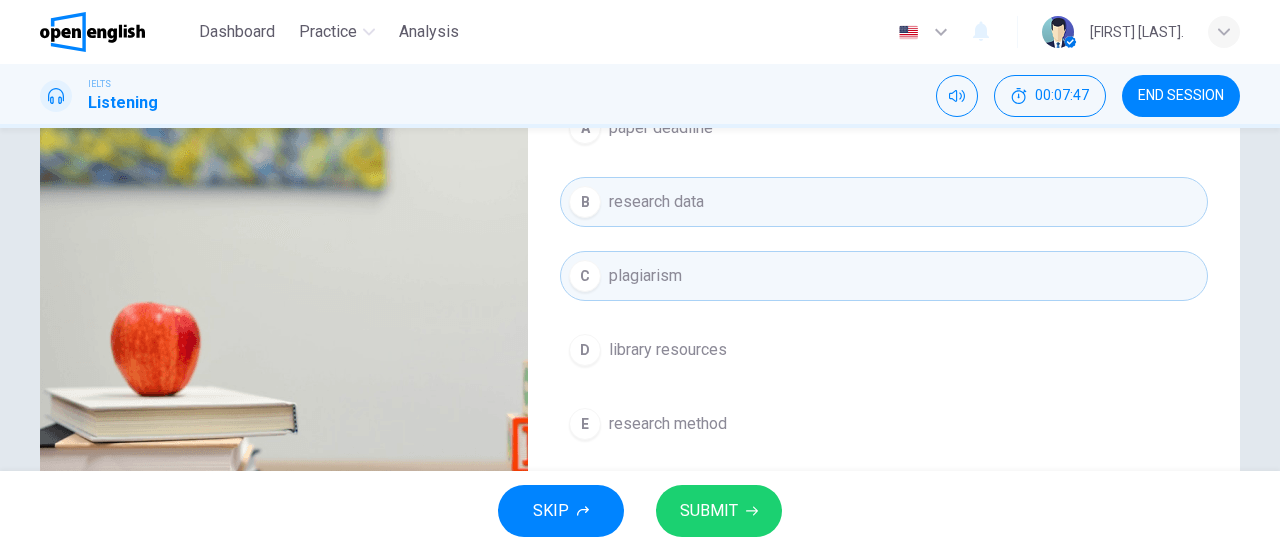 scroll, scrollTop: 273, scrollLeft: 0, axis: vertical 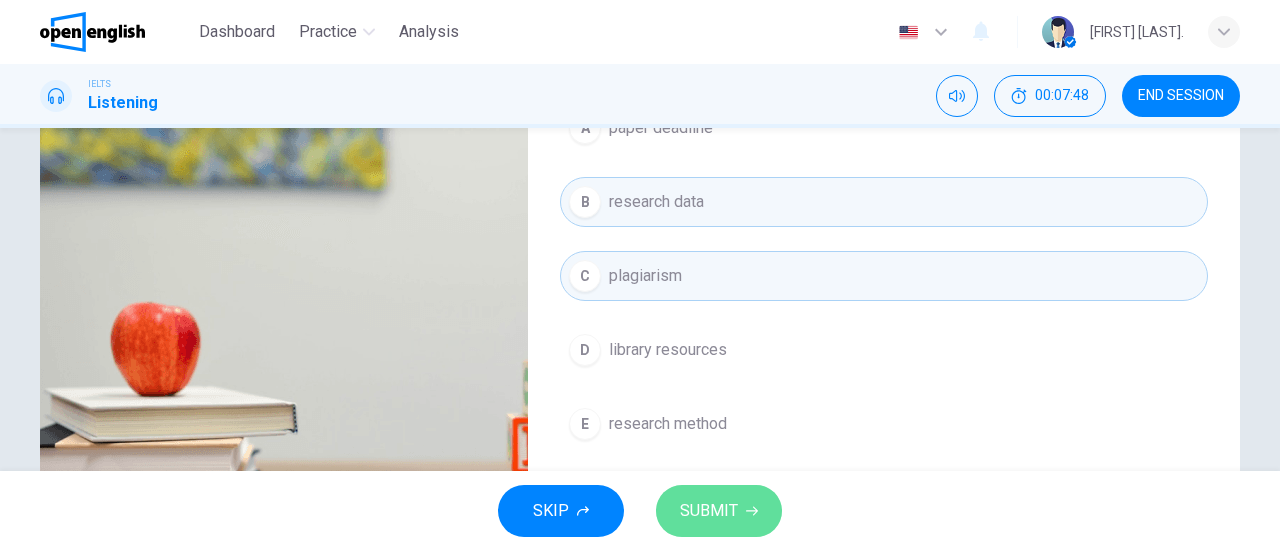 click on "SUBMIT" at bounding box center [709, 511] 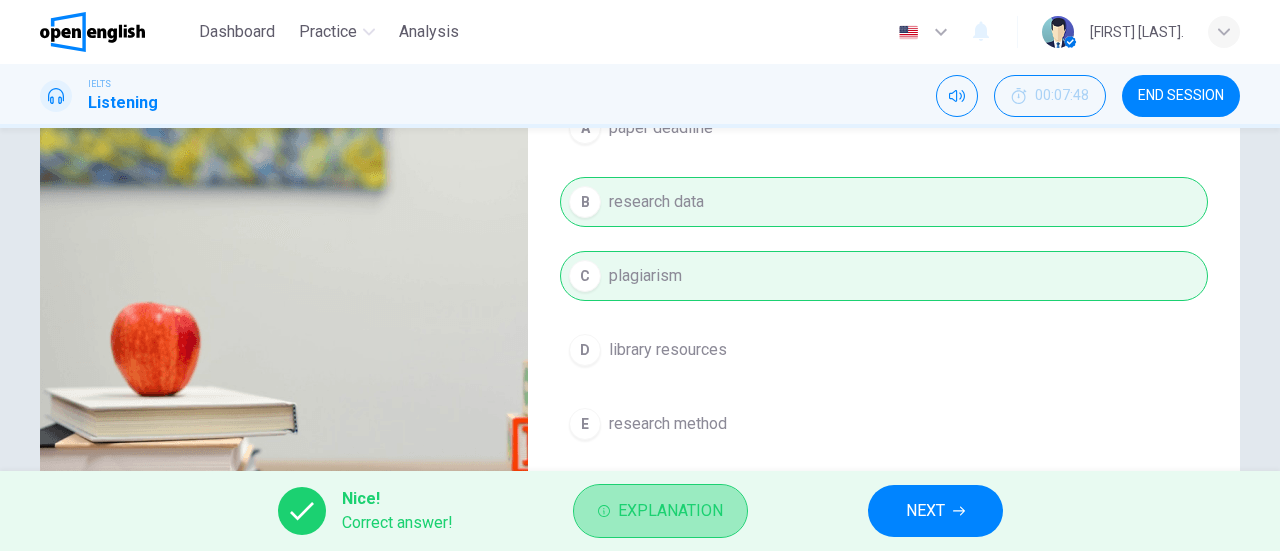 click on "Explanation" at bounding box center (670, 511) 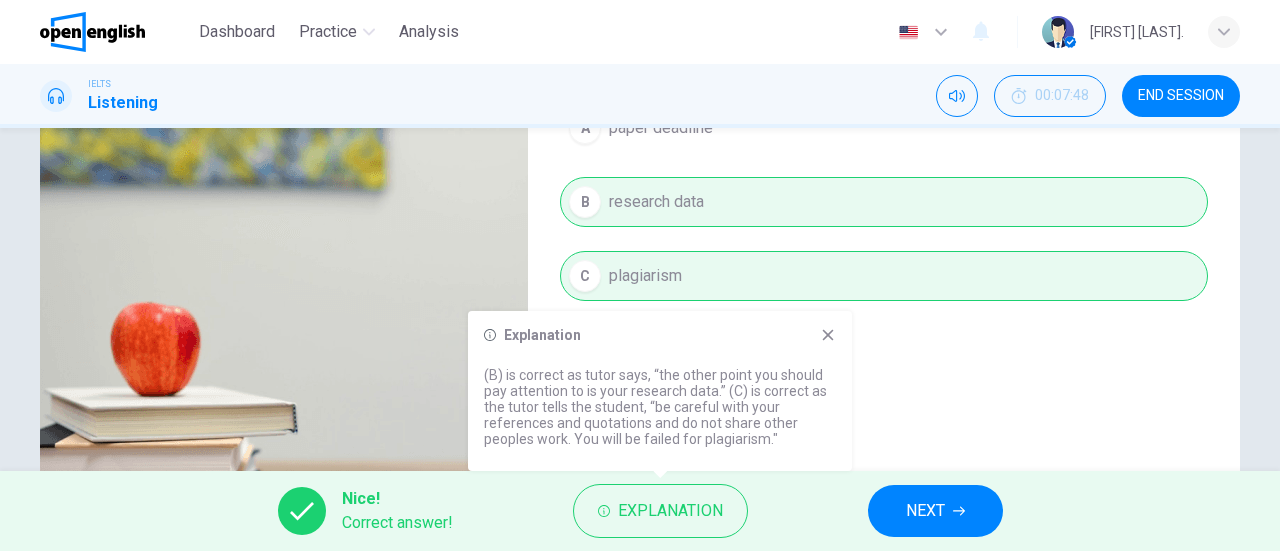 click on "NEXT" at bounding box center [925, 511] 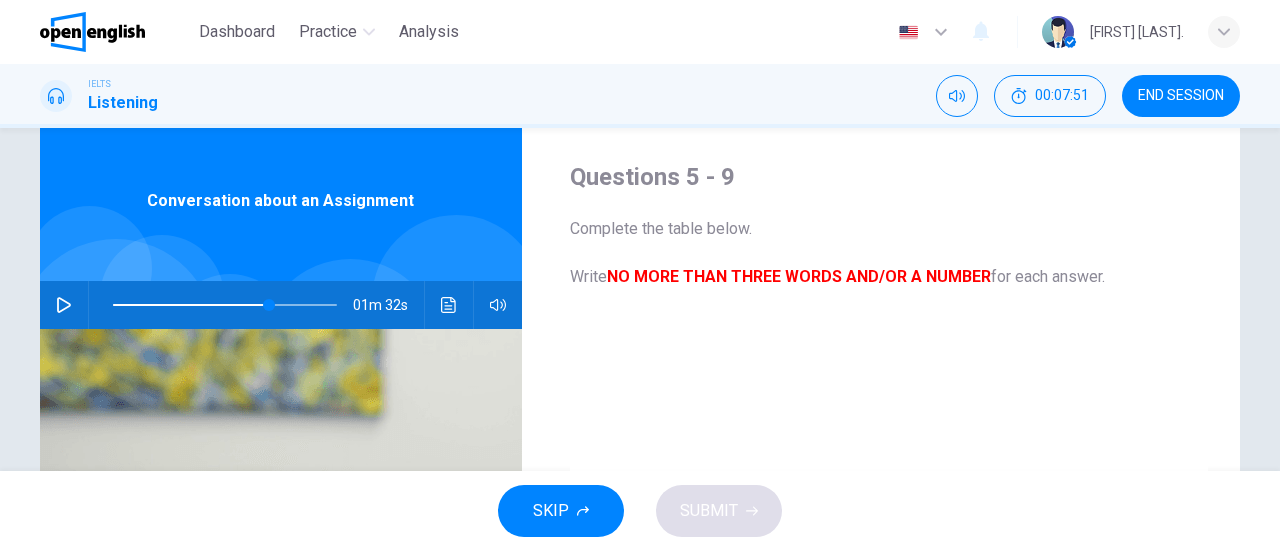 scroll, scrollTop: 0, scrollLeft: 0, axis: both 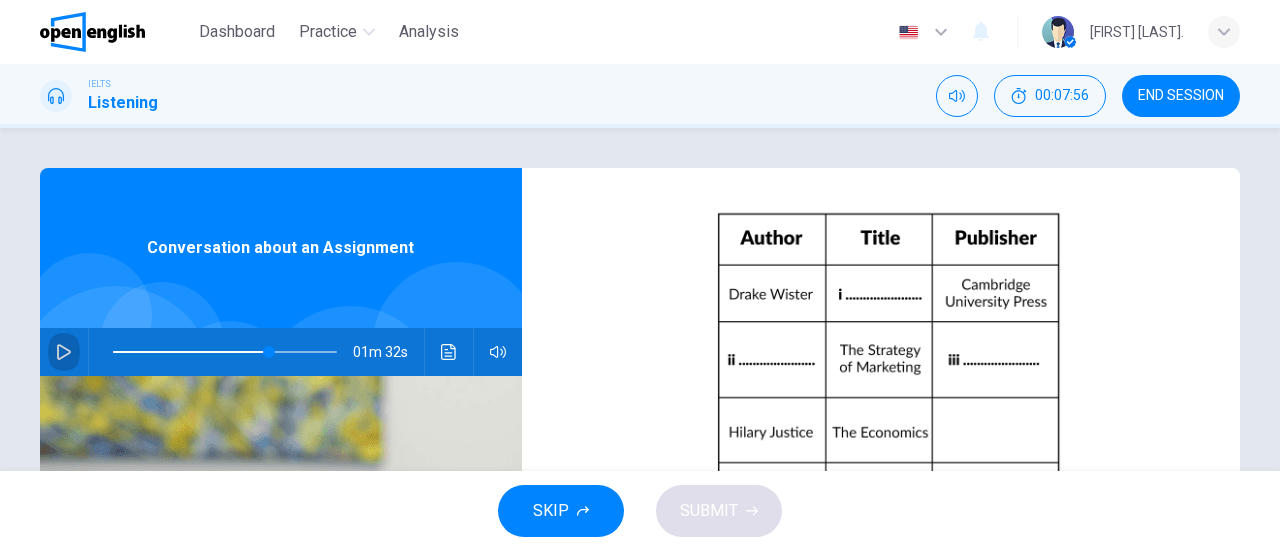 click at bounding box center (64, 352) 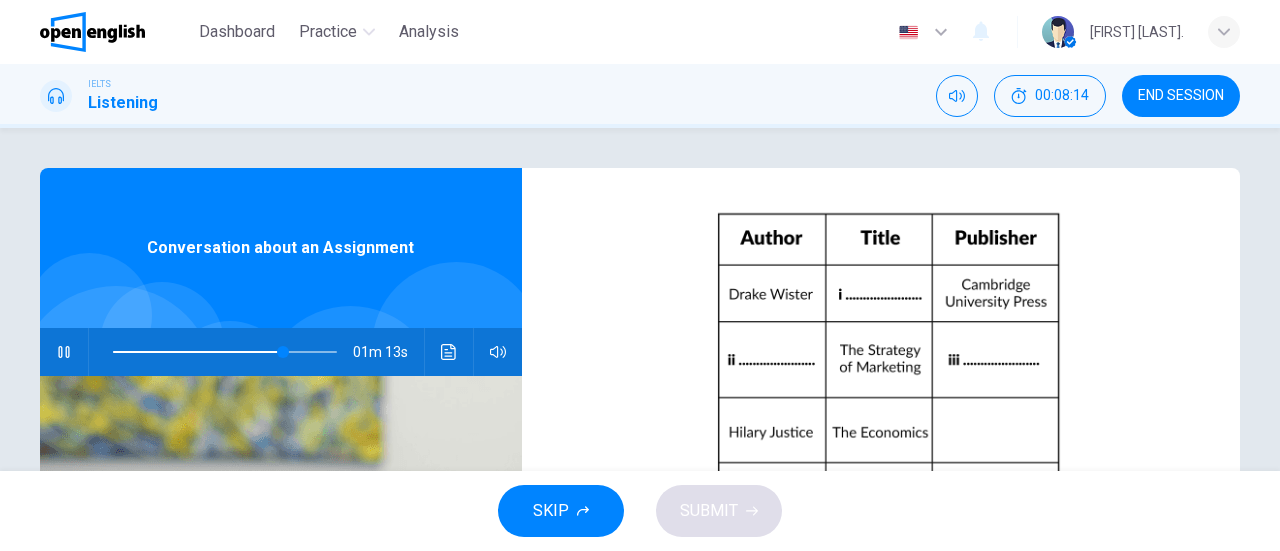 click at bounding box center (64, 352) 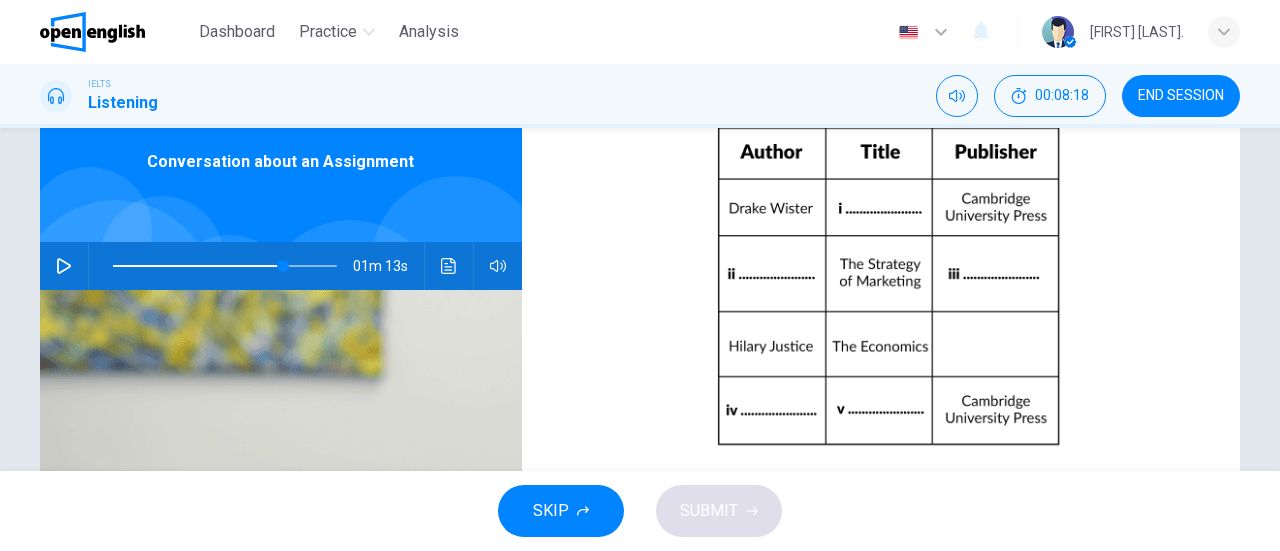 scroll, scrollTop: 59, scrollLeft: 0, axis: vertical 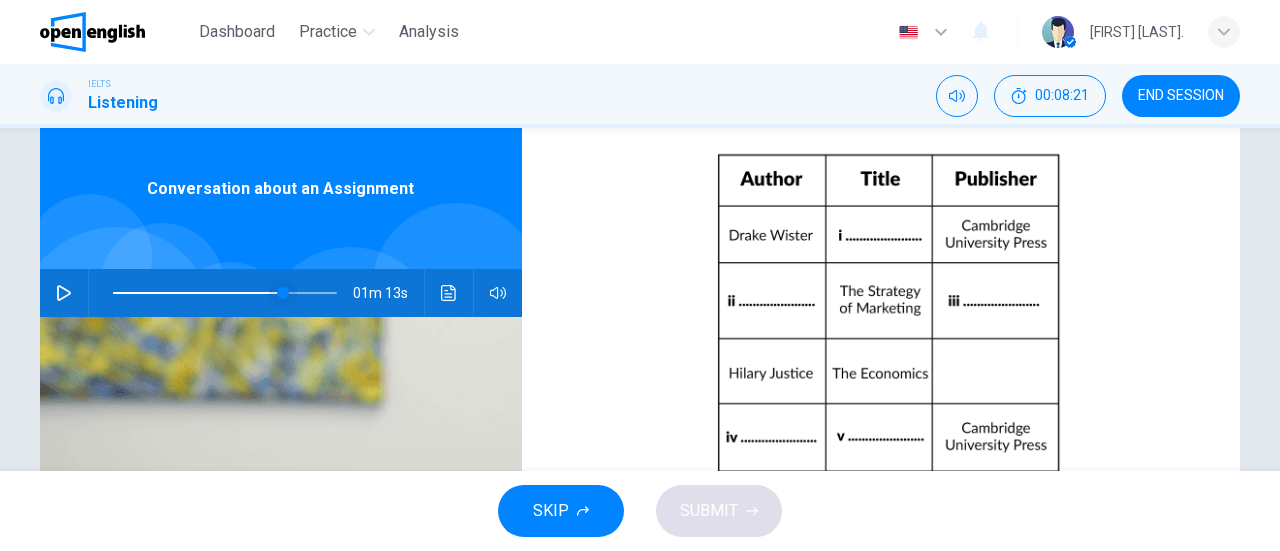 click at bounding box center (283, 293) 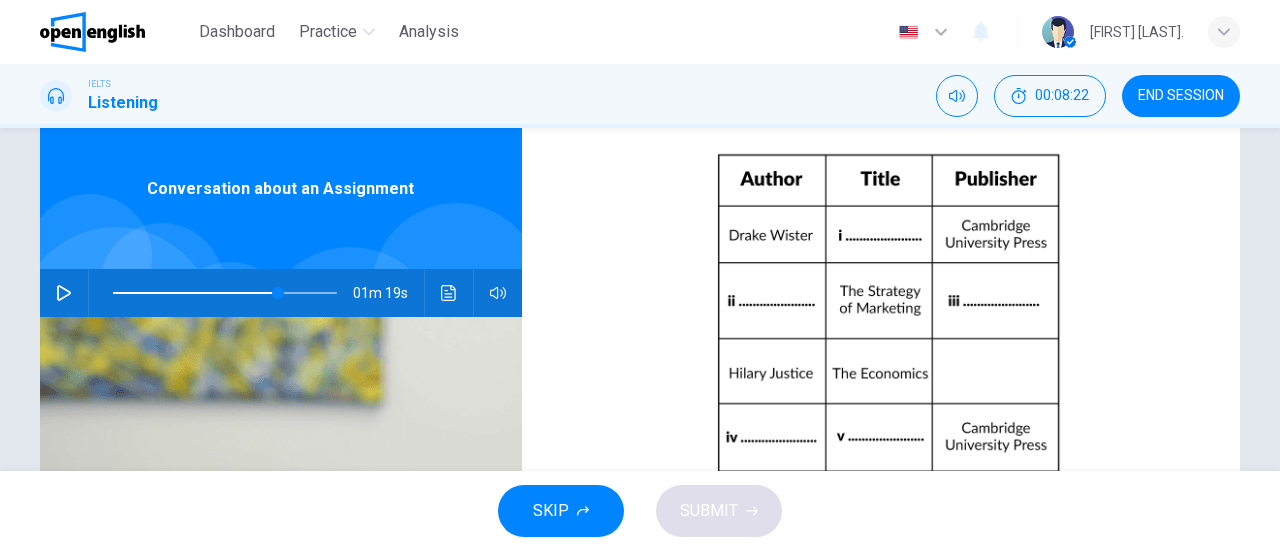 click at bounding box center [64, 293] 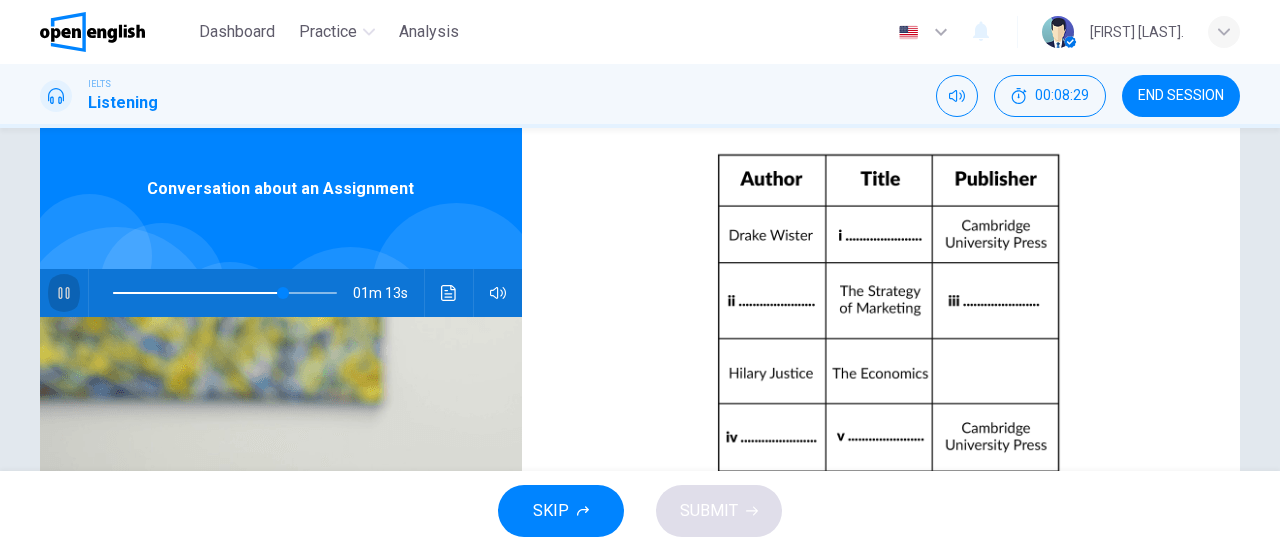 click at bounding box center [64, 293] 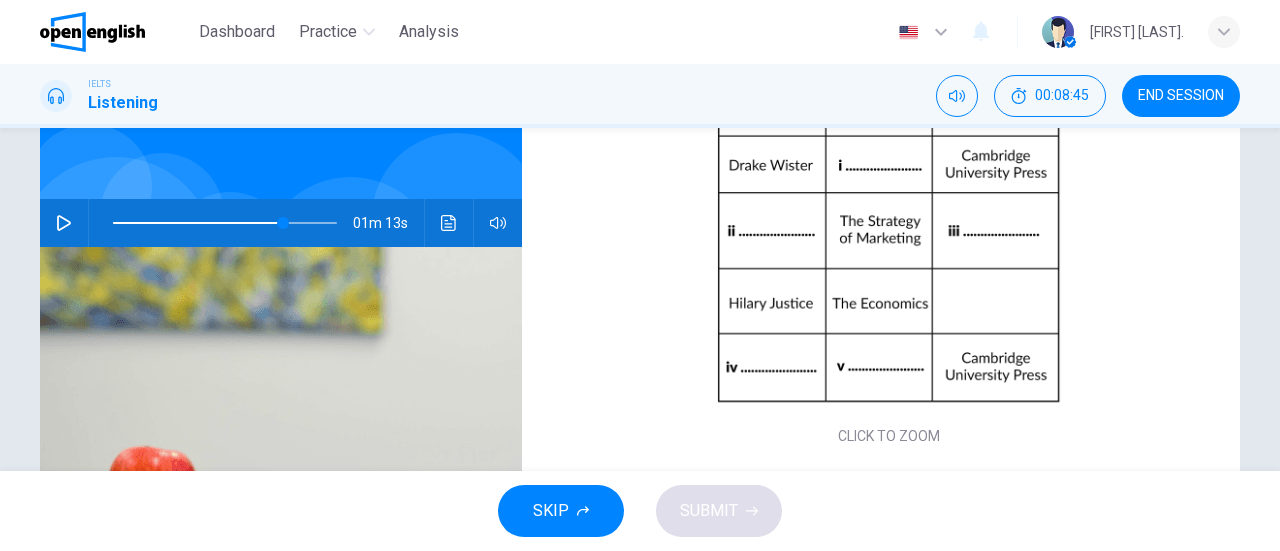 scroll, scrollTop: 127, scrollLeft: 0, axis: vertical 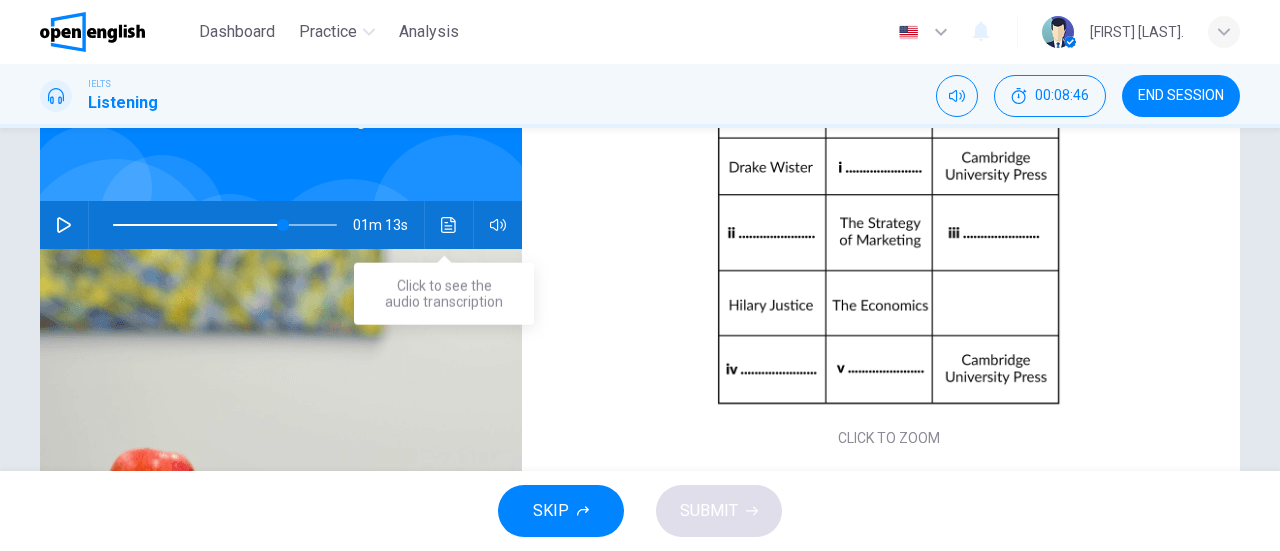 click at bounding box center [449, 225] 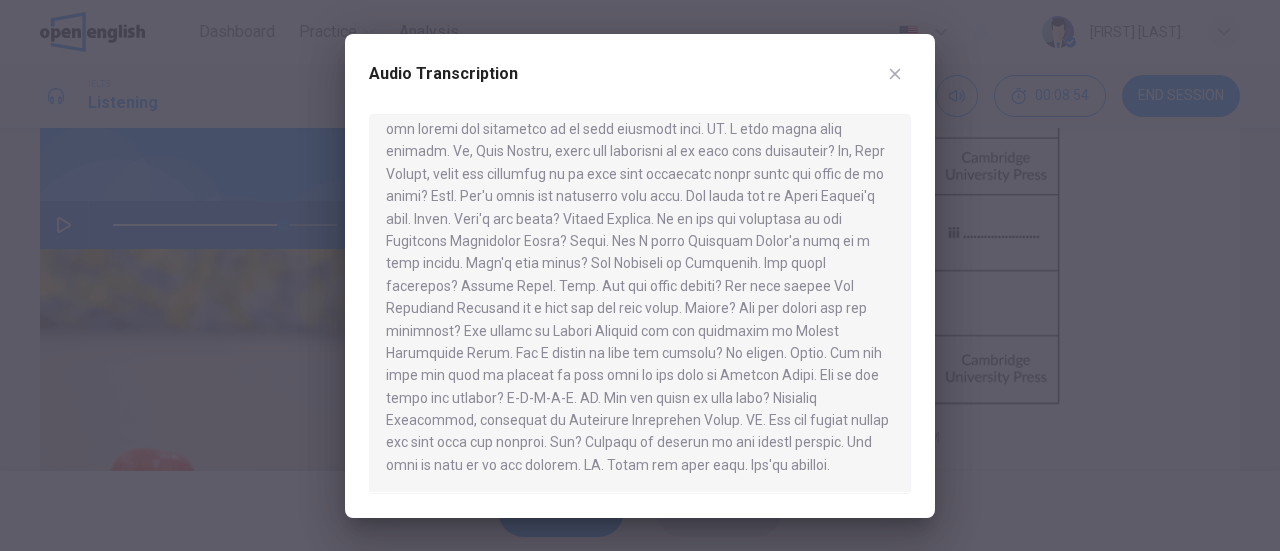 scroll, scrollTop: 738, scrollLeft: 0, axis: vertical 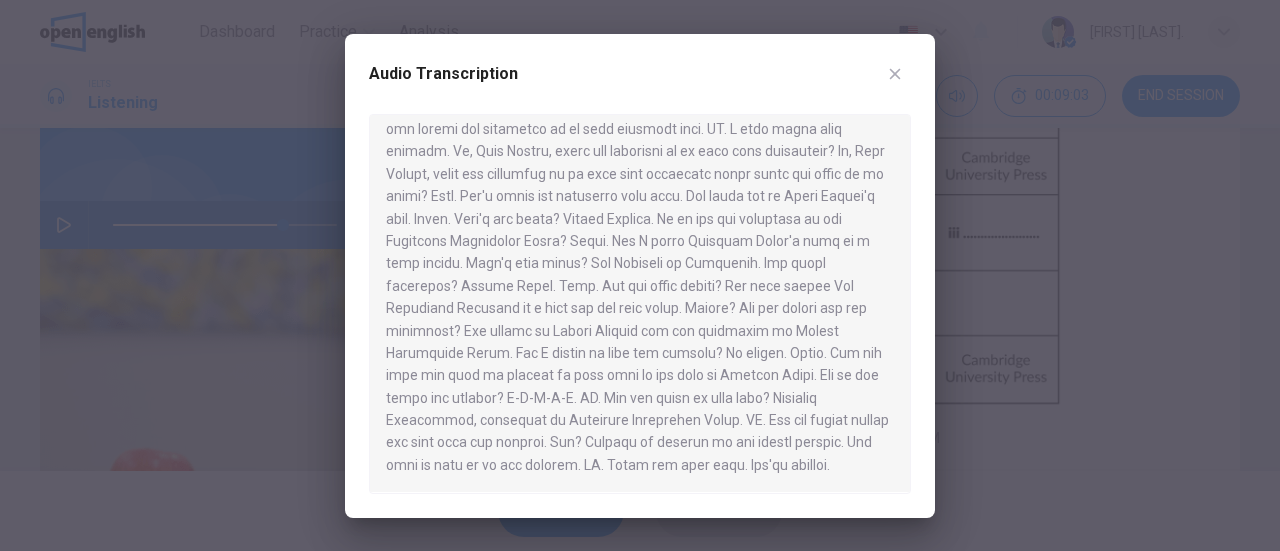click at bounding box center [895, 74] 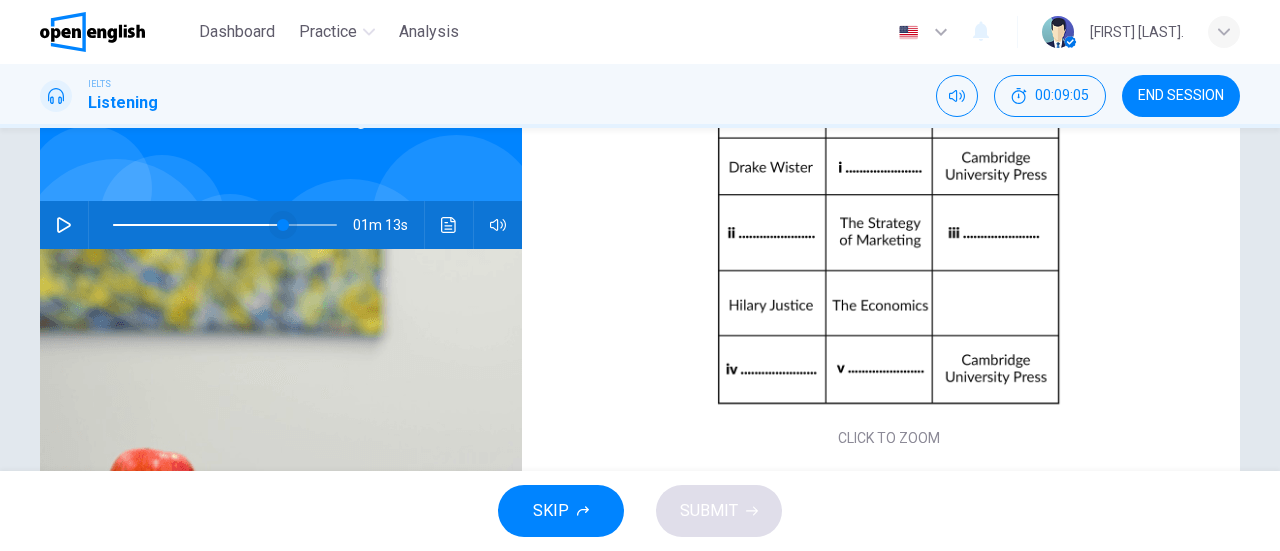 click at bounding box center [283, 225] 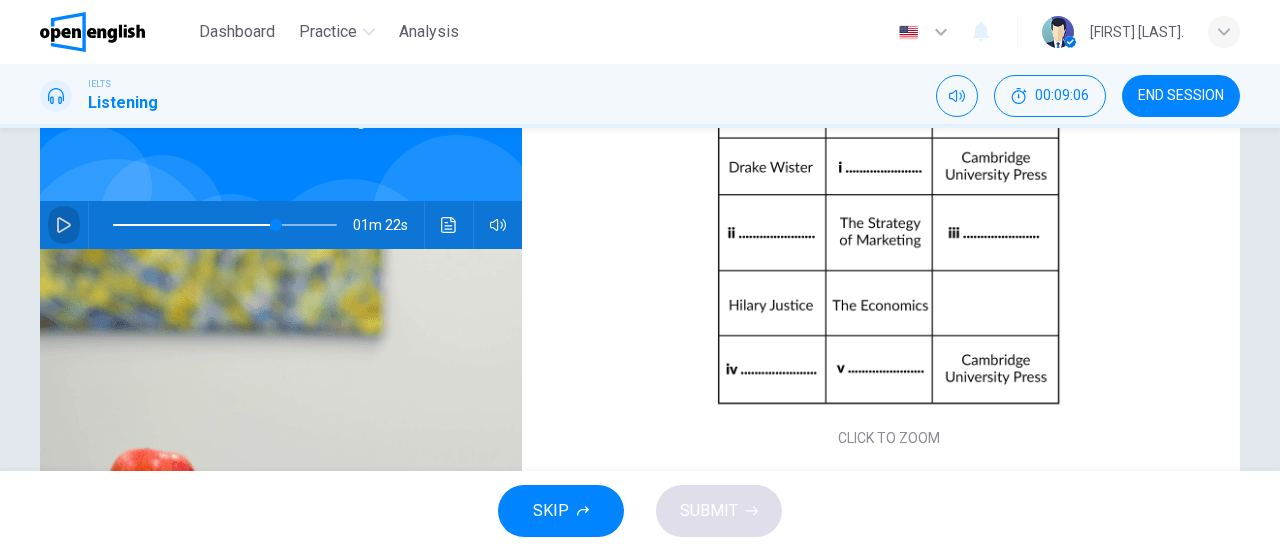 click at bounding box center (64, 225) 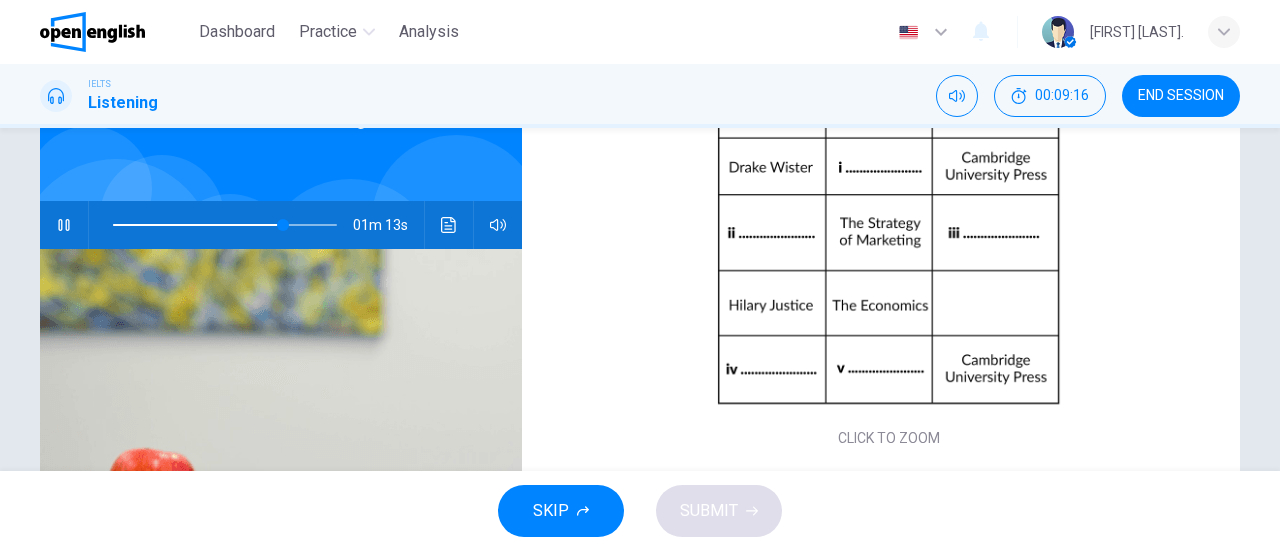 click at bounding box center [64, 225] 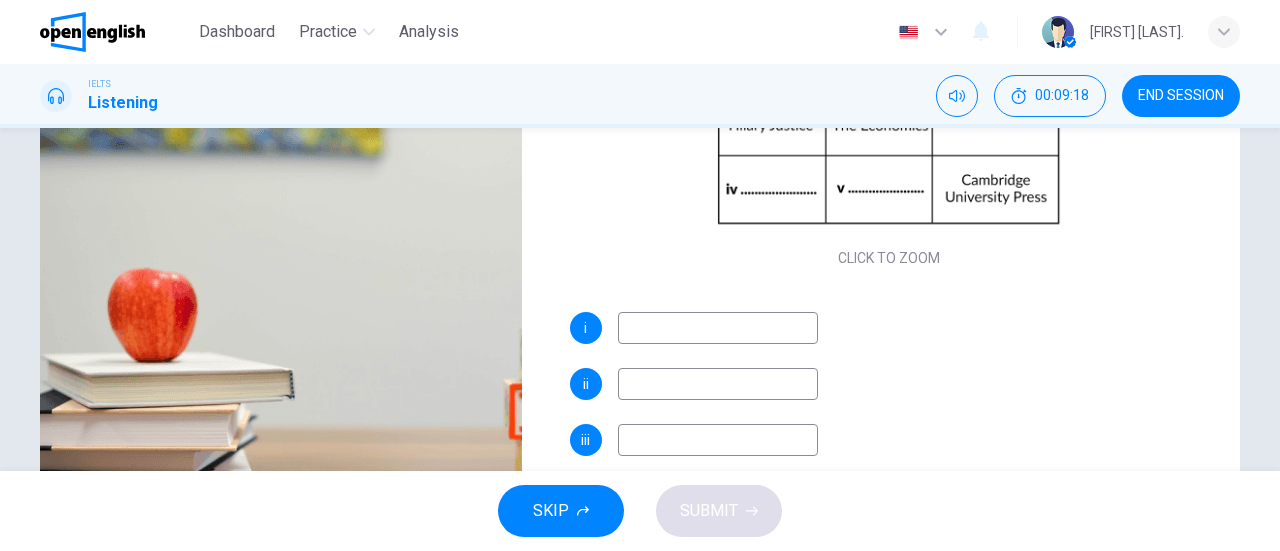scroll, scrollTop: 311, scrollLeft: 0, axis: vertical 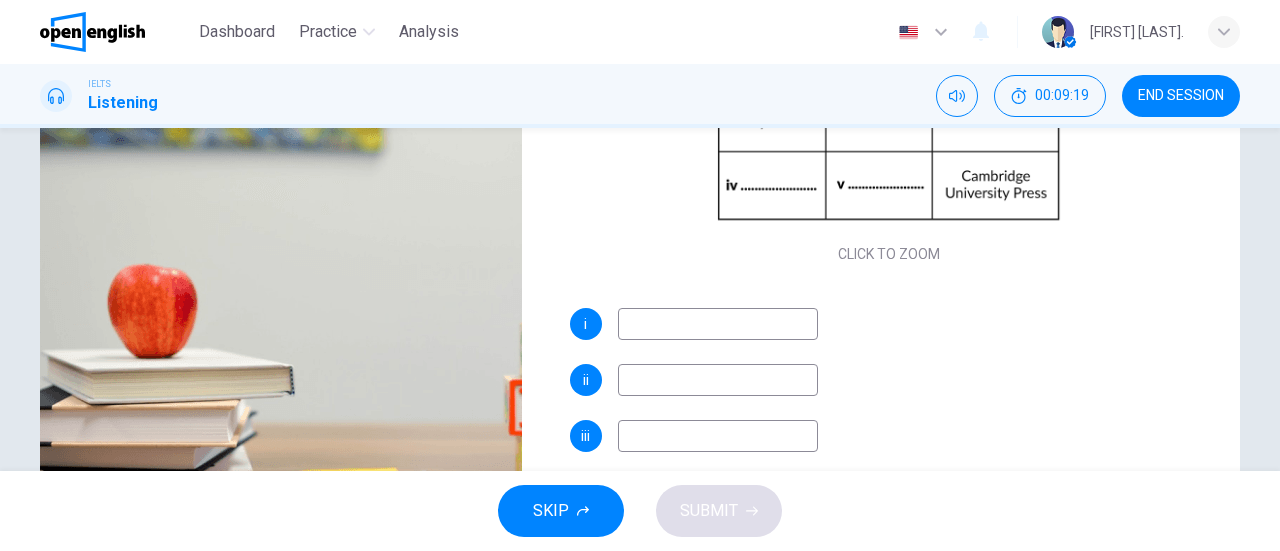 click at bounding box center [718, 324] 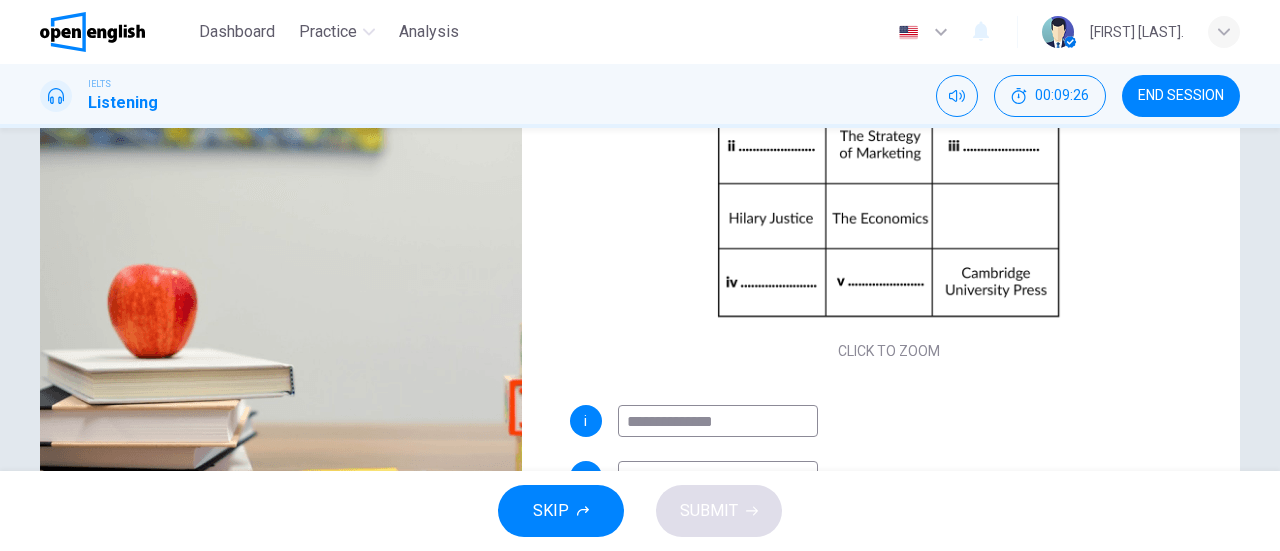 scroll, scrollTop: 0, scrollLeft: 0, axis: both 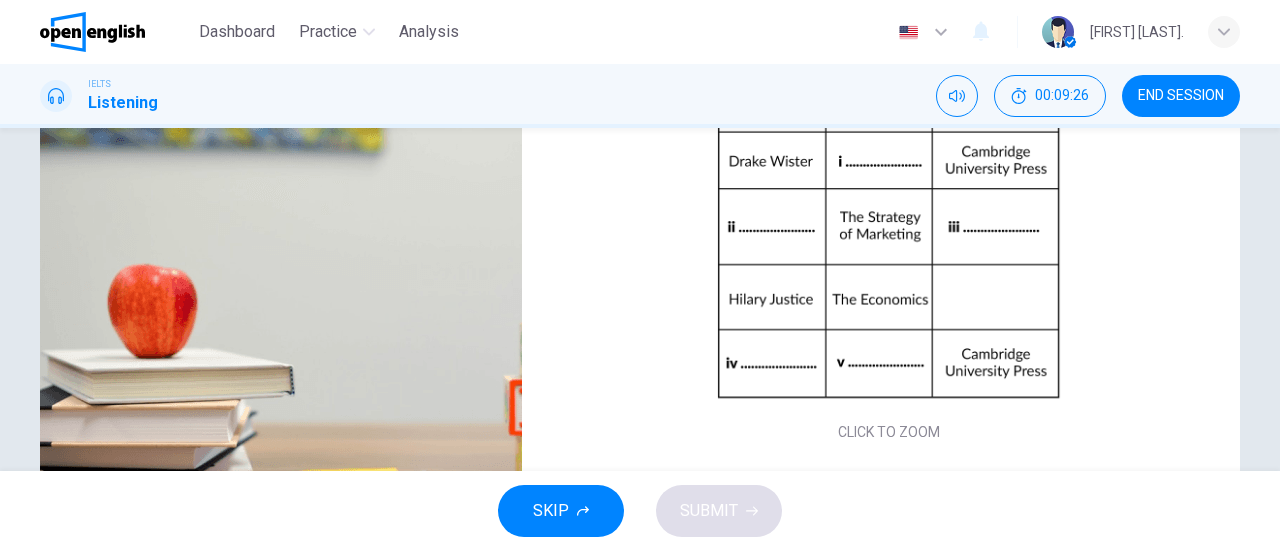 type on "**********" 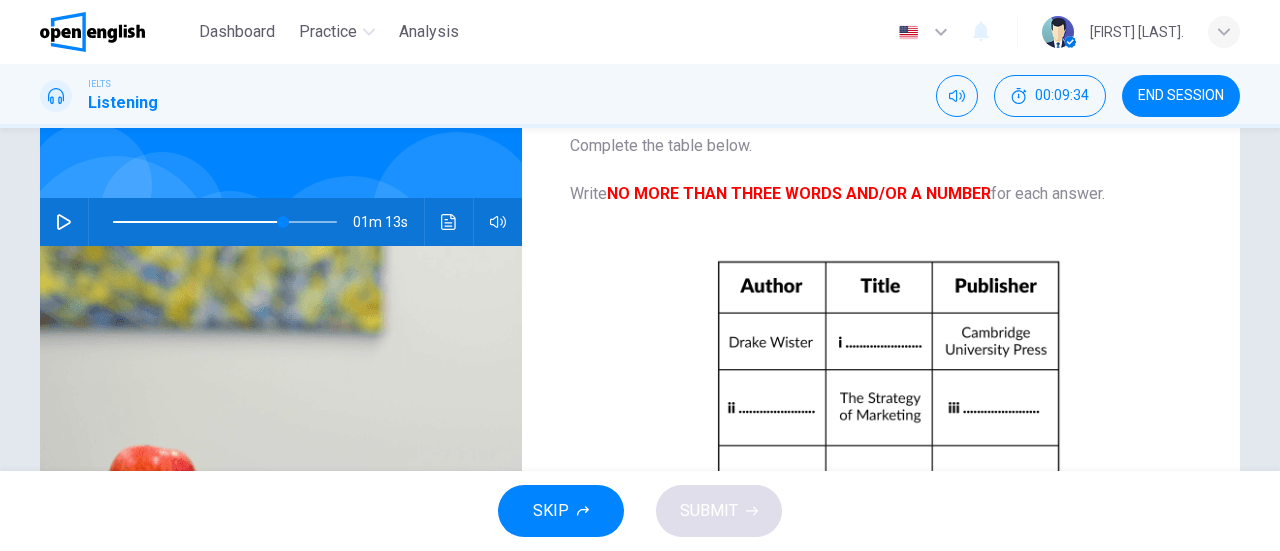 scroll, scrollTop: 128, scrollLeft: 0, axis: vertical 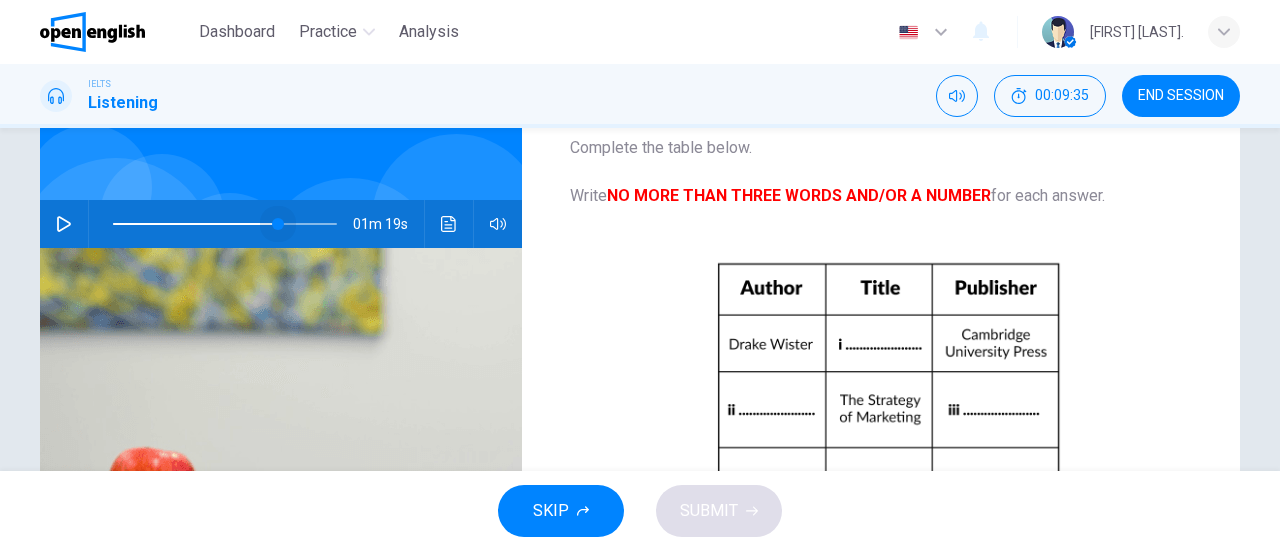 click at bounding box center [278, 224] 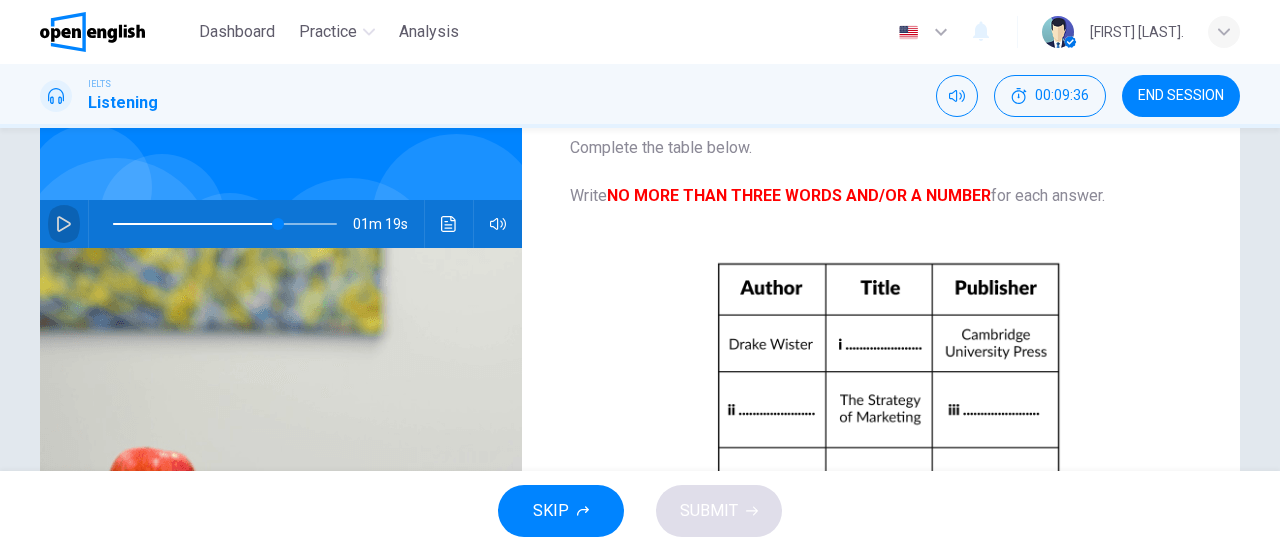 click 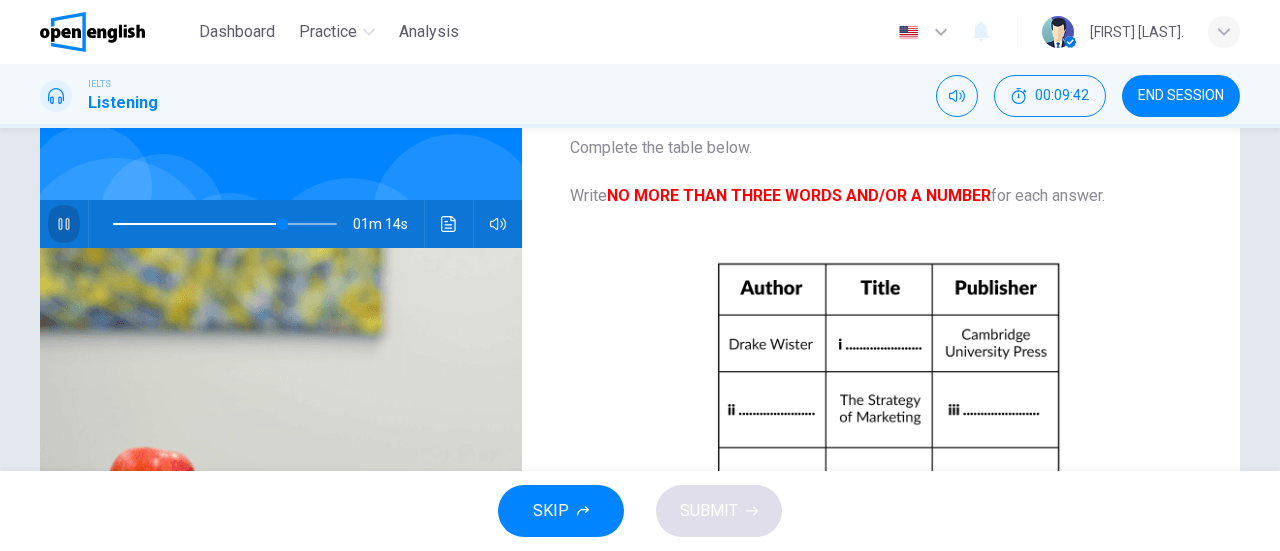 click 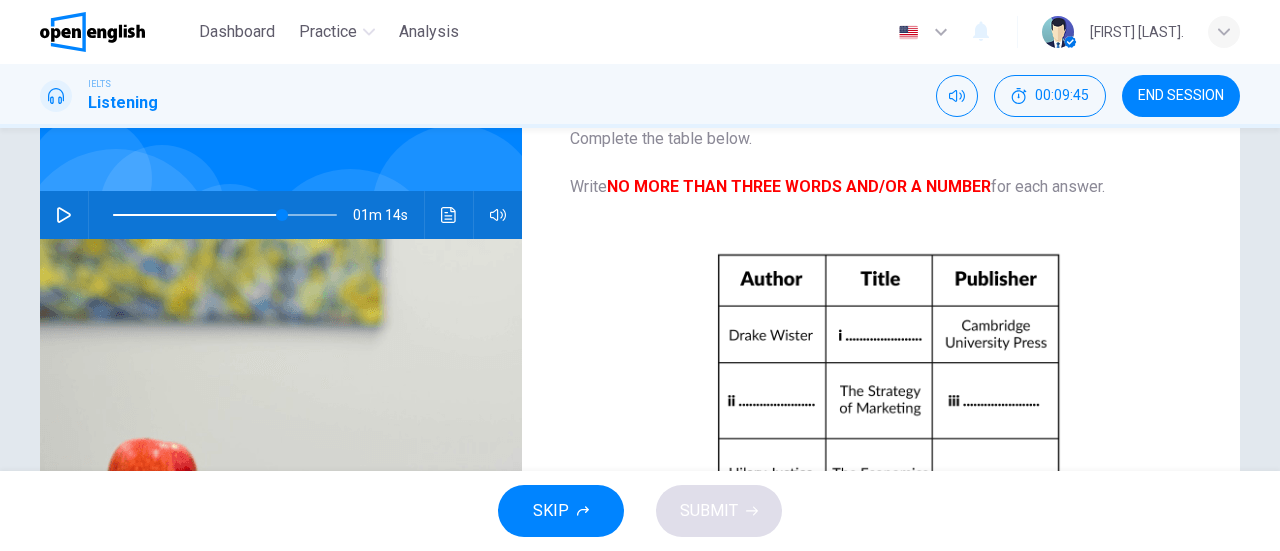 scroll, scrollTop: 132, scrollLeft: 0, axis: vertical 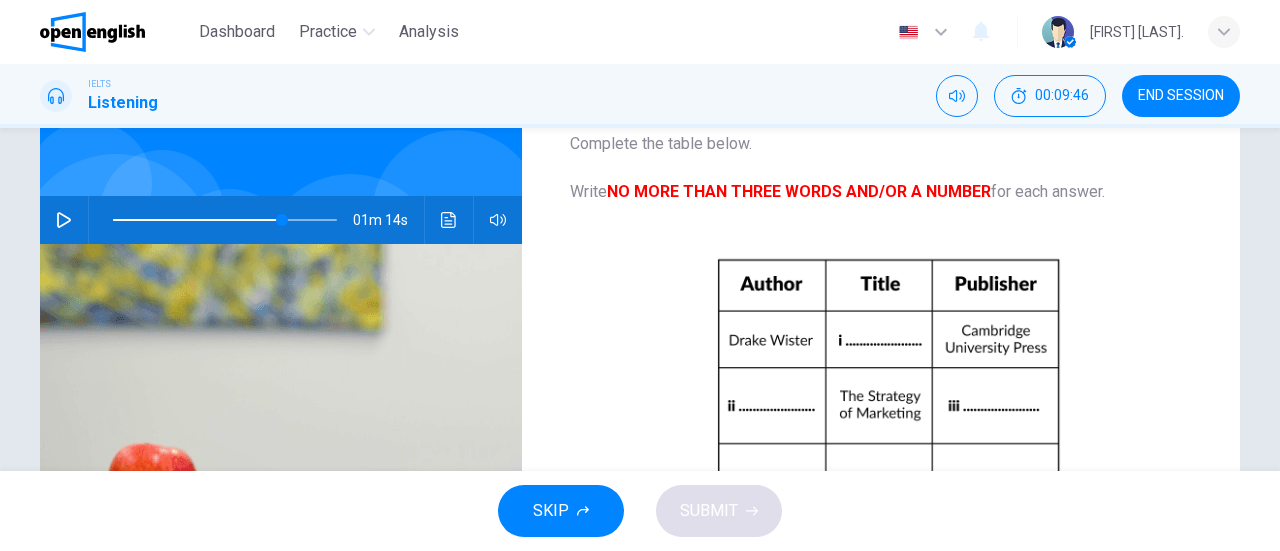click at bounding box center [64, 220] 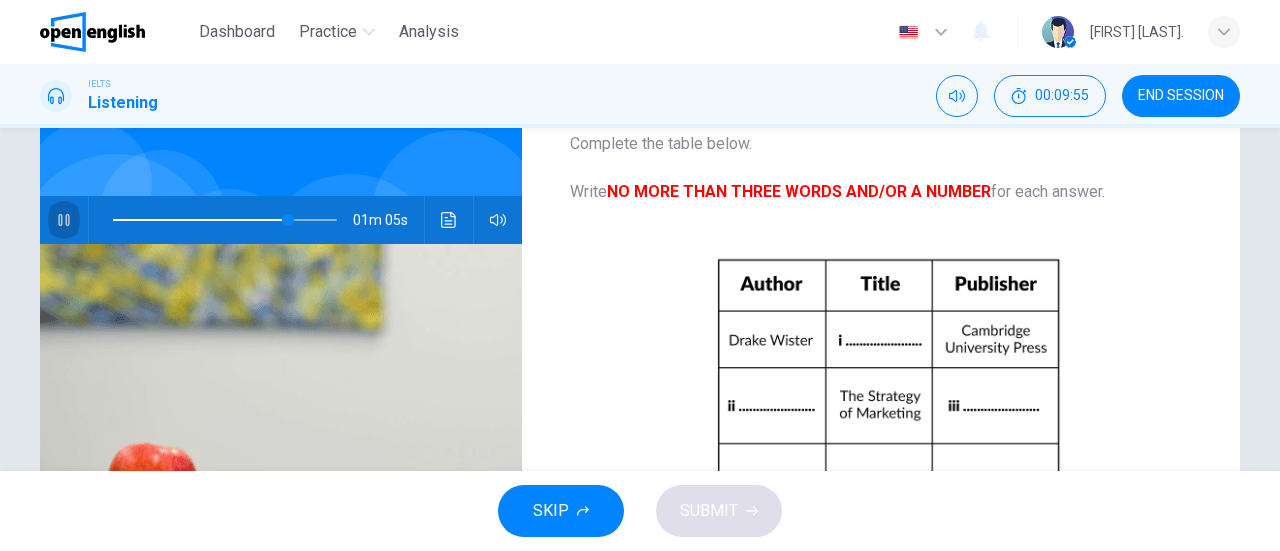 click 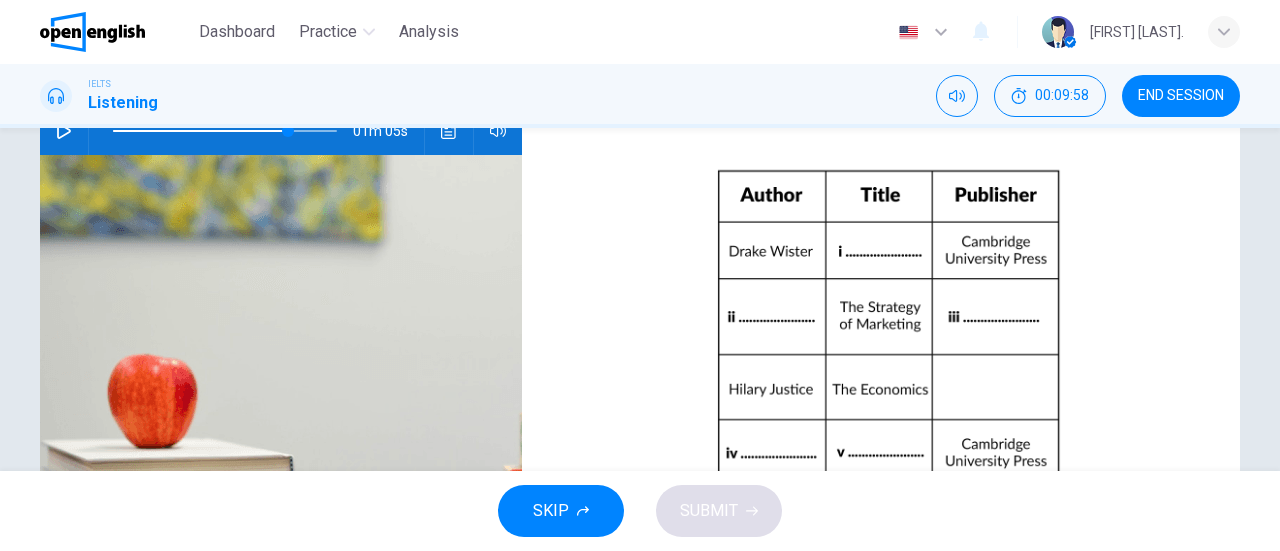 scroll, scrollTop: 432, scrollLeft: 0, axis: vertical 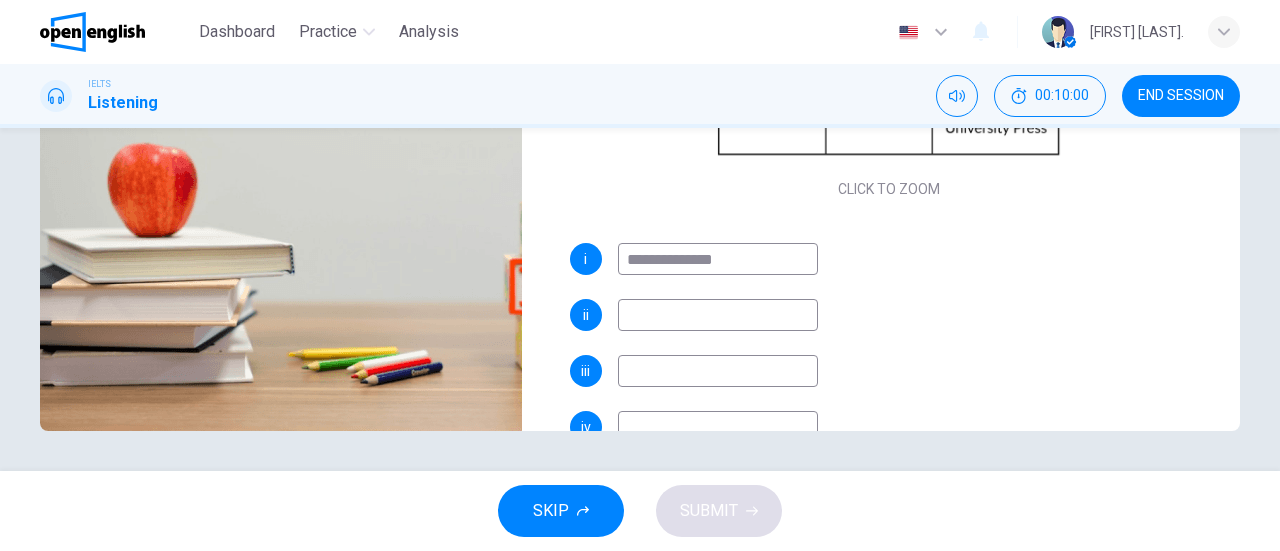 click at bounding box center [718, 315] 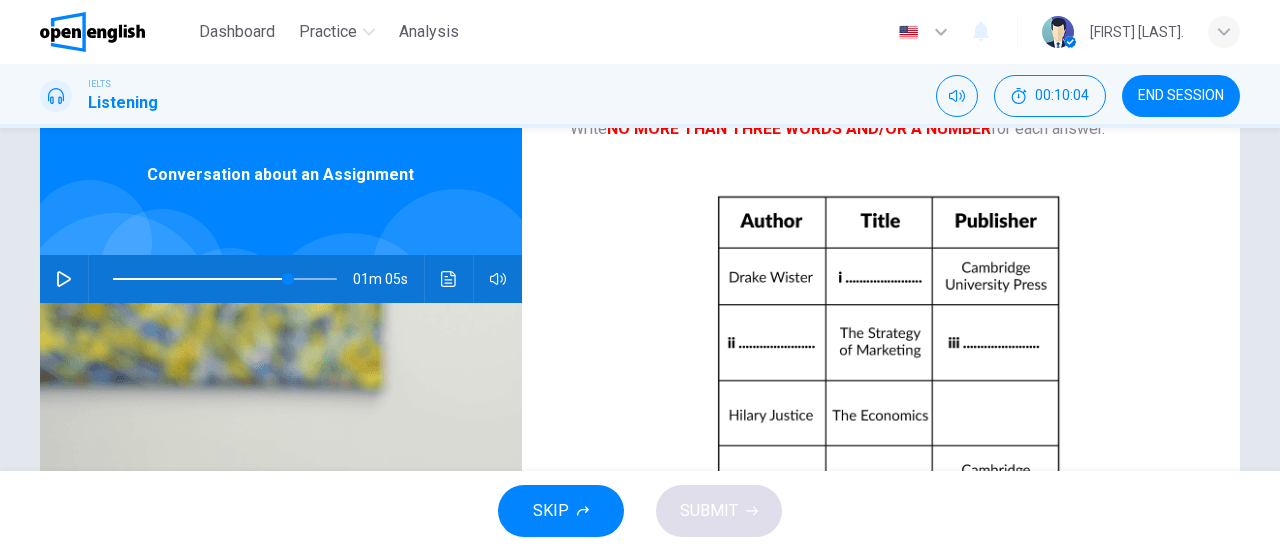 scroll, scrollTop: 0, scrollLeft: 0, axis: both 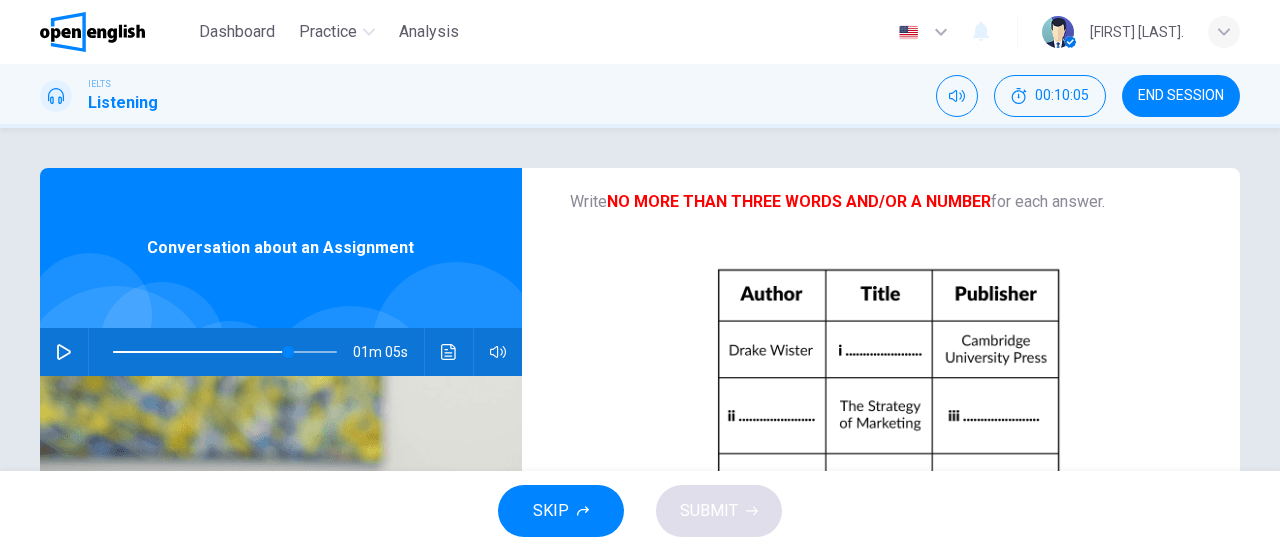 type on "**********" 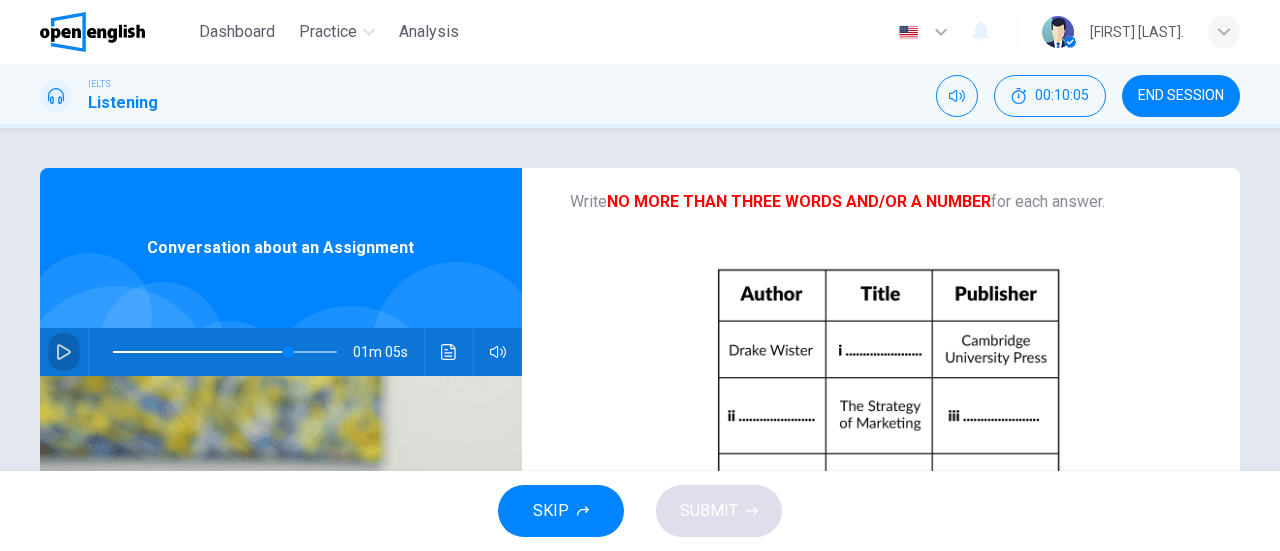 click 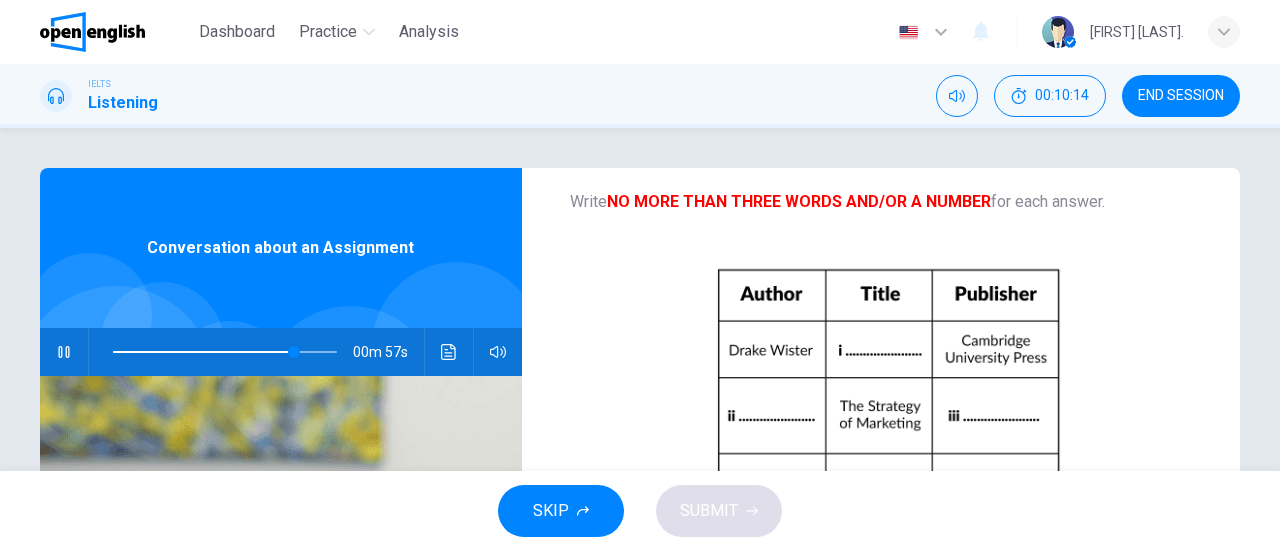 click 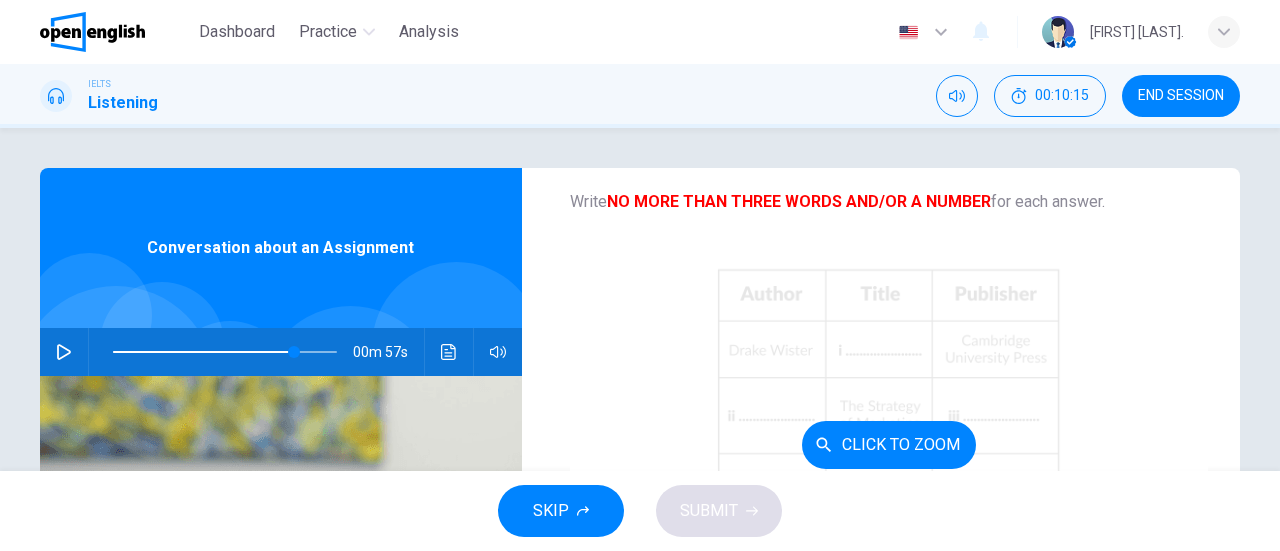 scroll, scrollTop: 230, scrollLeft: 0, axis: vertical 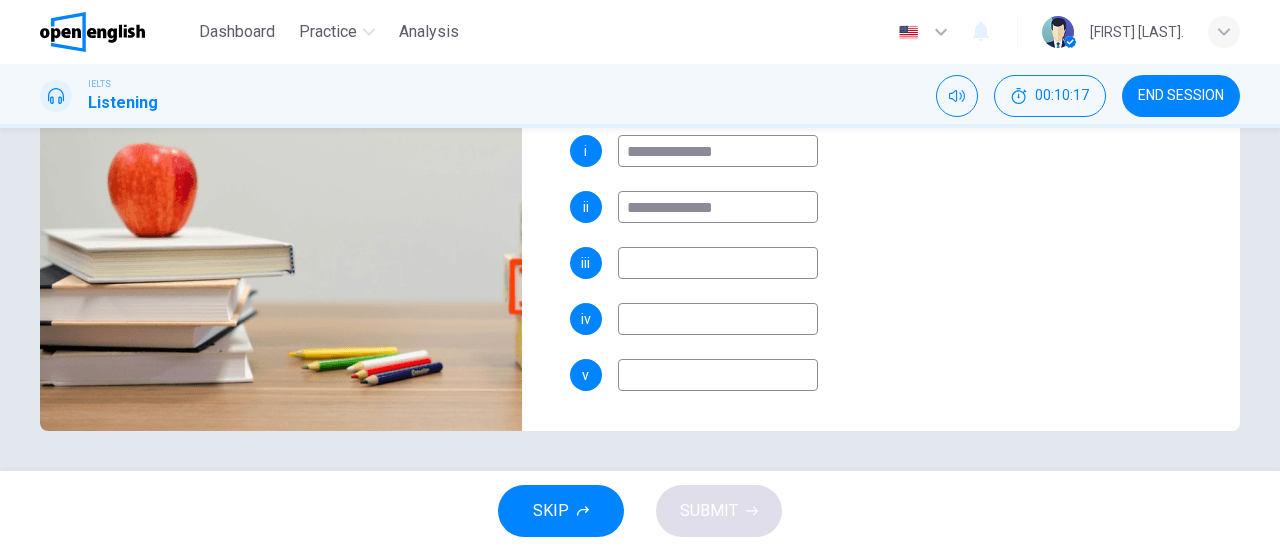 click at bounding box center (718, 263) 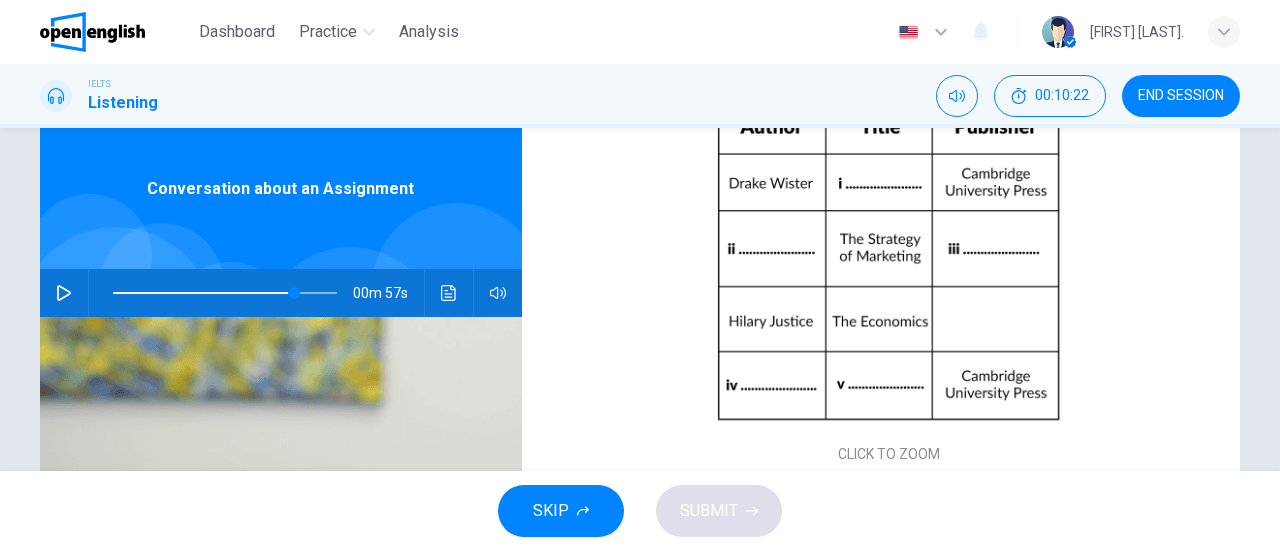 scroll, scrollTop: 58, scrollLeft: 0, axis: vertical 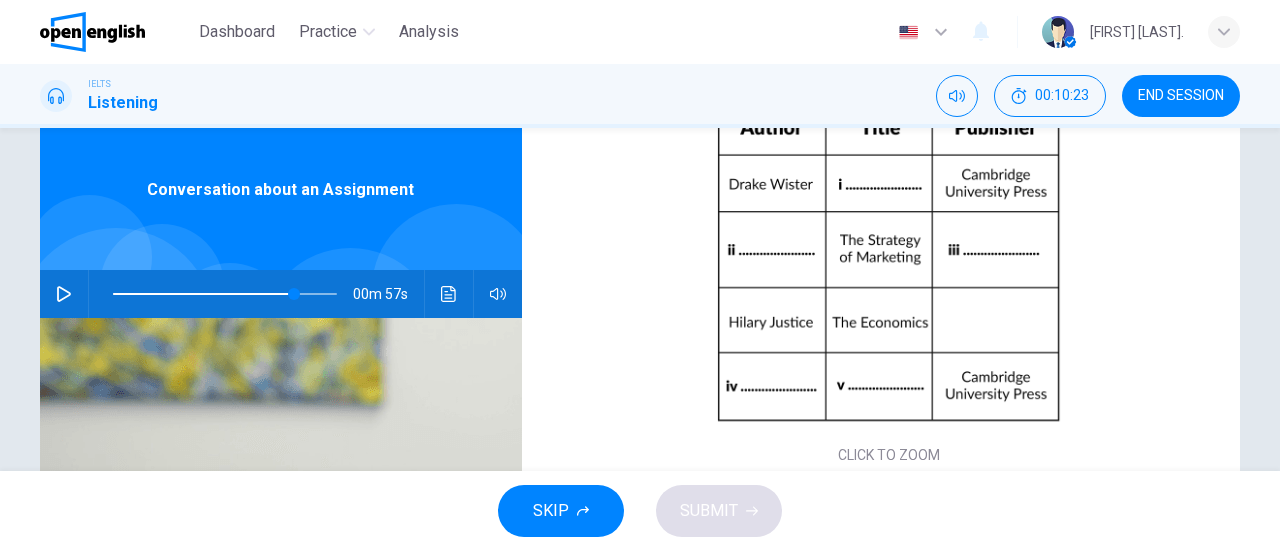 type on "**********" 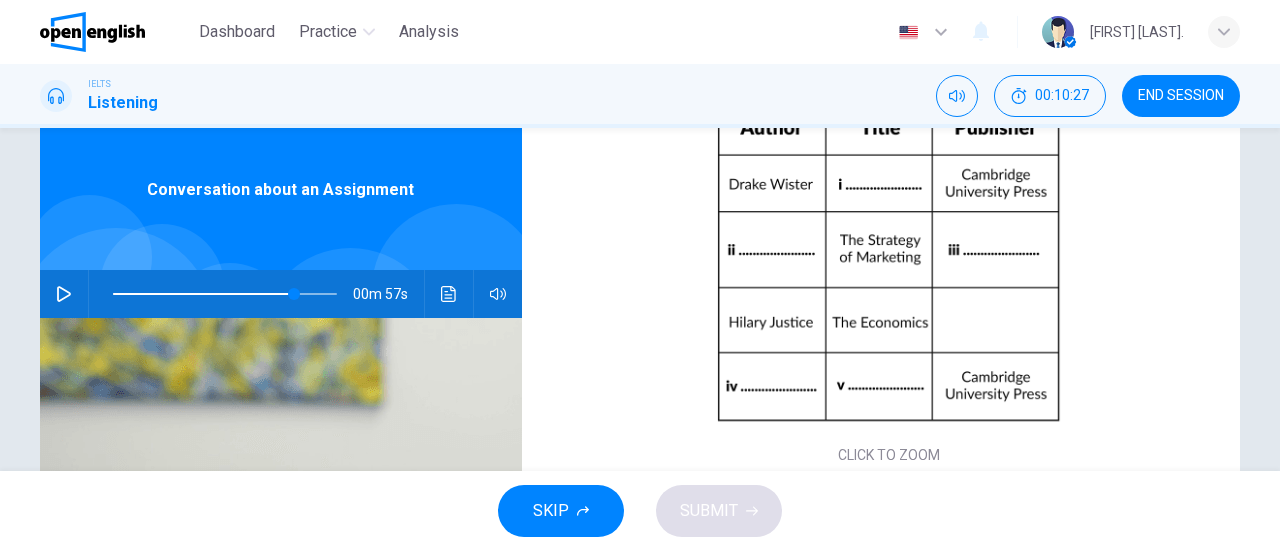 click 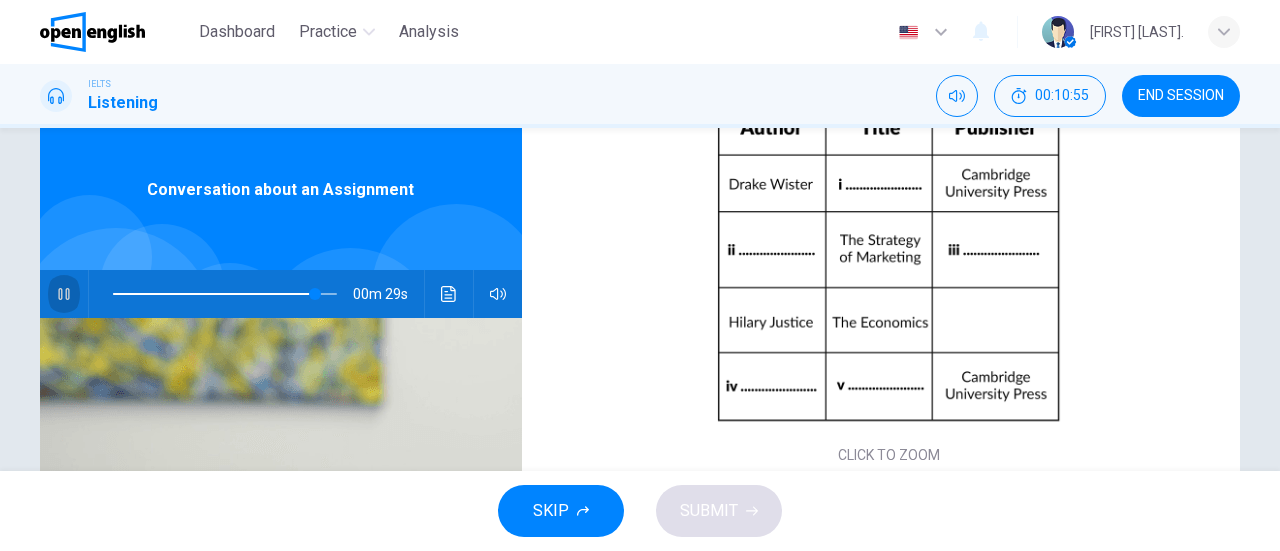 click 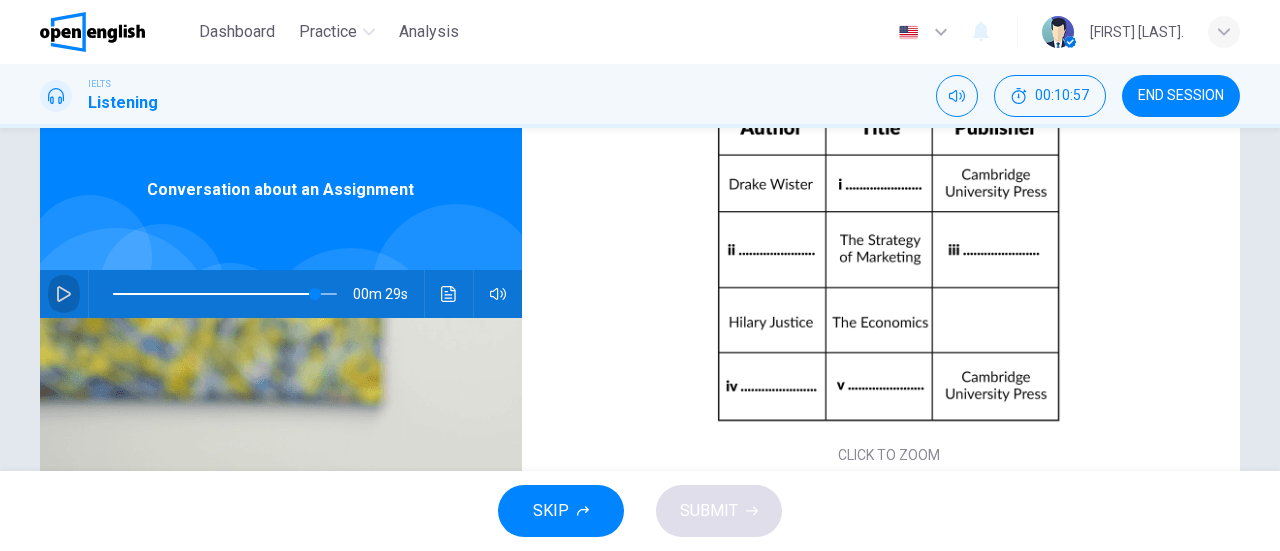 click 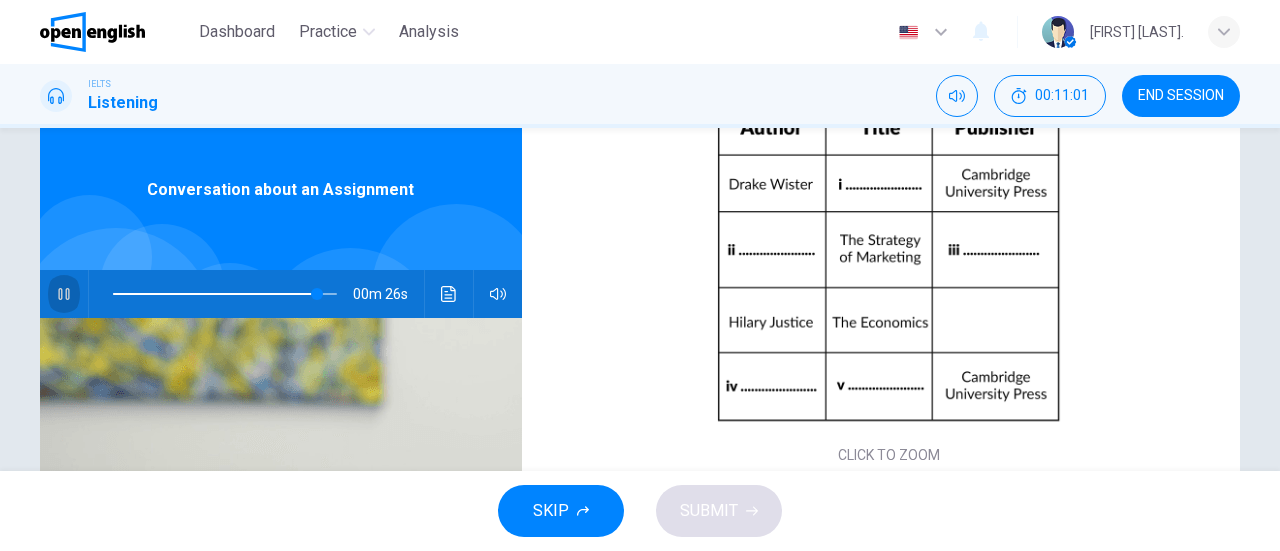 click 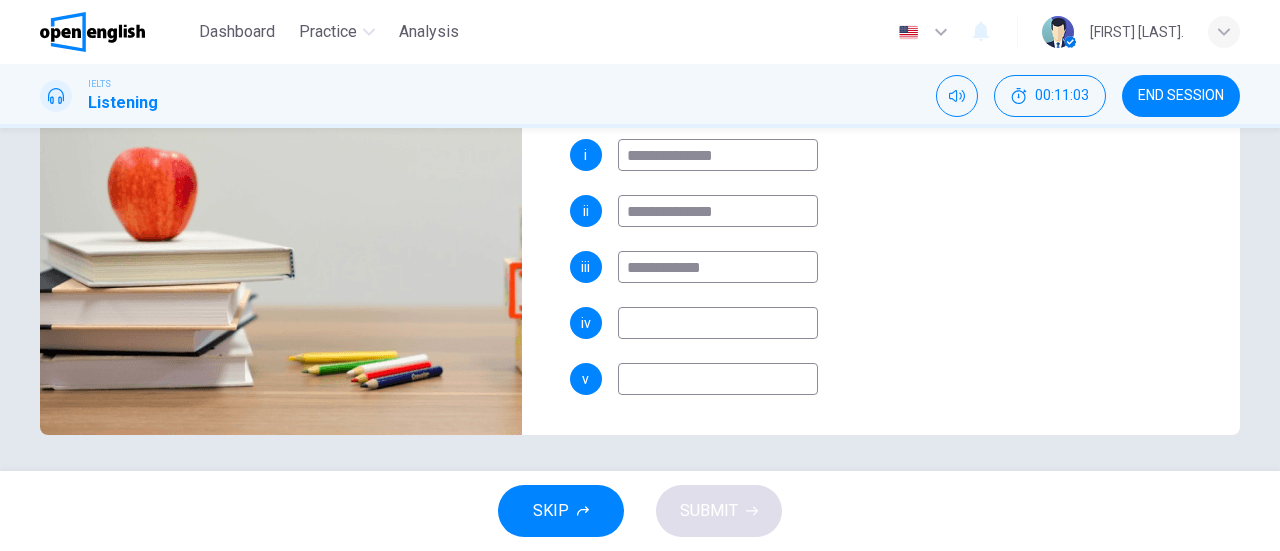 scroll, scrollTop: 432, scrollLeft: 0, axis: vertical 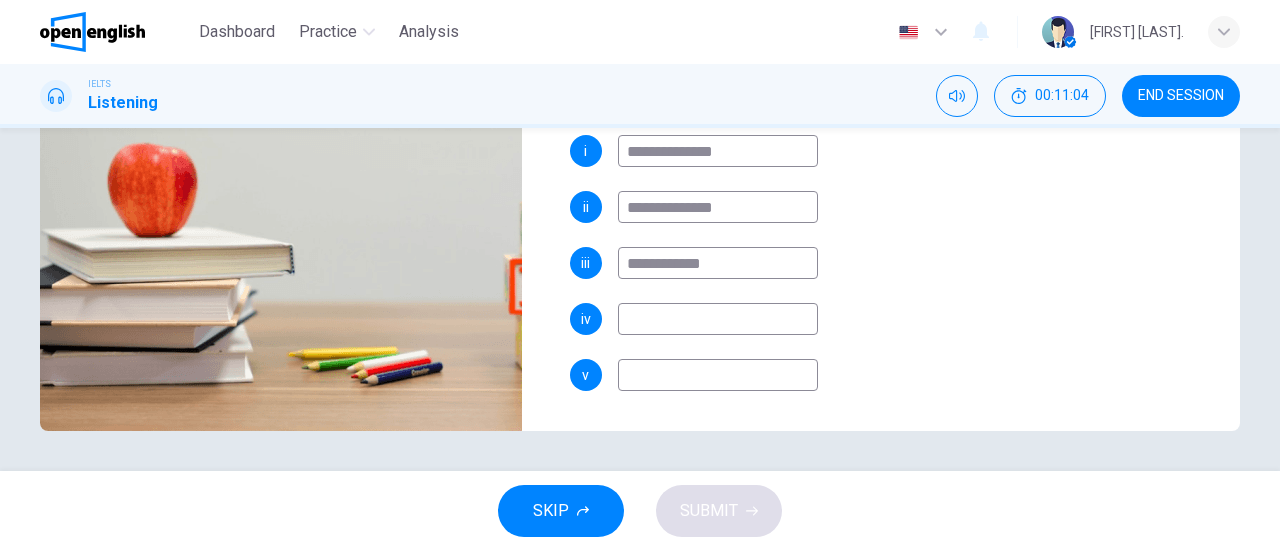 click at bounding box center [718, 319] 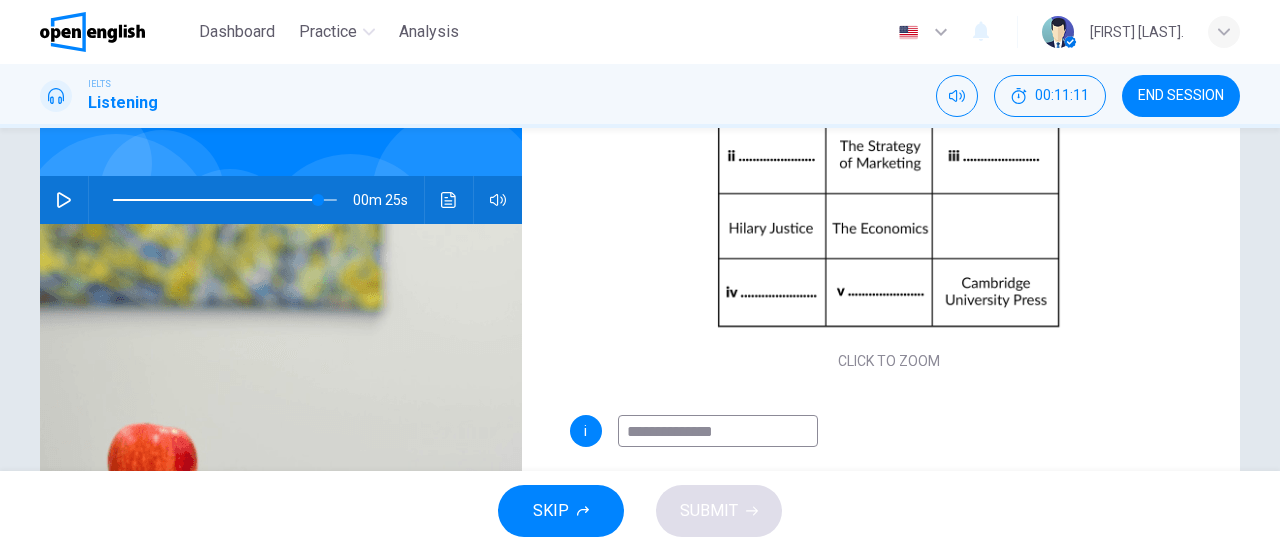 scroll, scrollTop: 150, scrollLeft: 0, axis: vertical 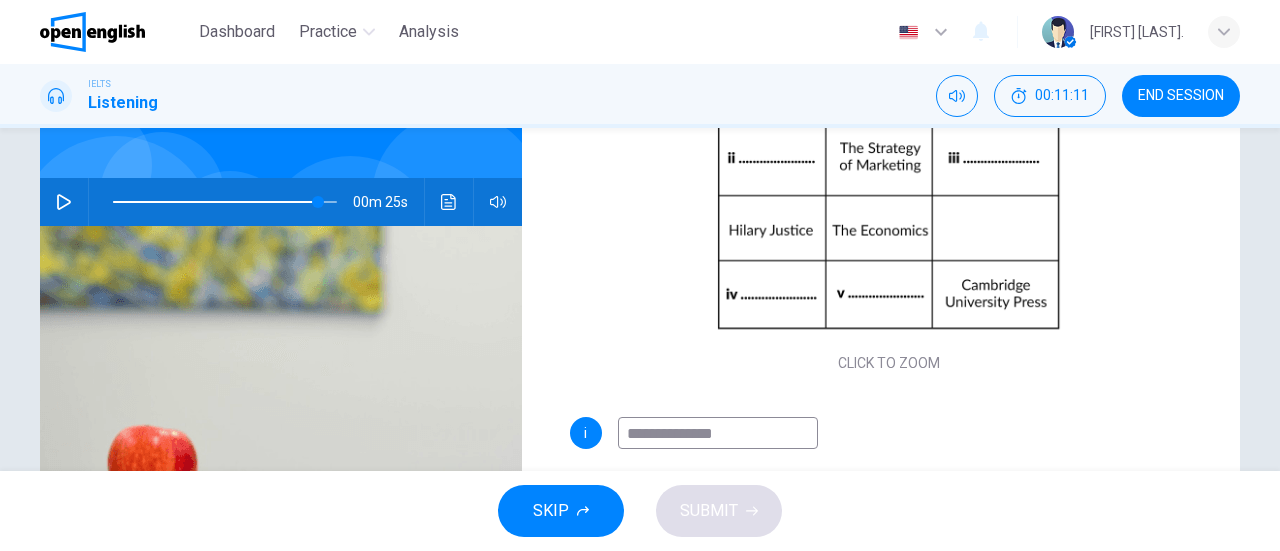 type on "****" 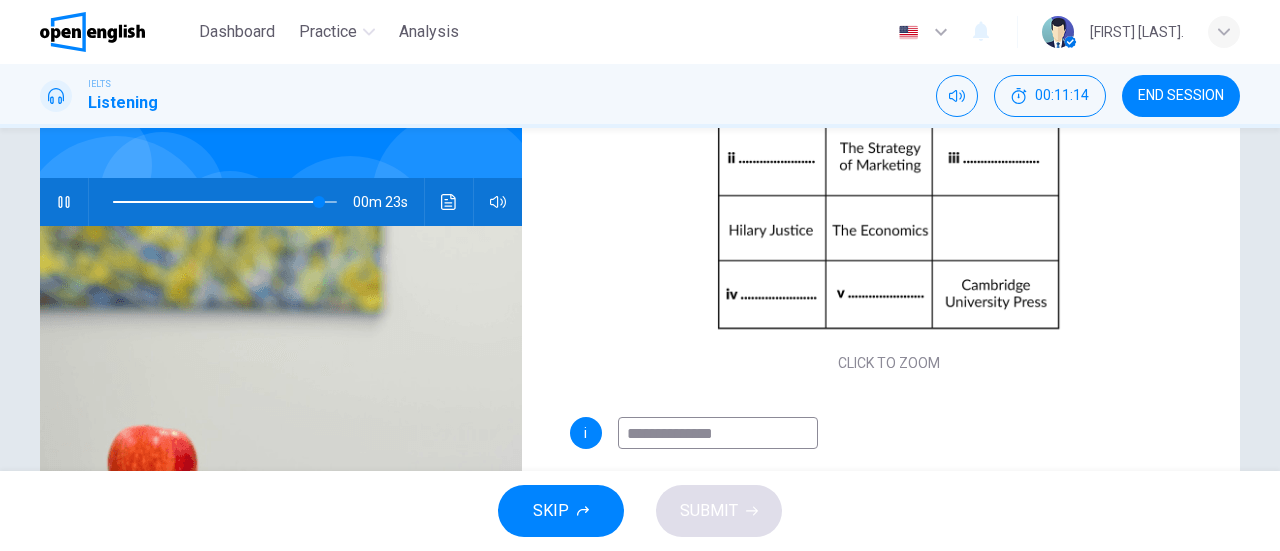 click 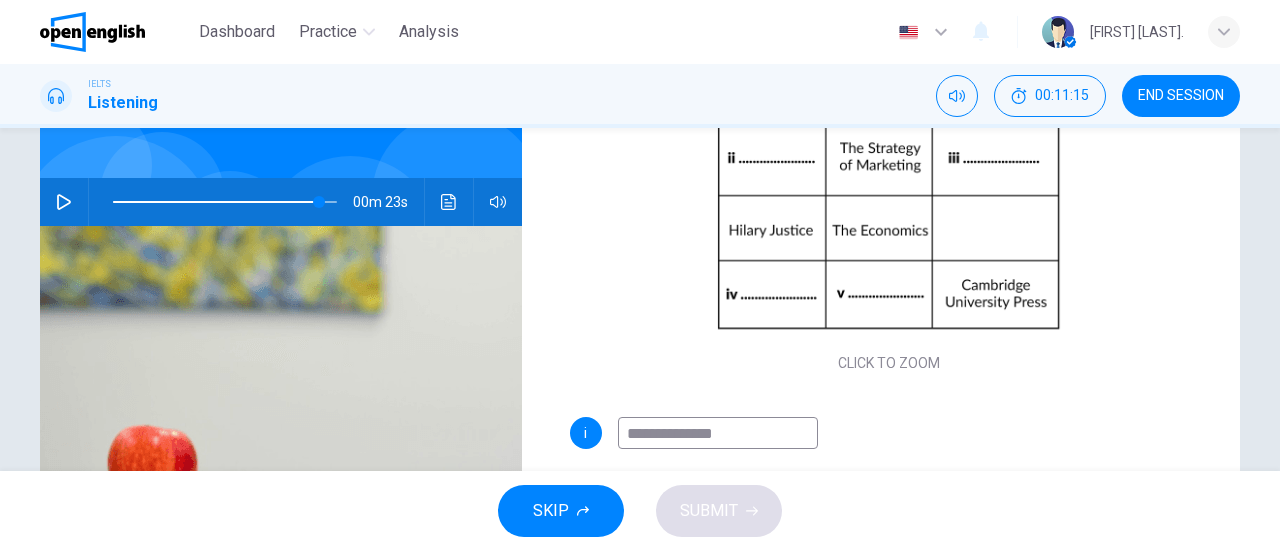 scroll, scrollTop: 324, scrollLeft: 0, axis: vertical 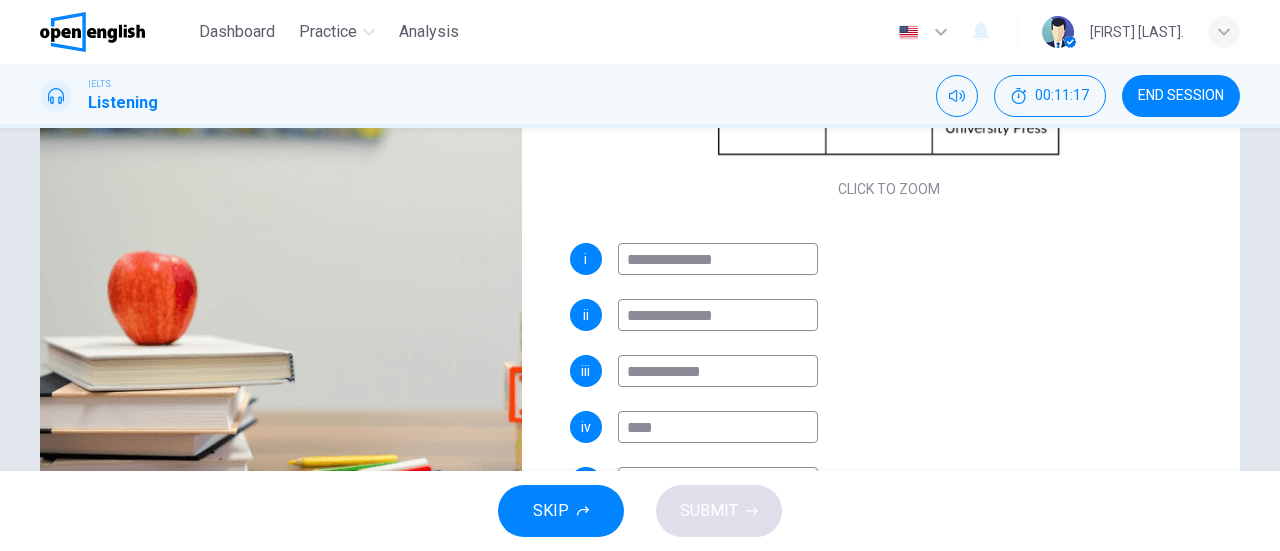 click on "****" at bounding box center [718, 427] 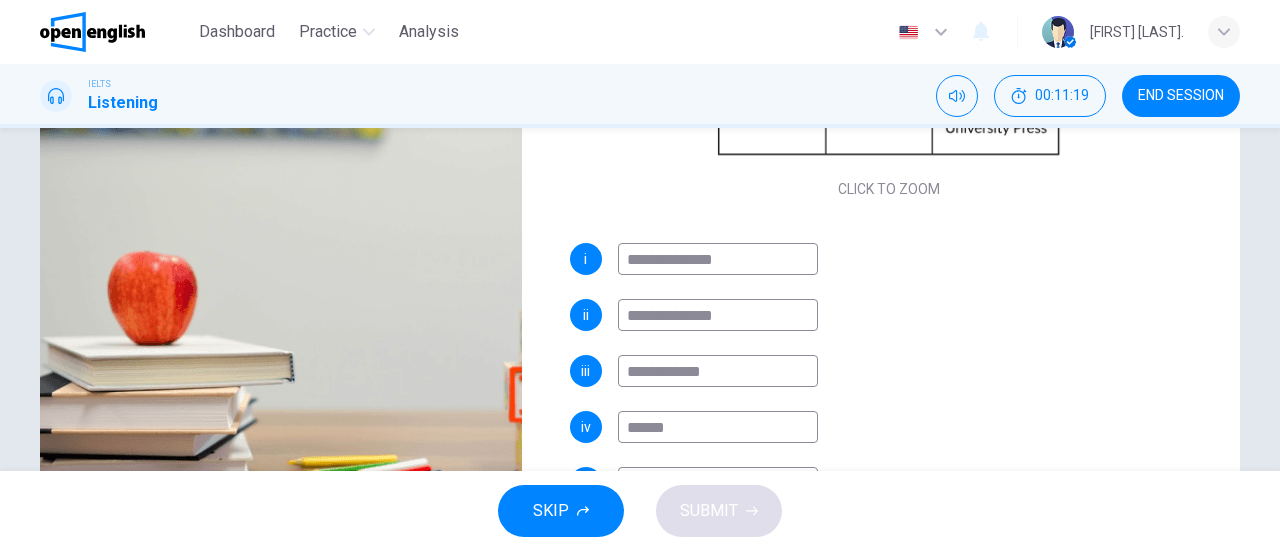 scroll, scrollTop: 0, scrollLeft: 0, axis: both 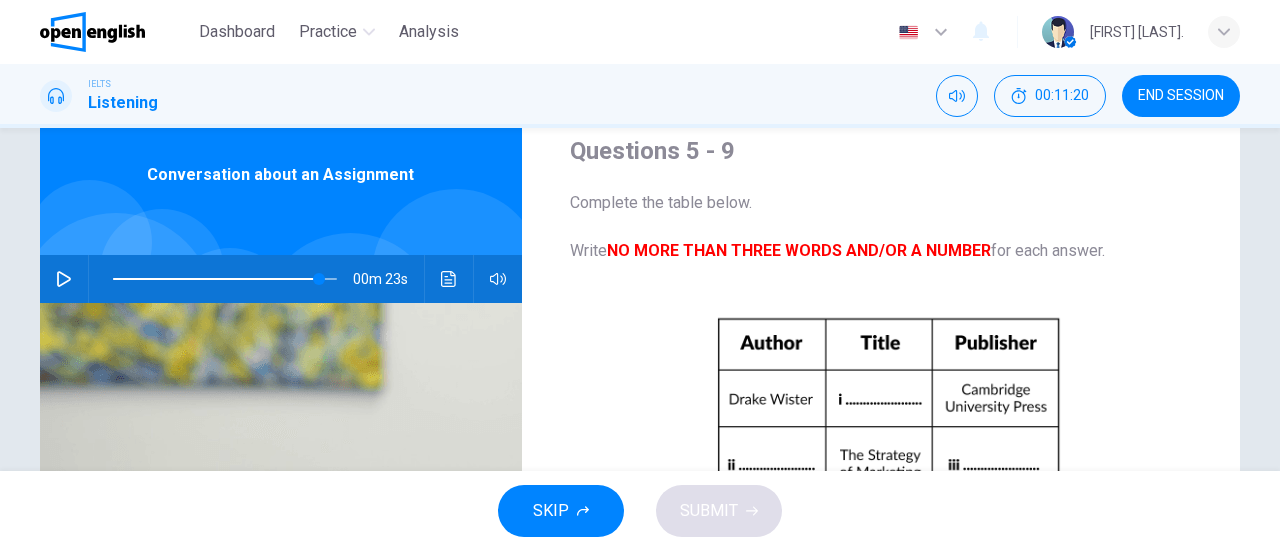 type on "*****" 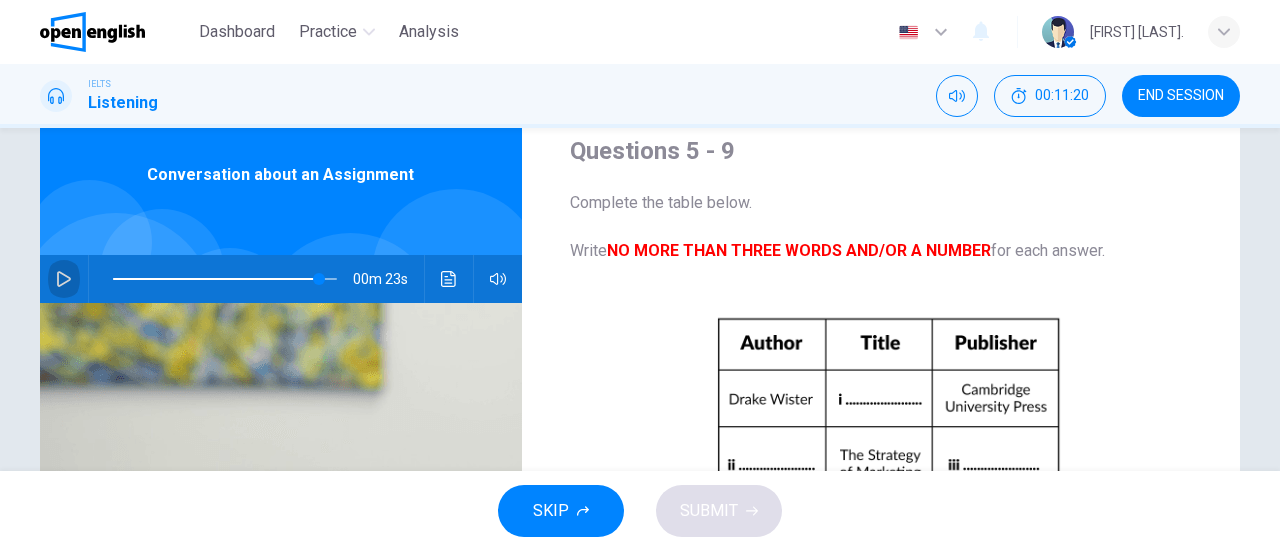 click at bounding box center (64, 279) 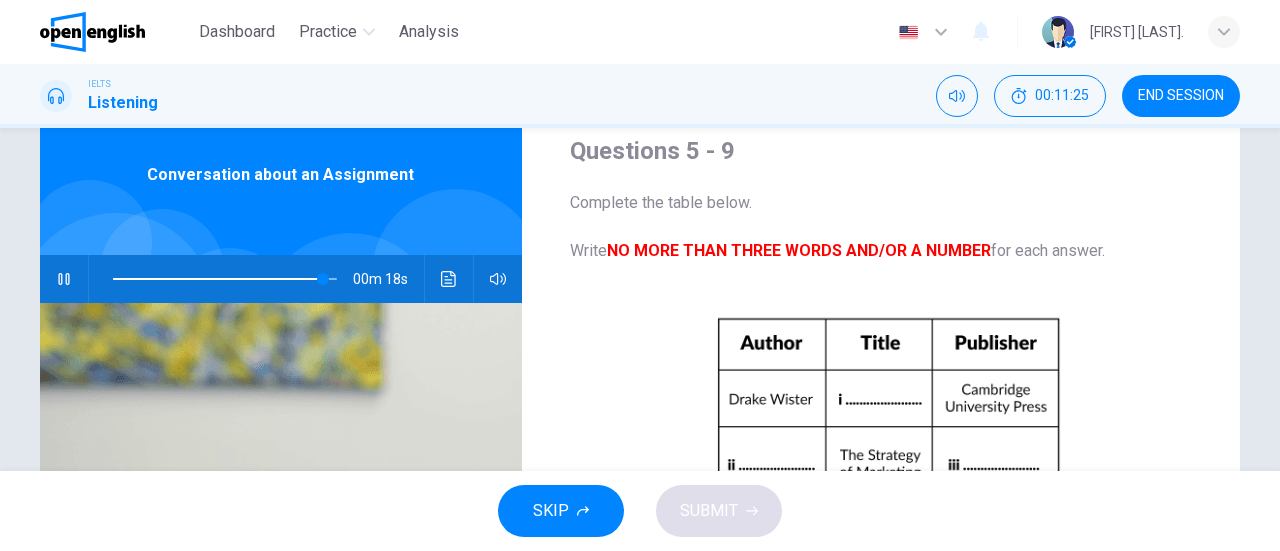 click at bounding box center (64, 279) 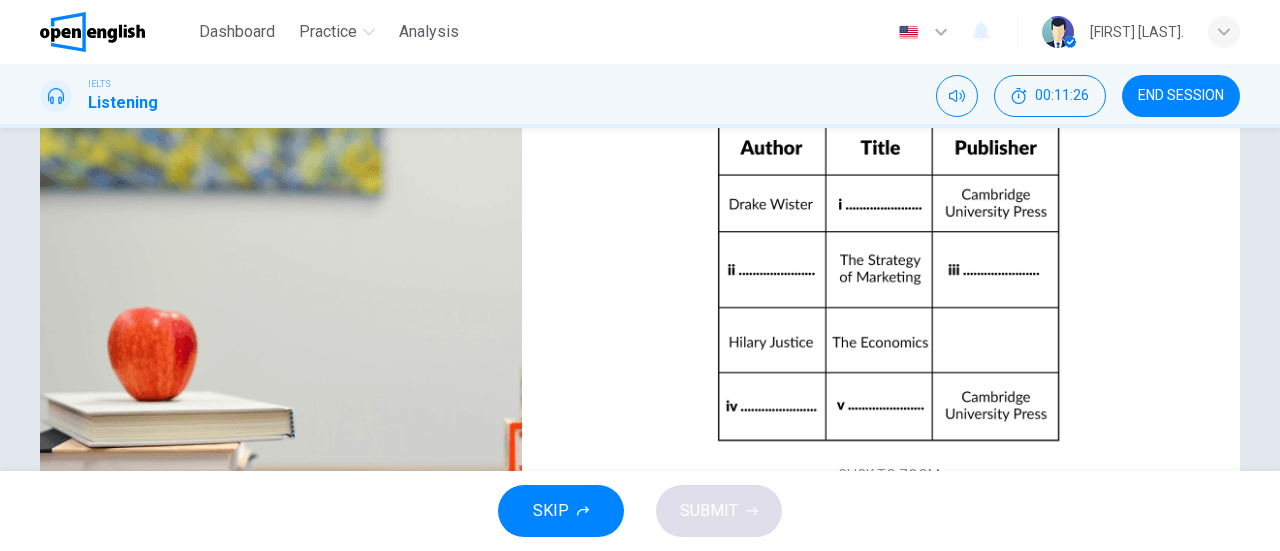 scroll, scrollTop: 432, scrollLeft: 0, axis: vertical 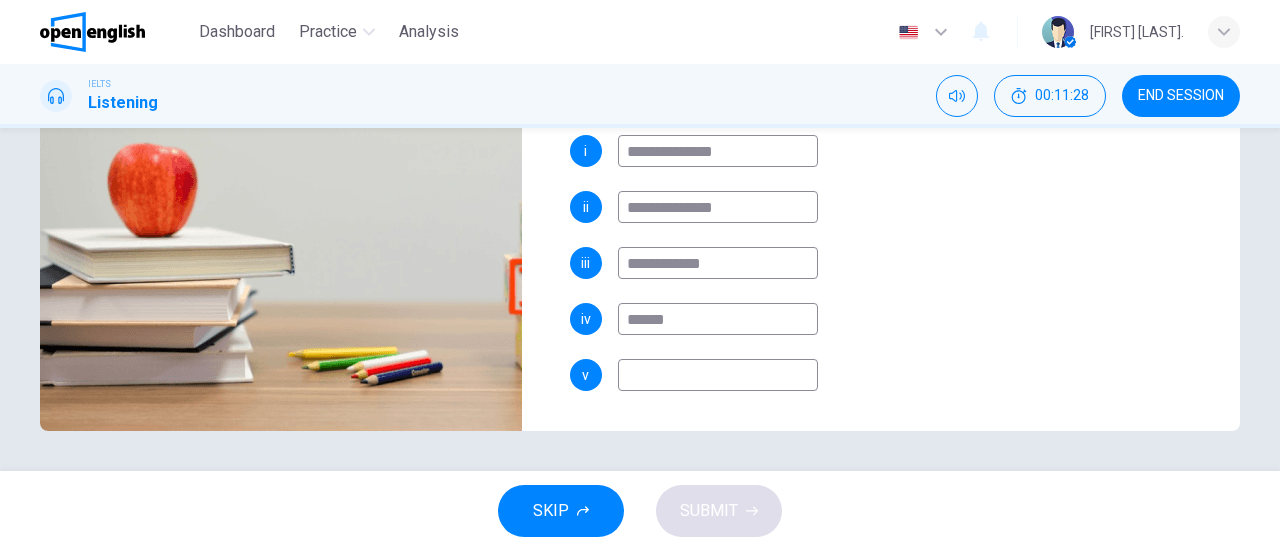 click at bounding box center [718, 375] 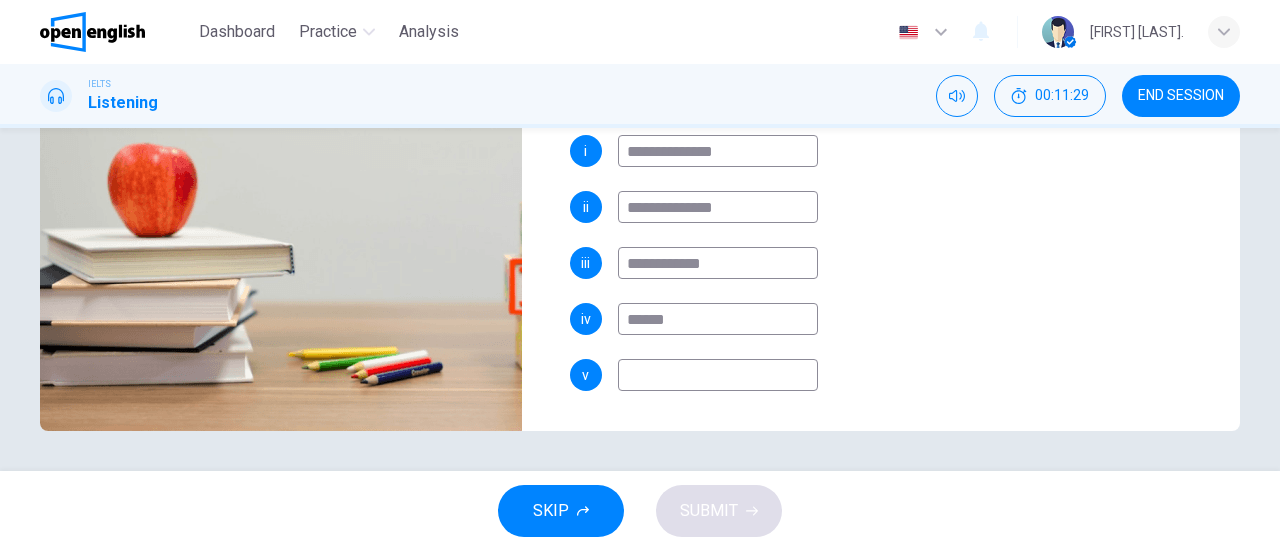 type on "*" 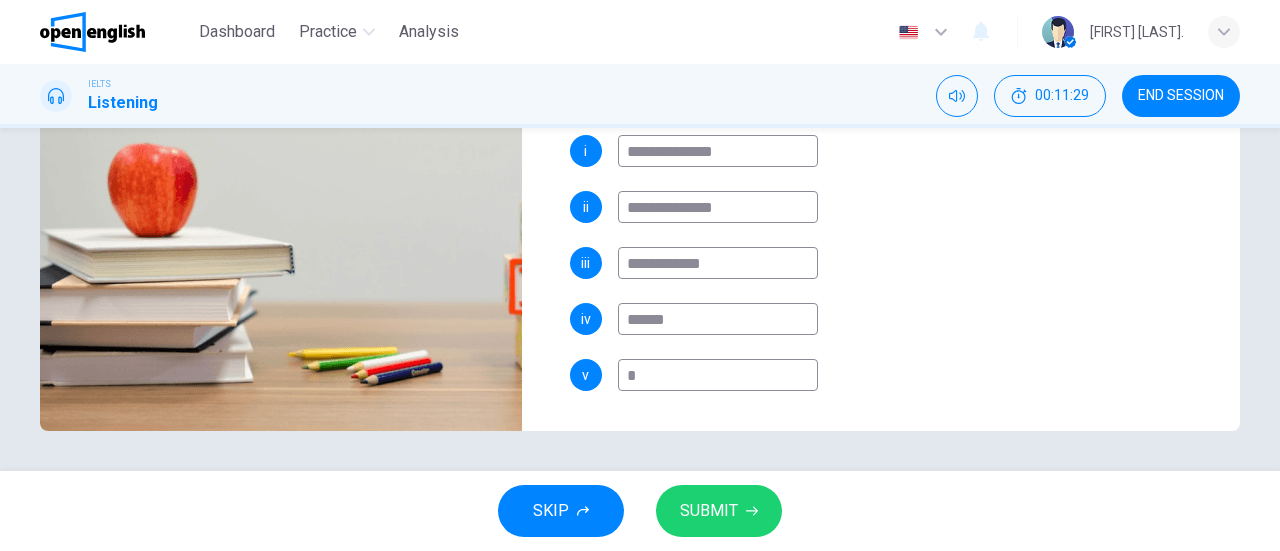 type on "**" 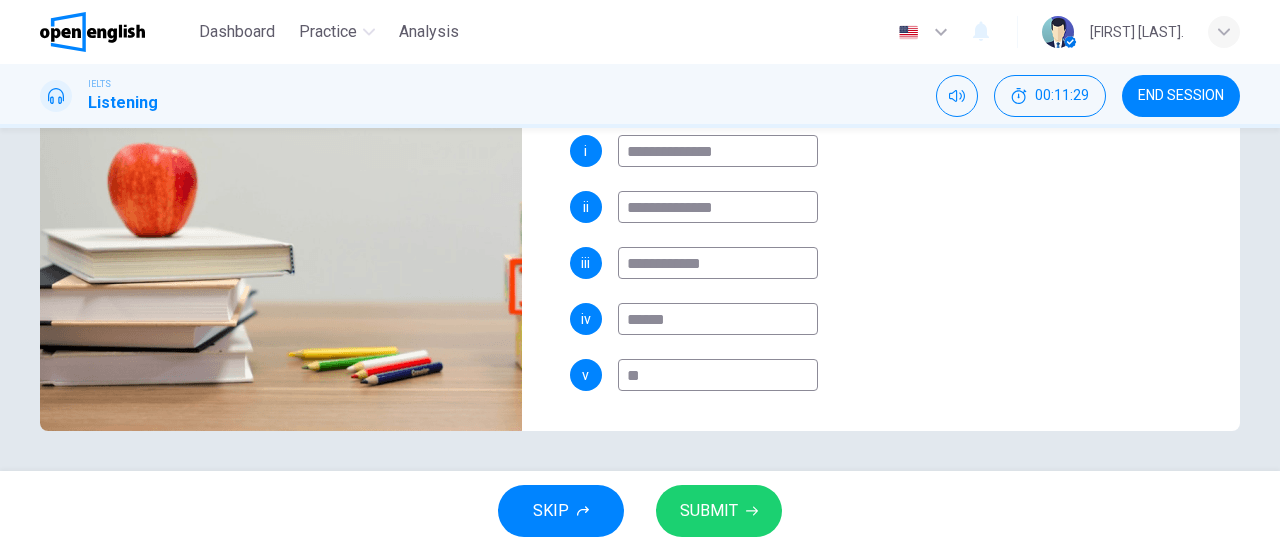 type on "***" 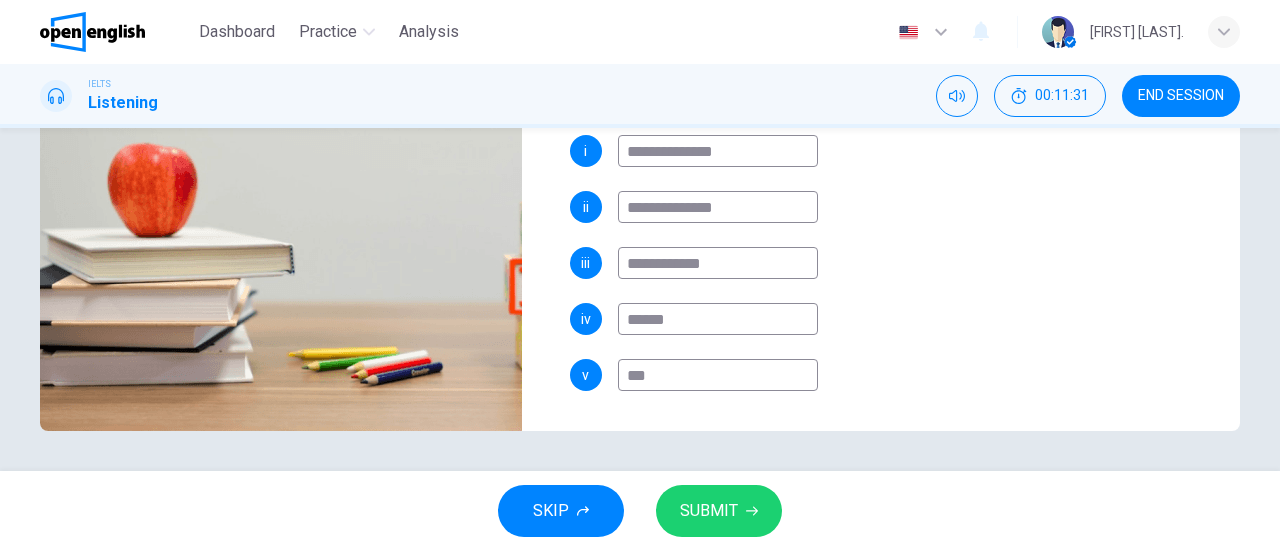 type on "**" 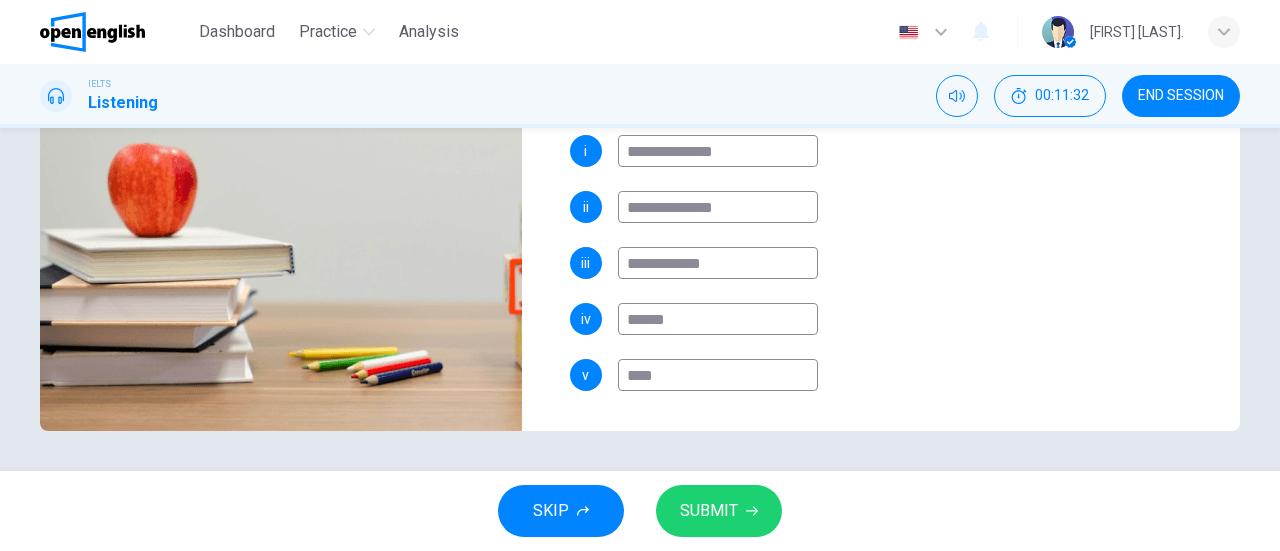 type on "*****" 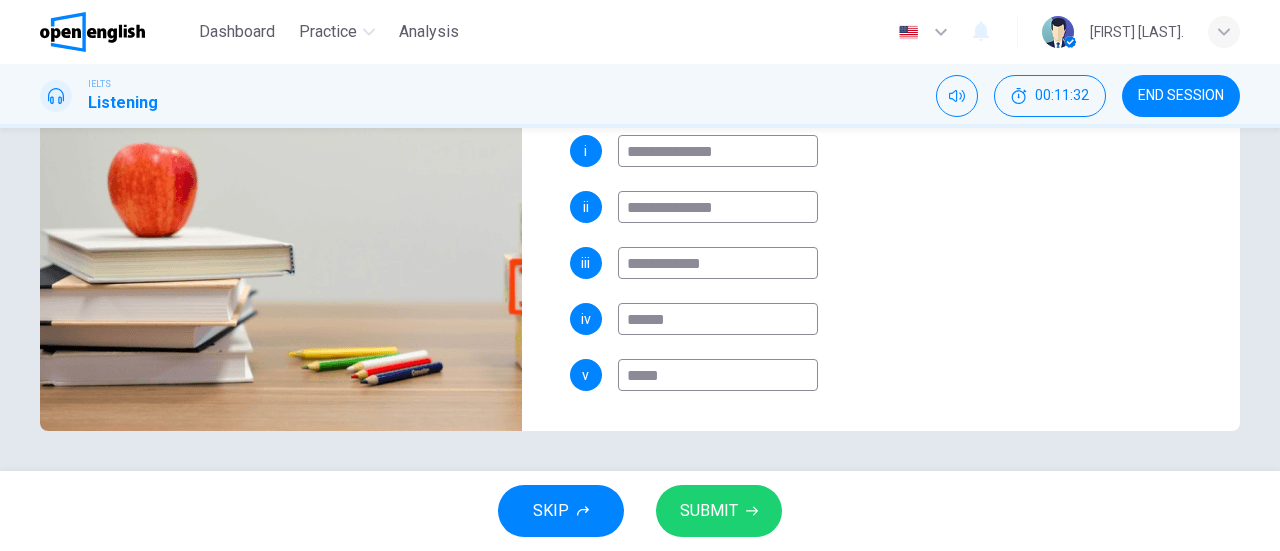 type on "**" 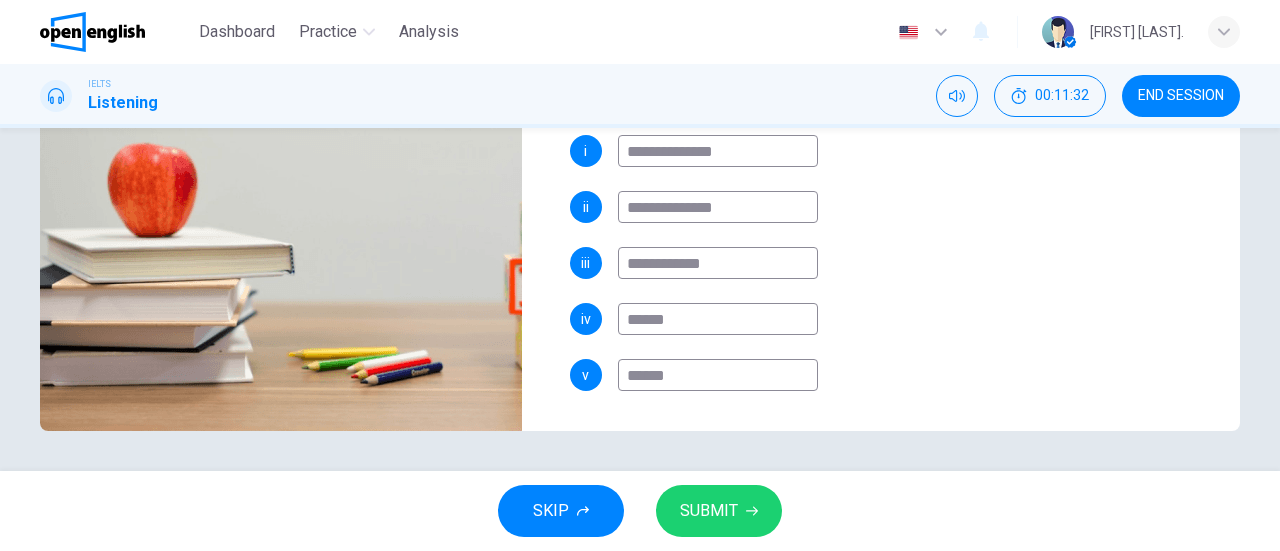 type on "*******" 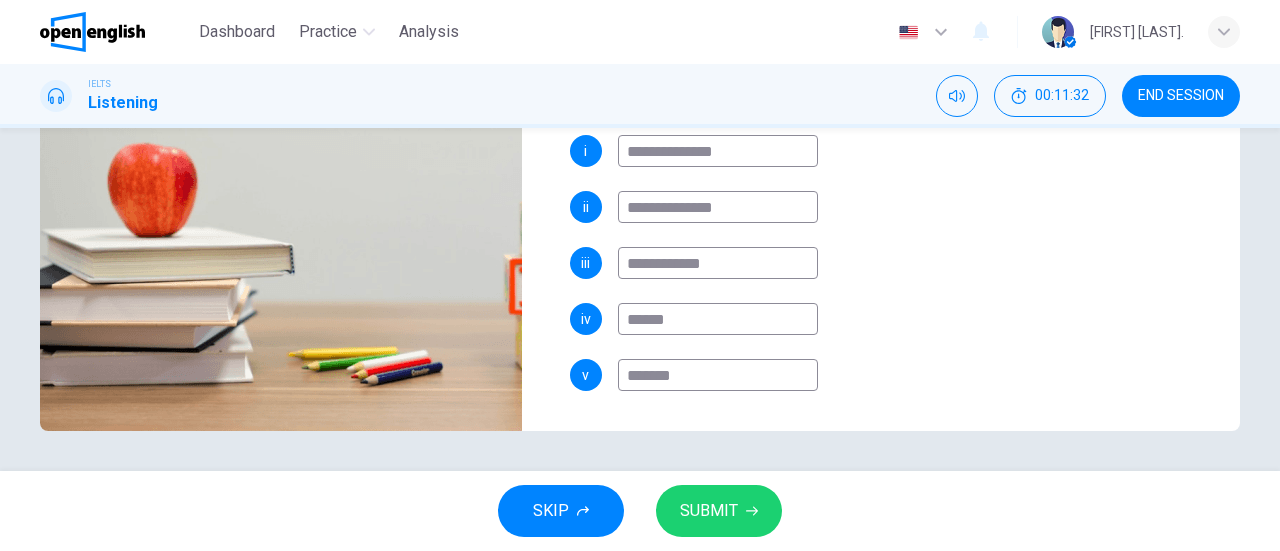 type on "**" 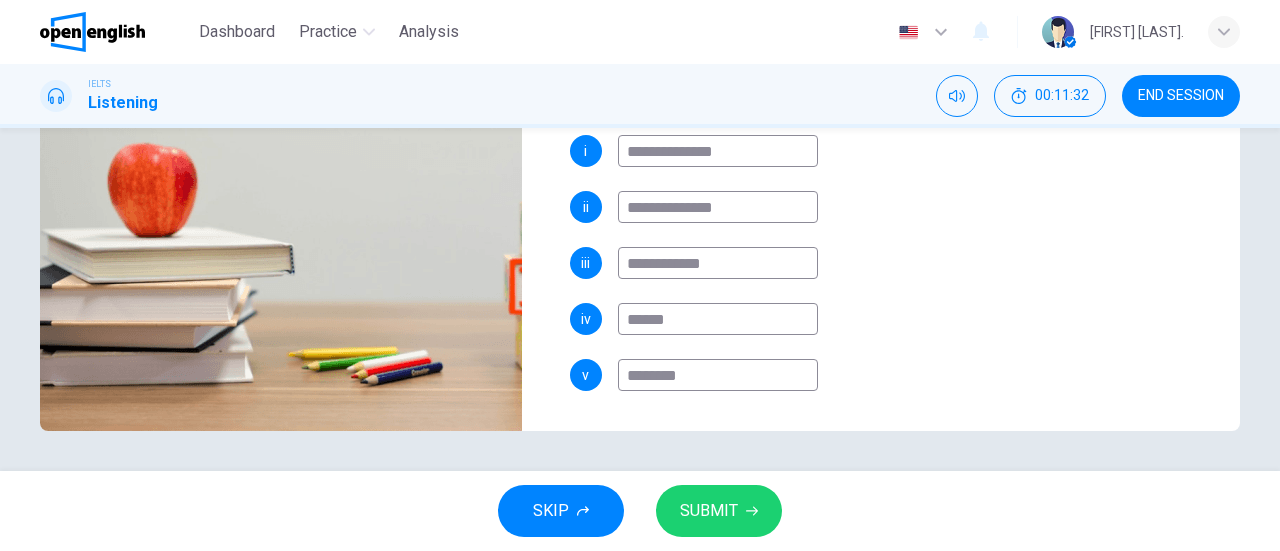 type on "**" 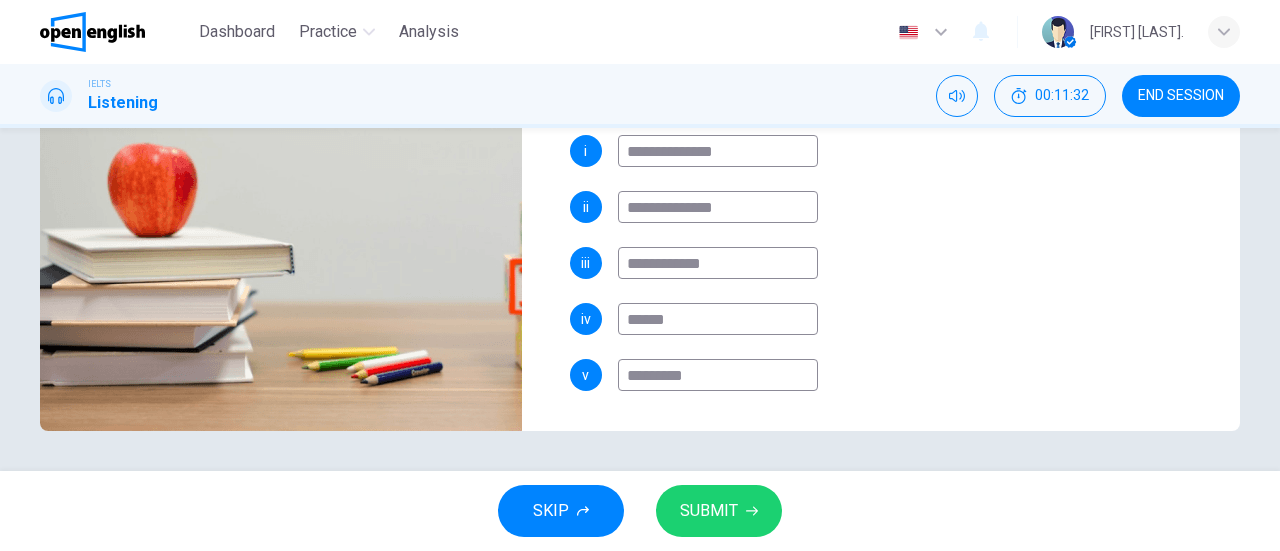 type on "**" 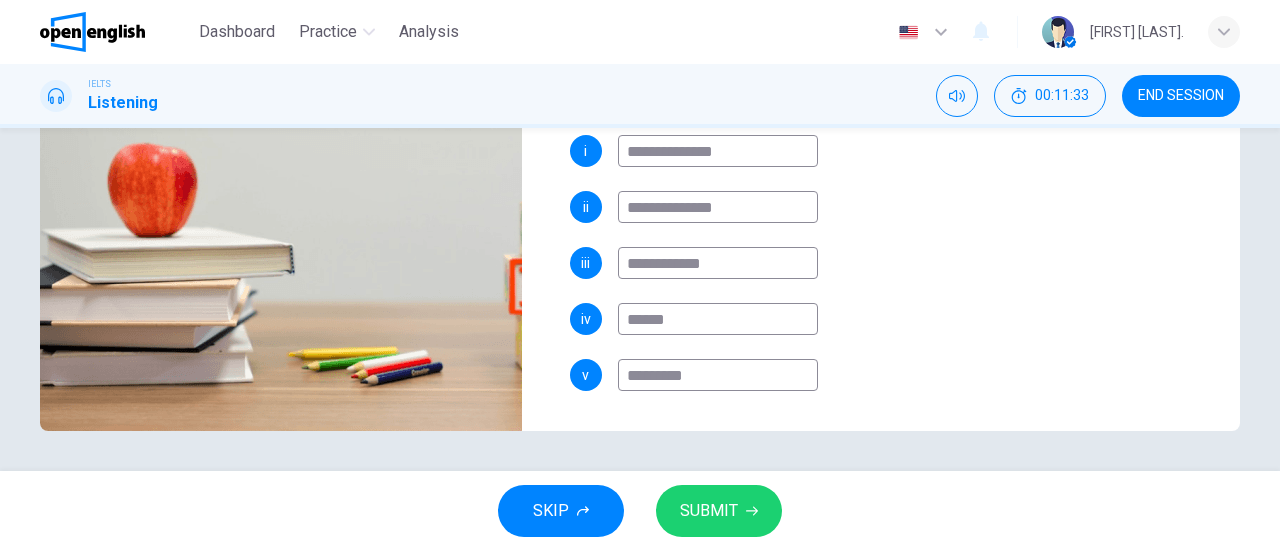 type on "**********" 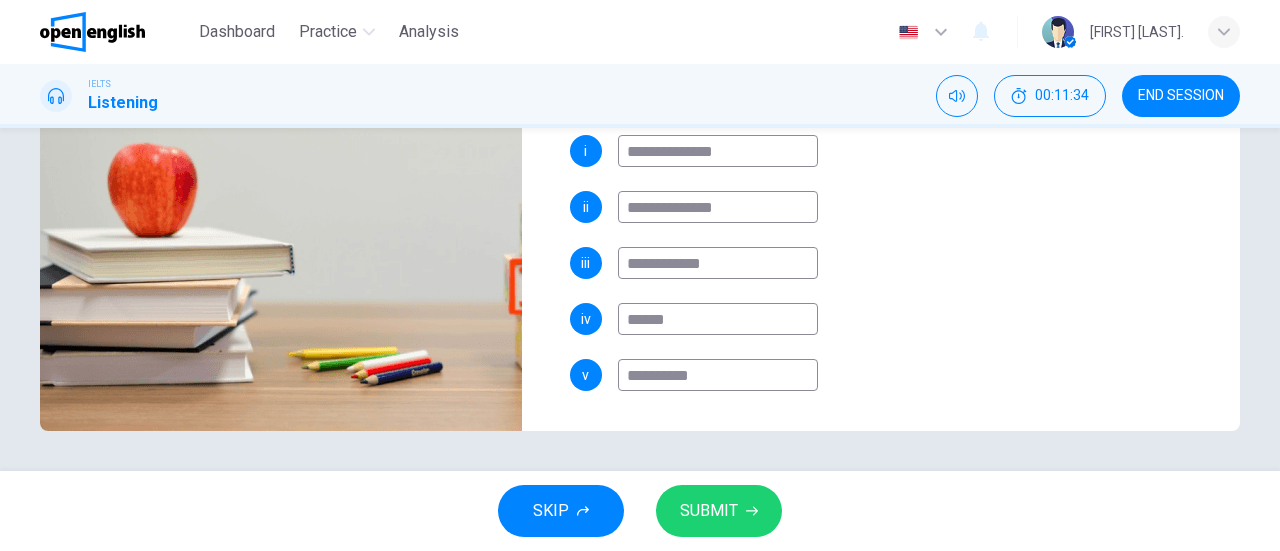 type on "**" 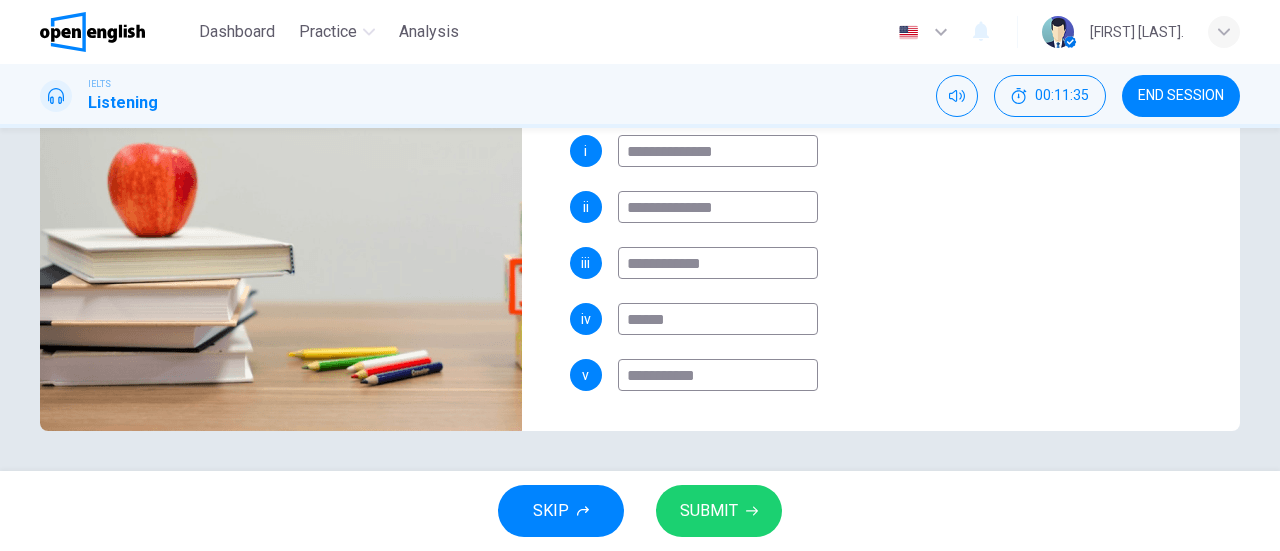 type on "**" 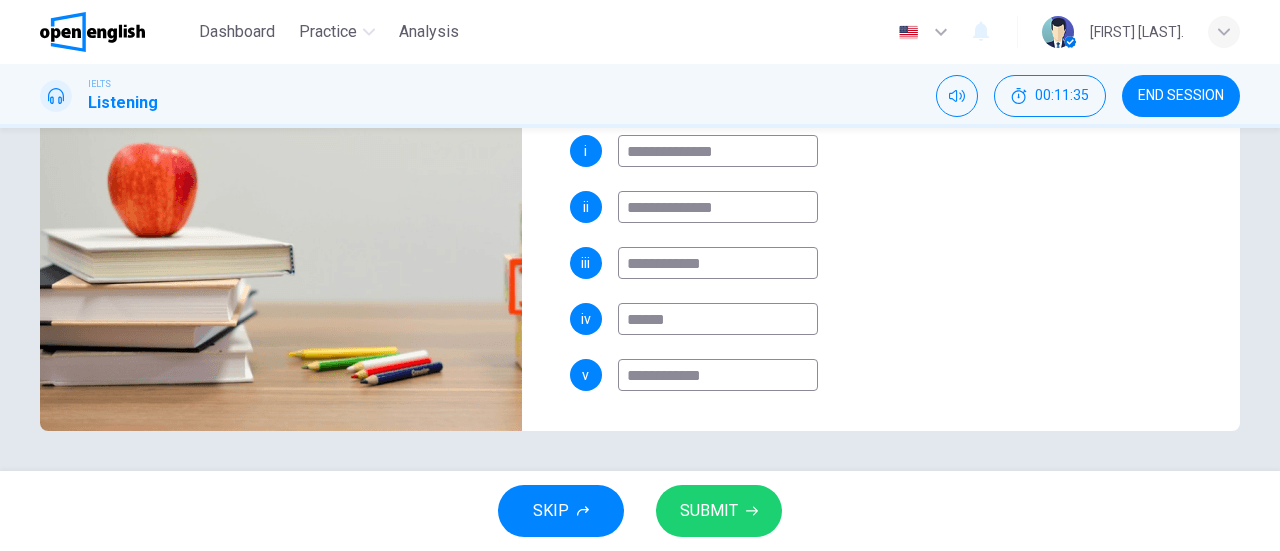 type on "**********" 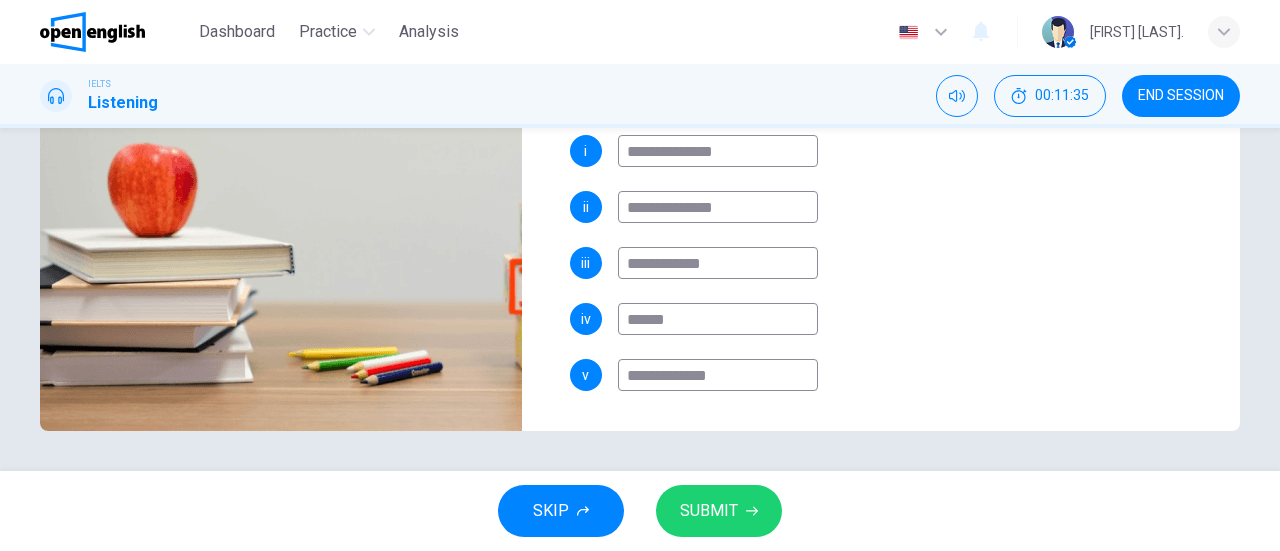 type on "**" 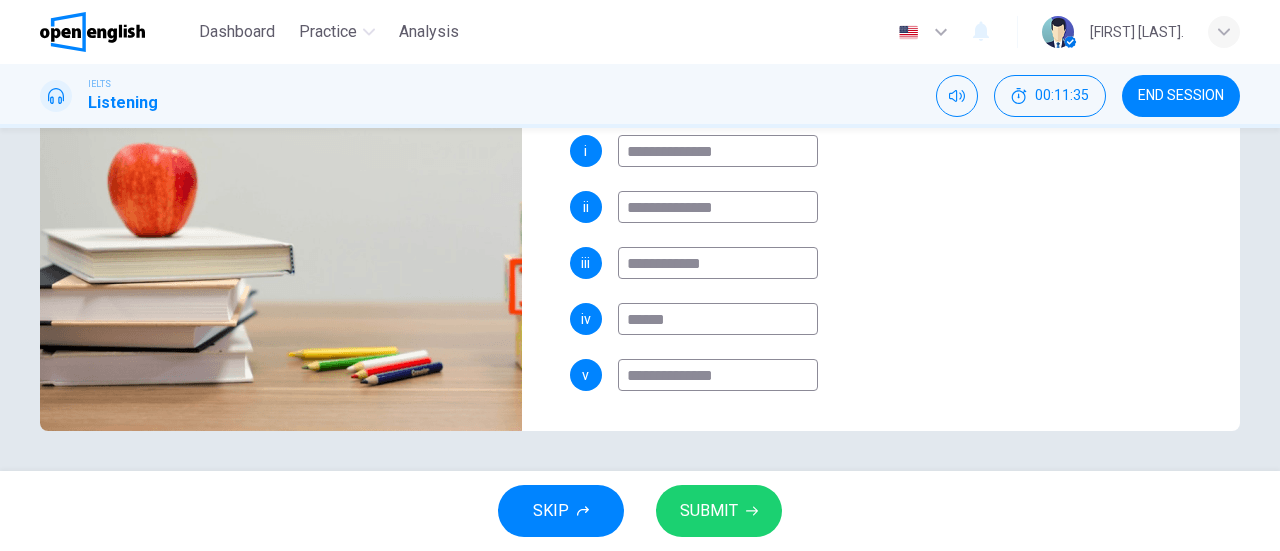 type on "**" 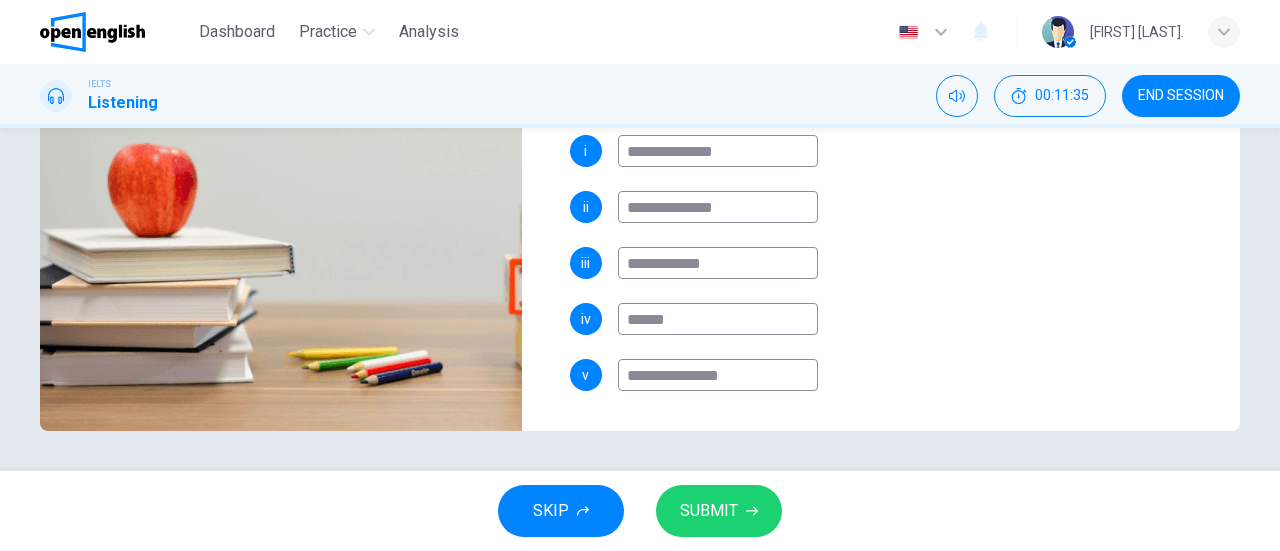 type on "**" 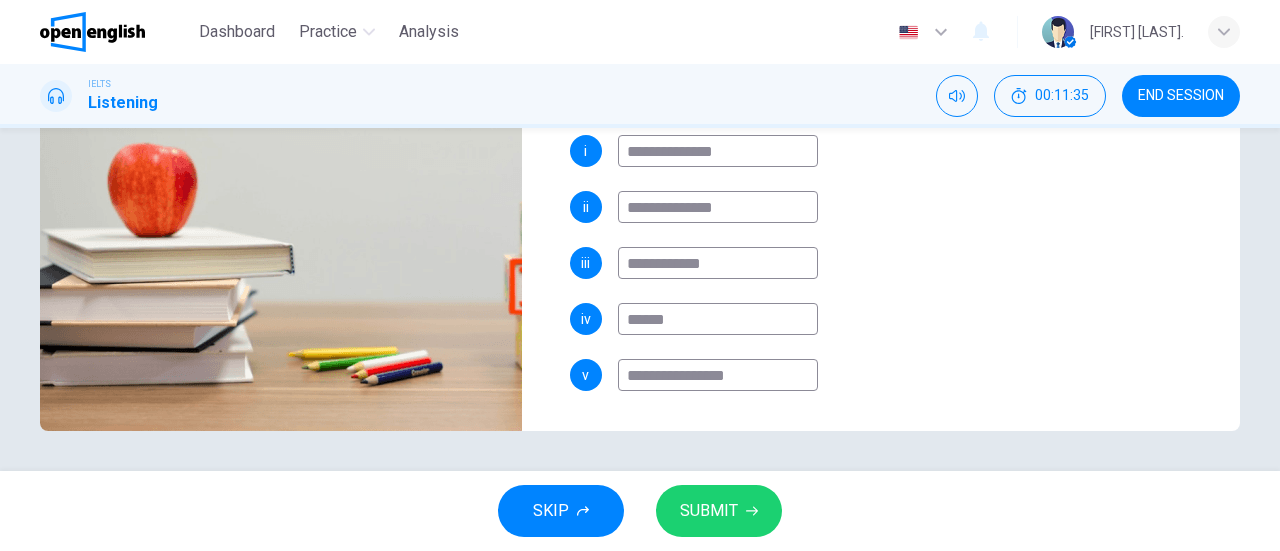 type on "**" 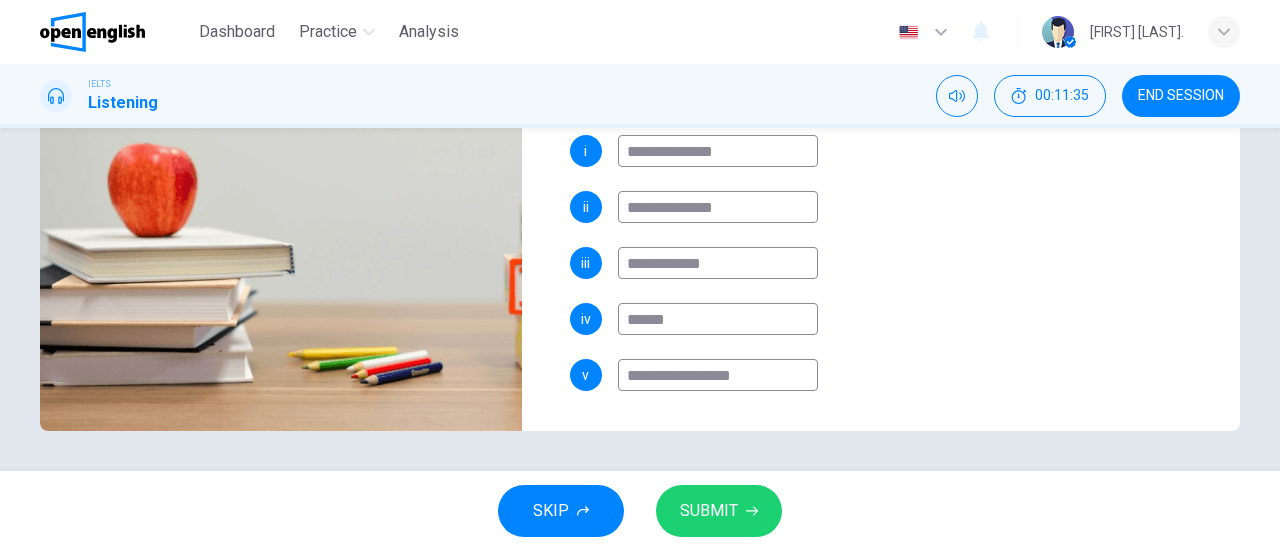 type on "**" 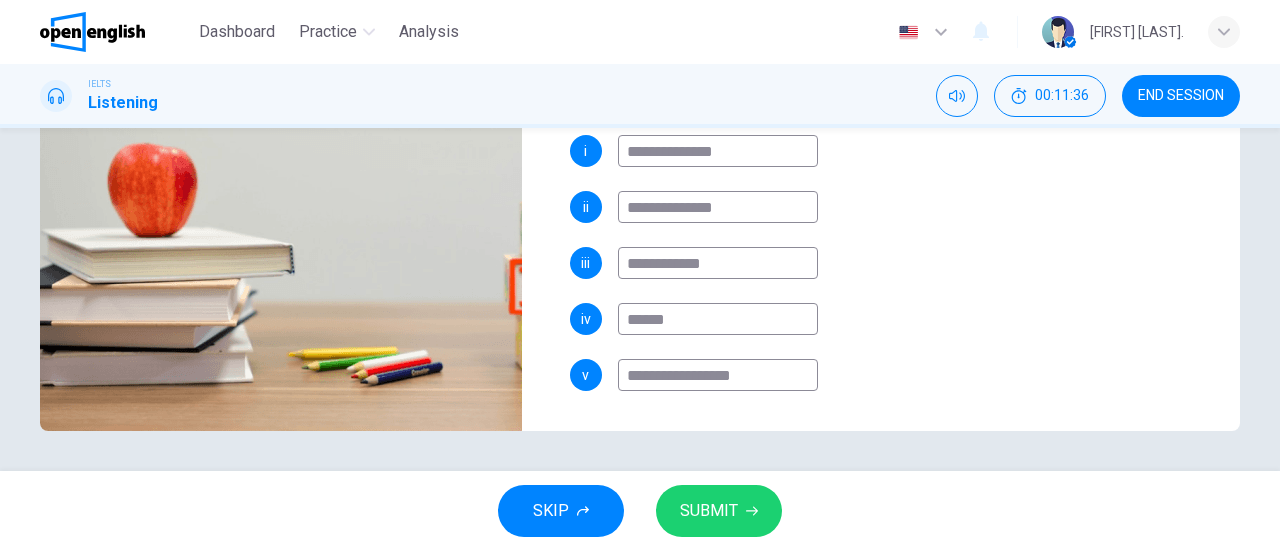 type on "**********" 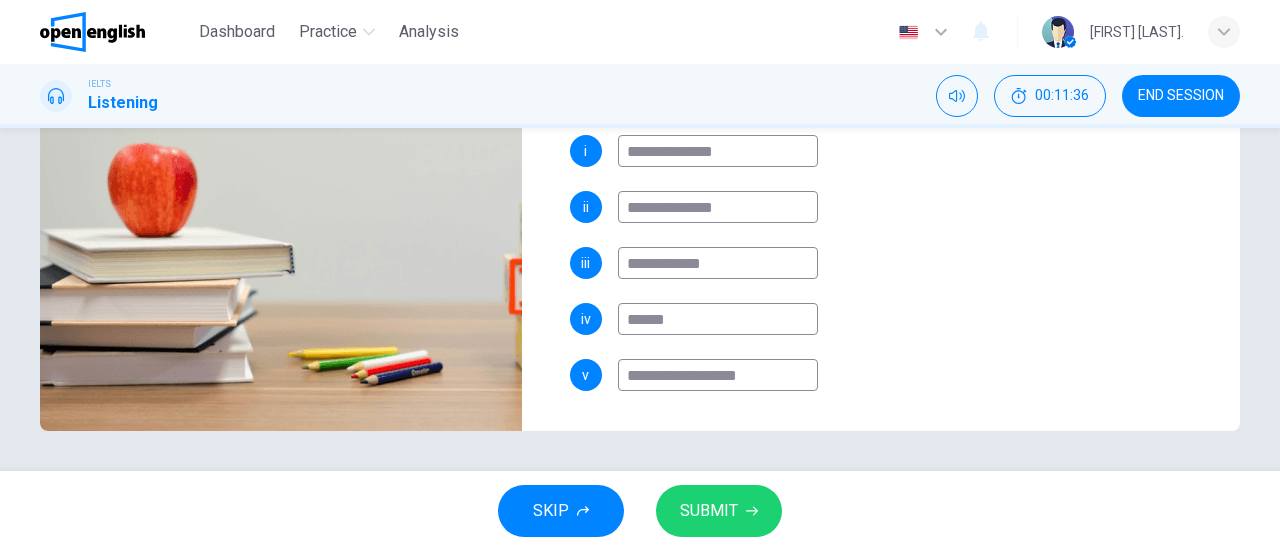 type on "**" 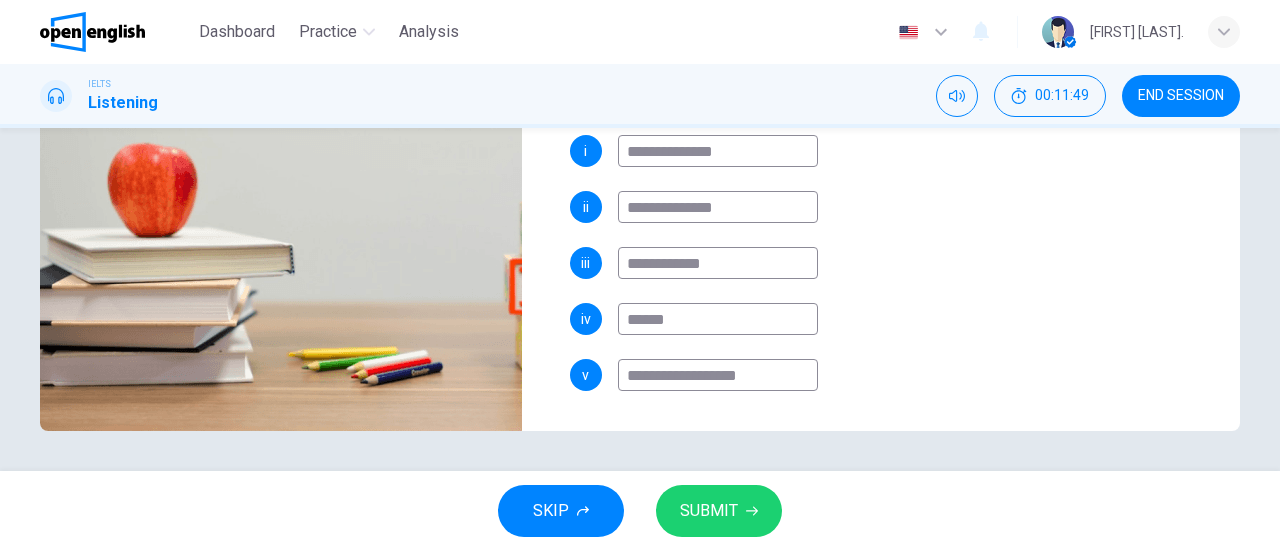 click on "**********" at bounding box center (718, 375) 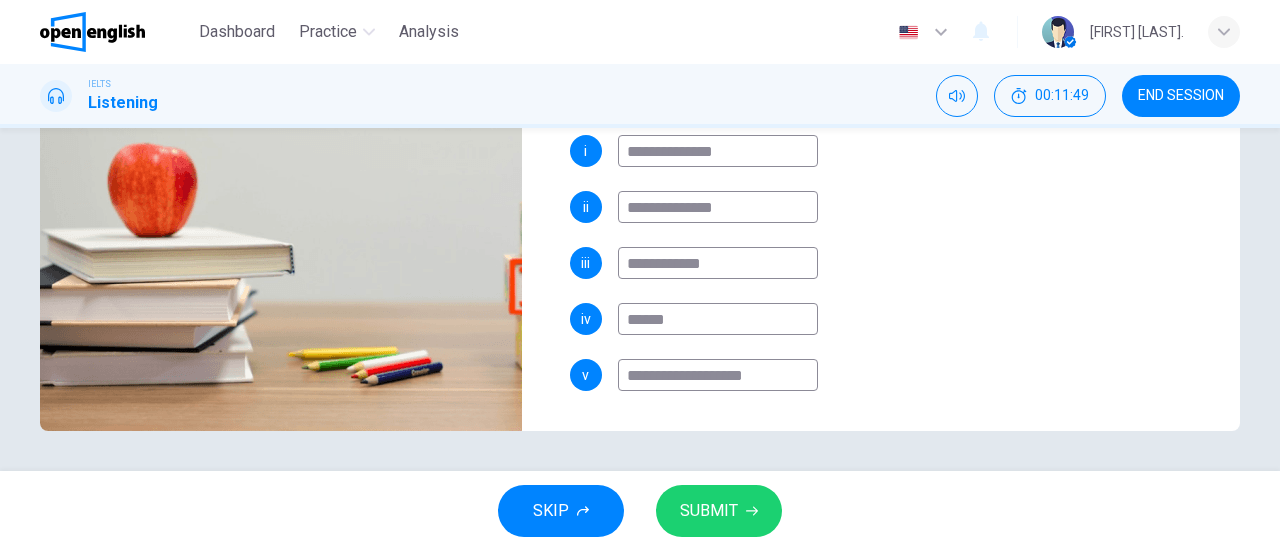 type on "**" 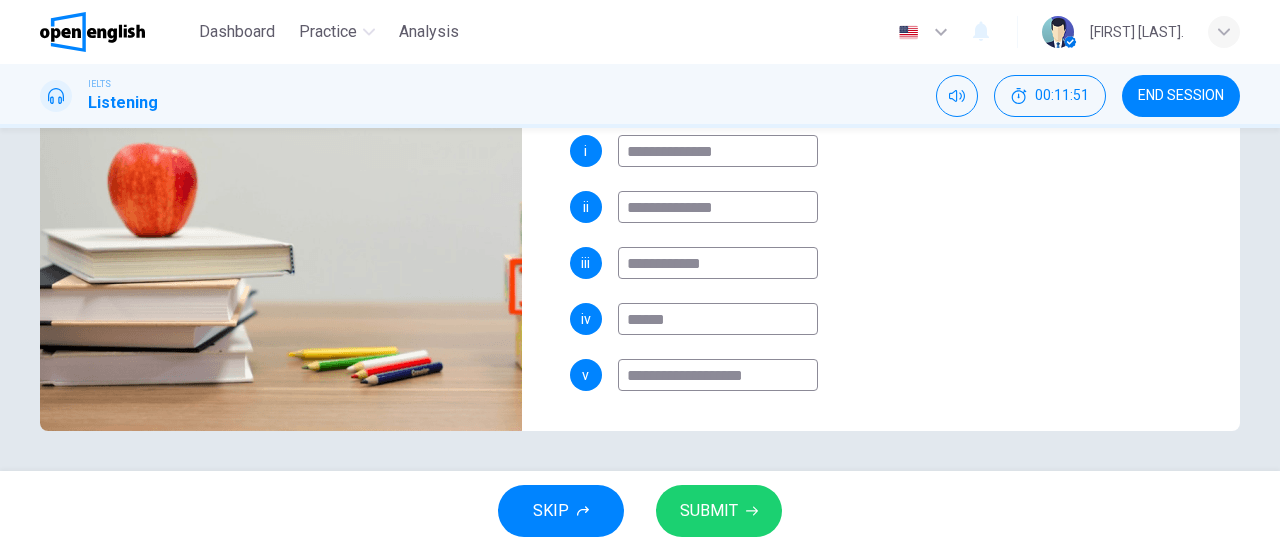 type on "**********" 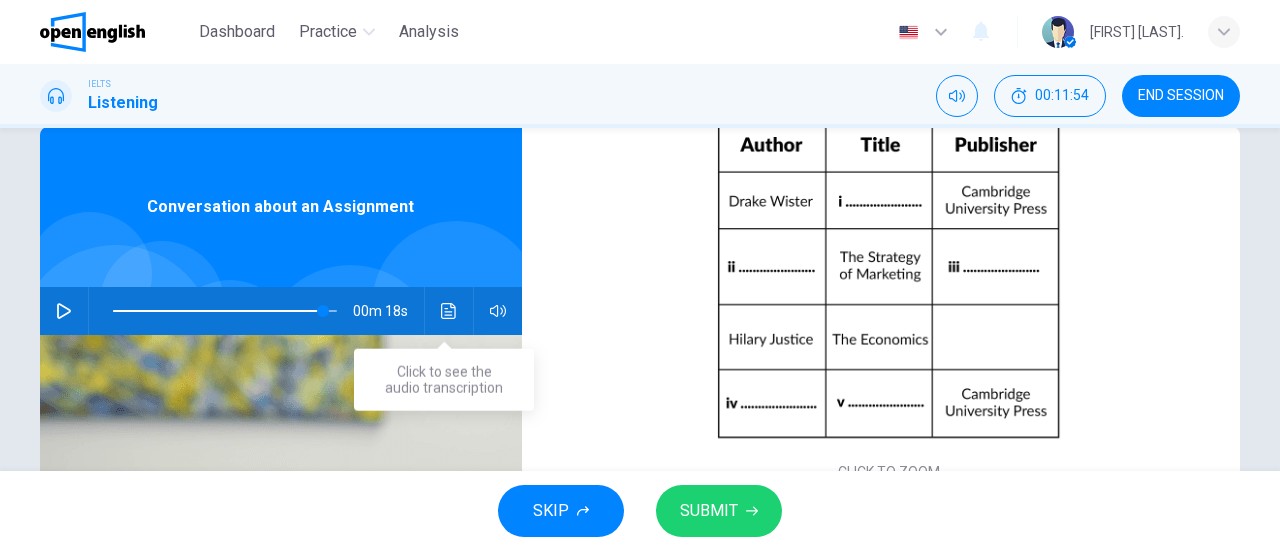 scroll, scrollTop: 40, scrollLeft: 0, axis: vertical 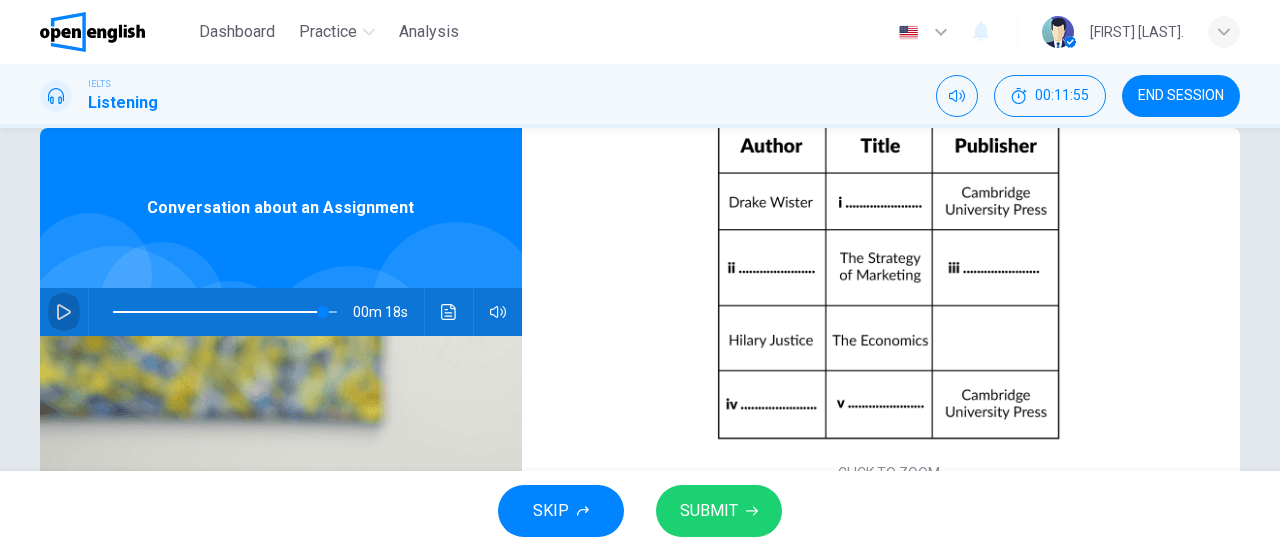 click at bounding box center (64, 312) 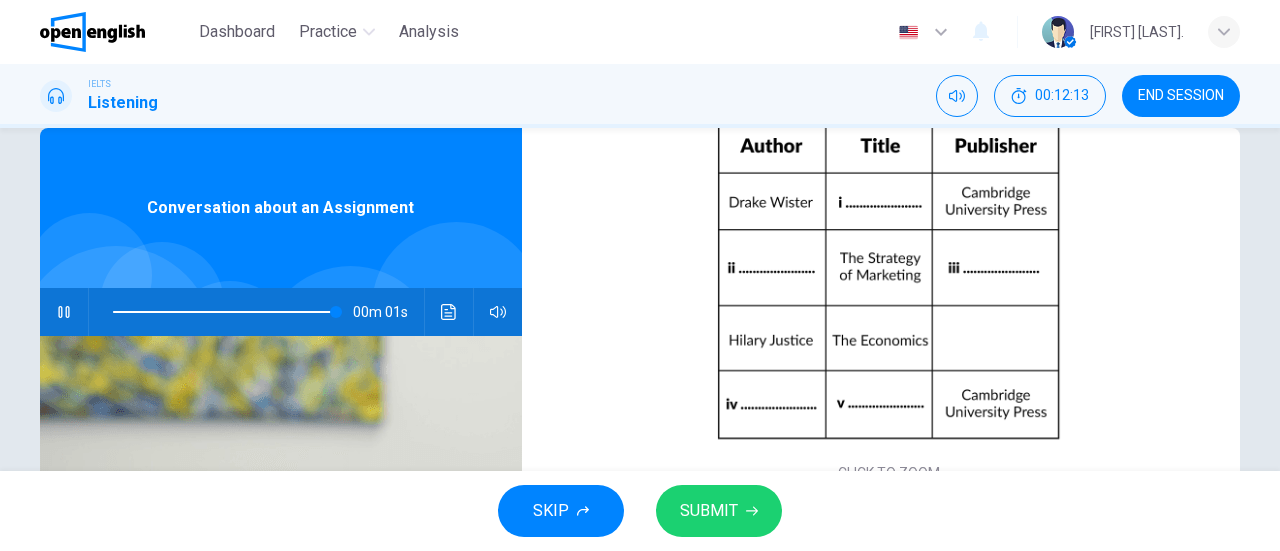 type on "*" 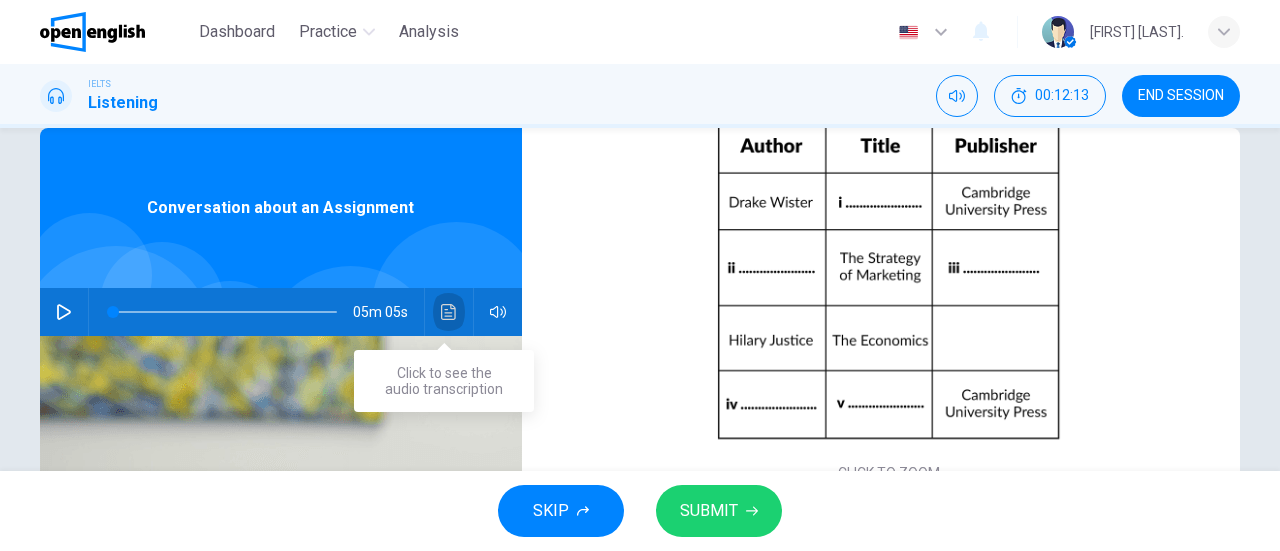 click 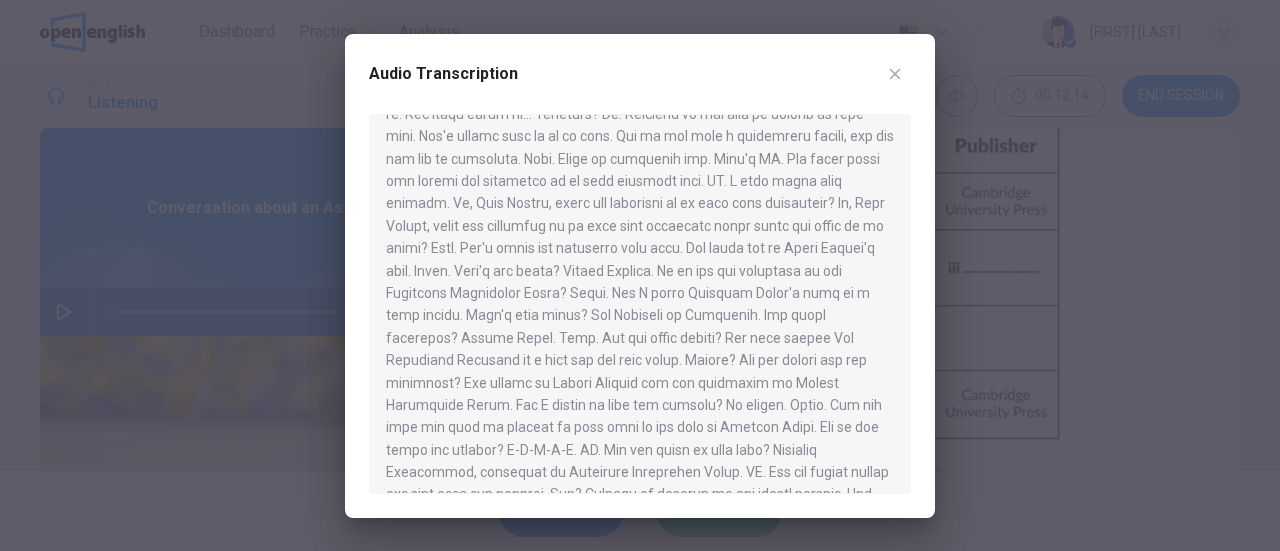 scroll, scrollTop: 750, scrollLeft: 0, axis: vertical 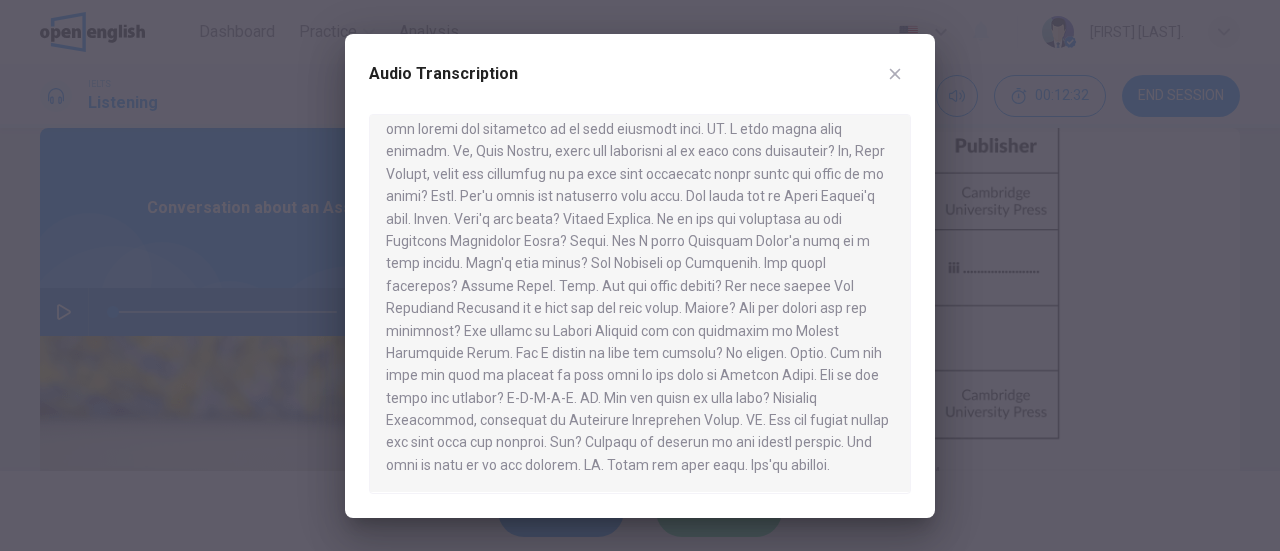 click 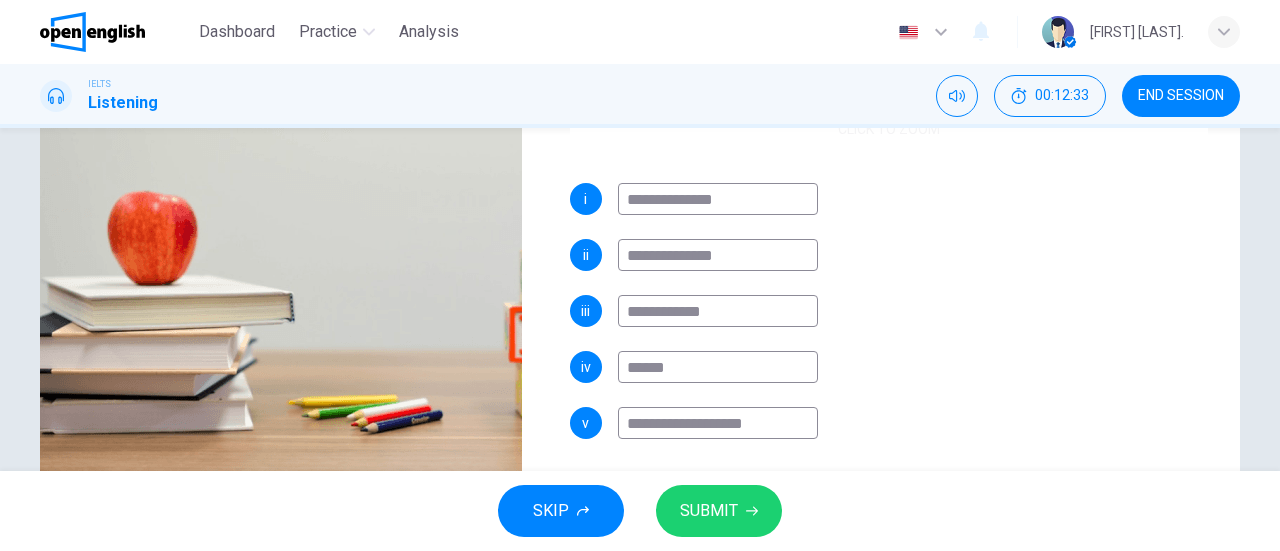 scroll, scrollTop: 432, scrollLeft: 0, axis: vertical 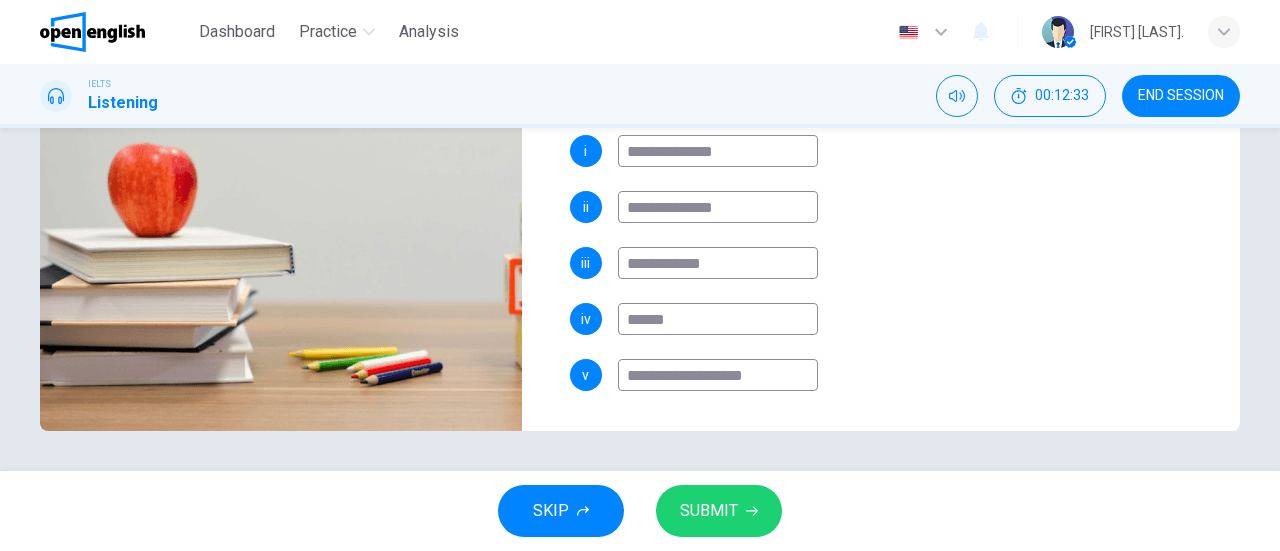 click on "*****" at bounding box center [718, 319] 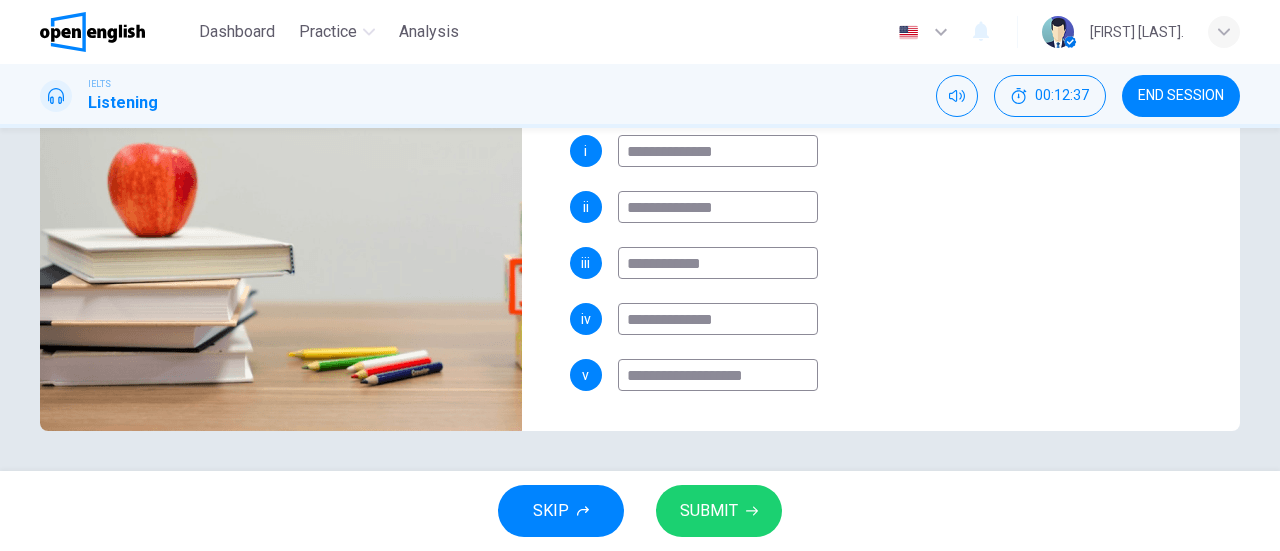 scroll, scrollTop: 181, scrollLeft: 0, axis: vertical 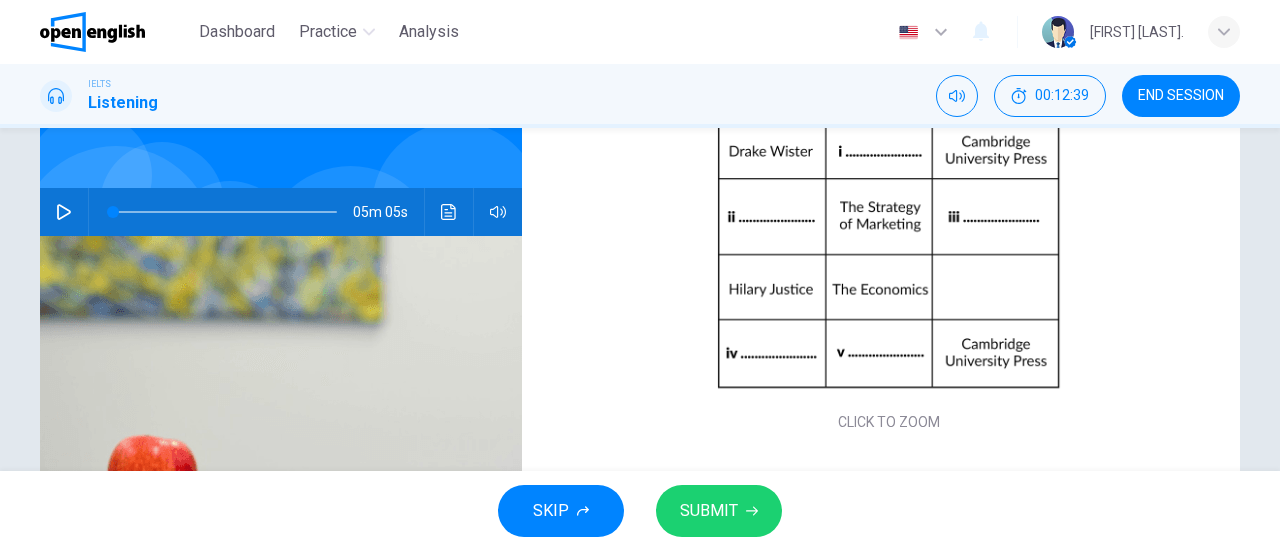 type on "**********" 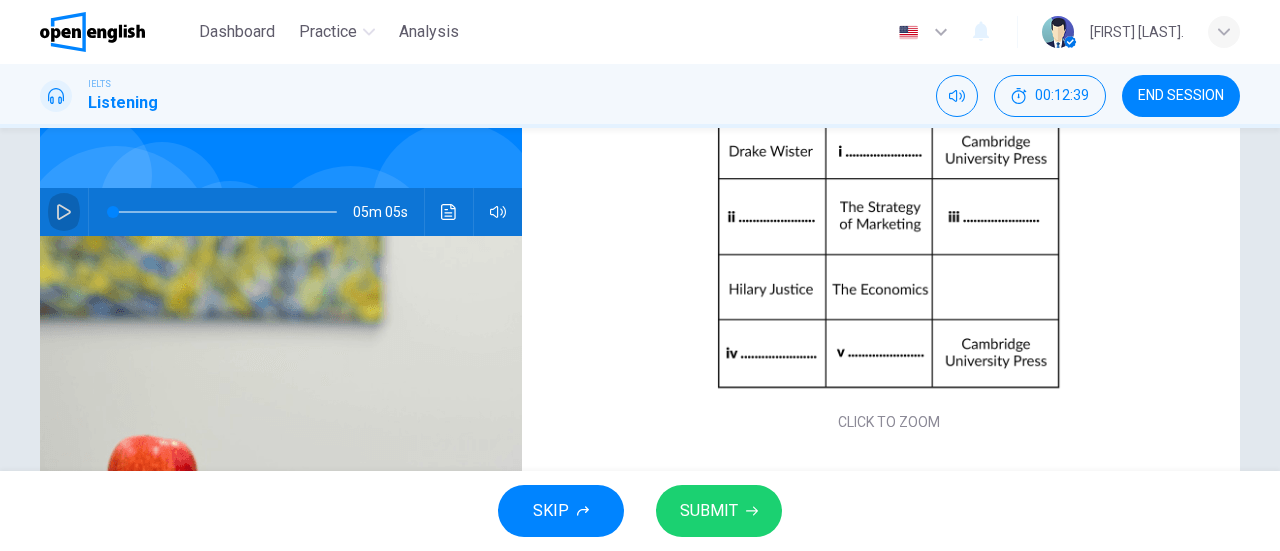 click 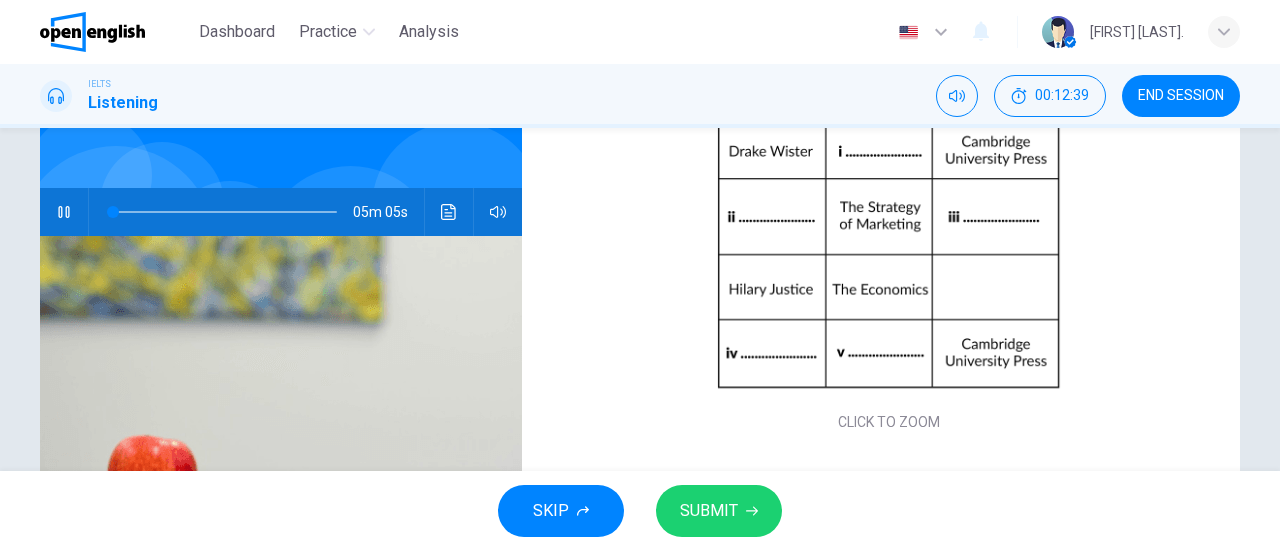 click 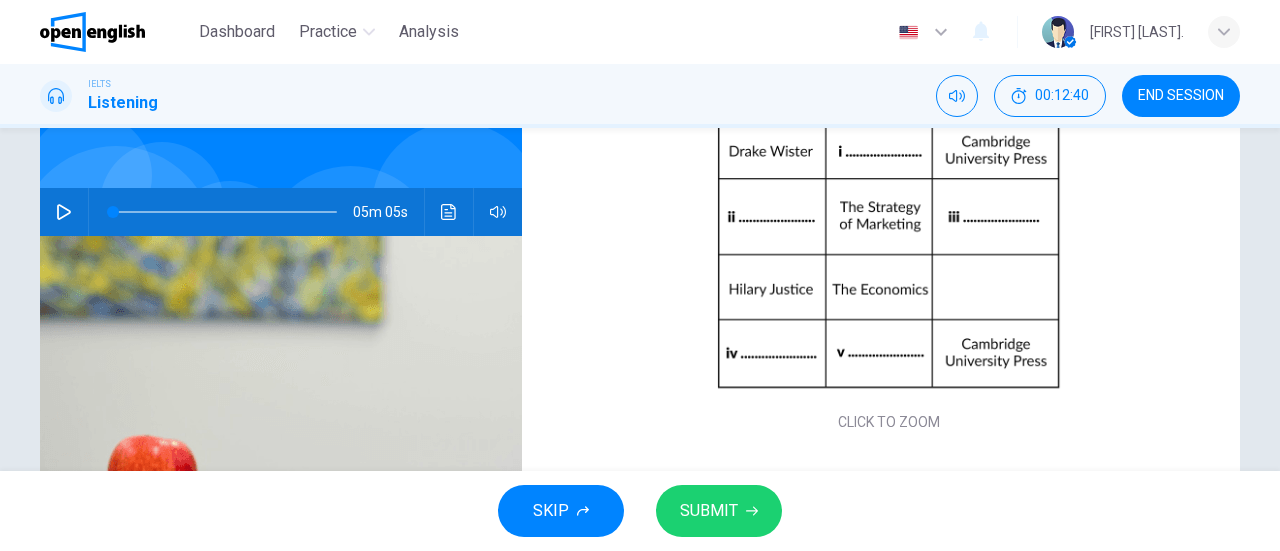 click 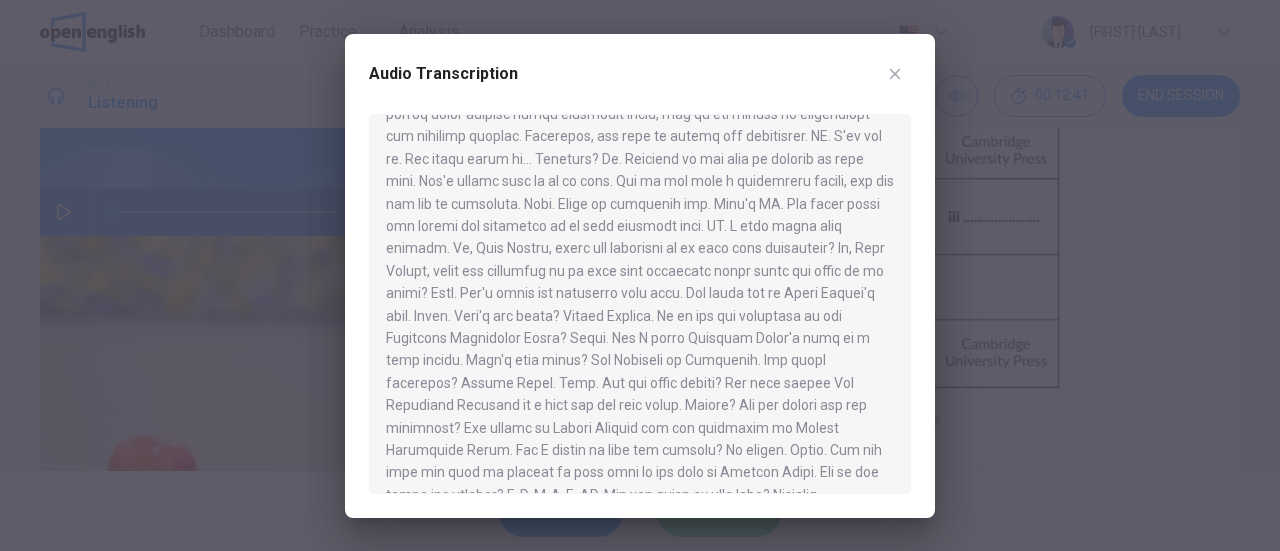scroll, scrollTop: 750, scrollLeft: 0, axis: vertical 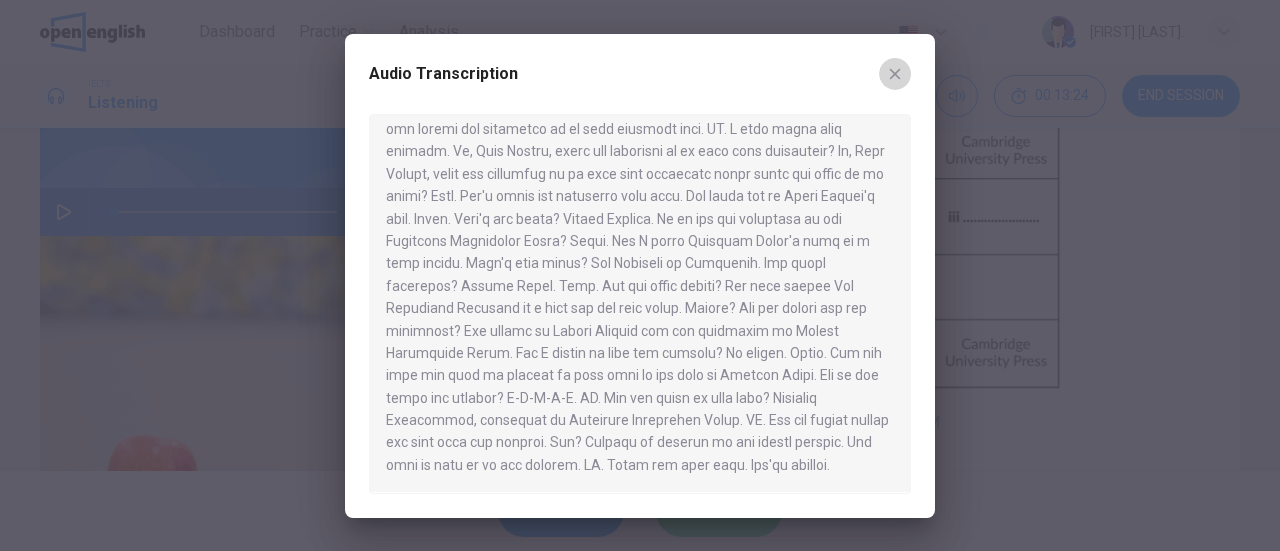 click 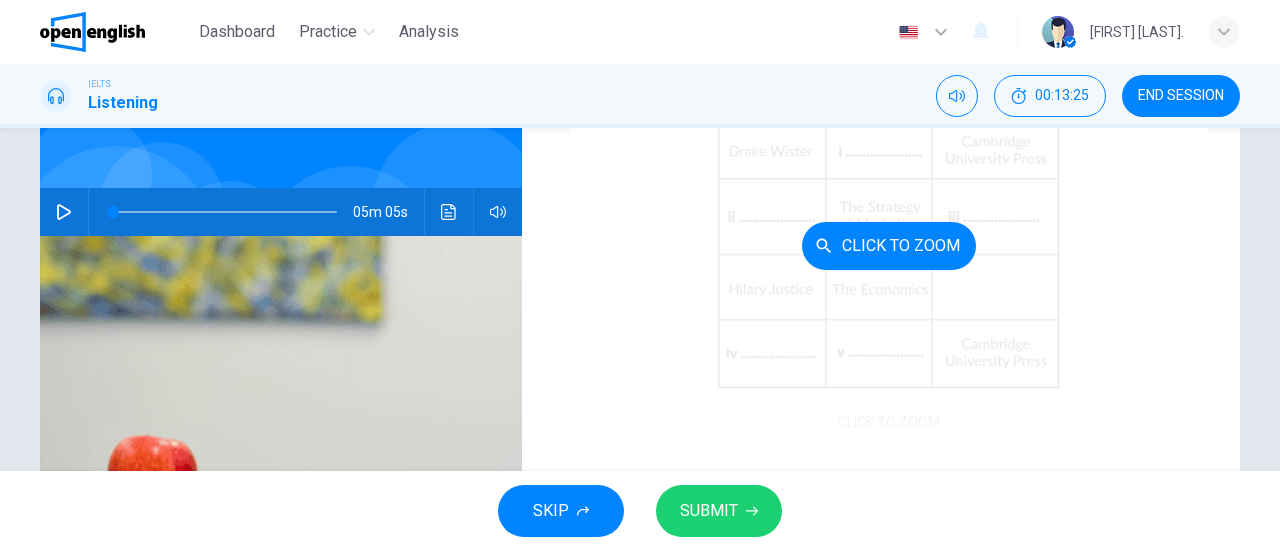 scroll, scrollTop: 230, scrollLeft: 0, axis: vertical 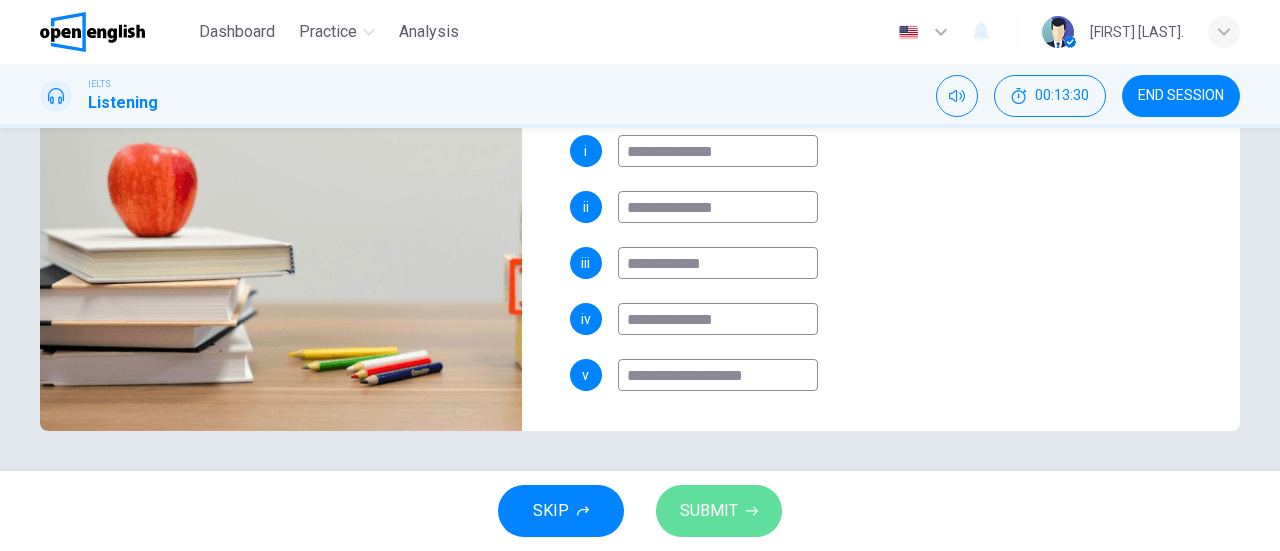 click on "SUBMIT" at bounding box center [709, 511] 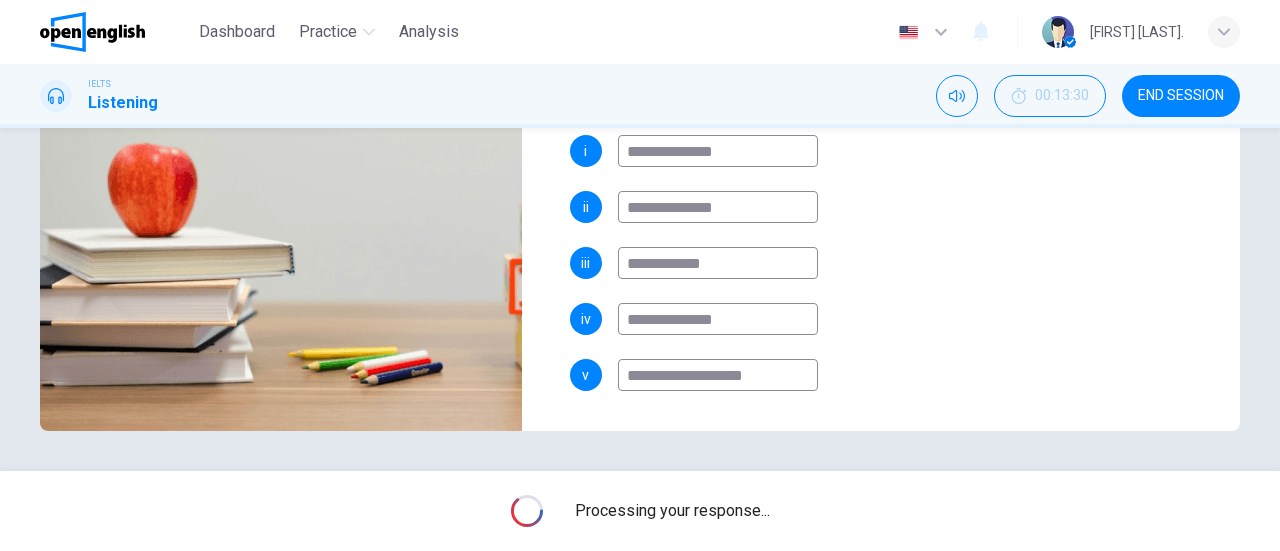 type on "*" 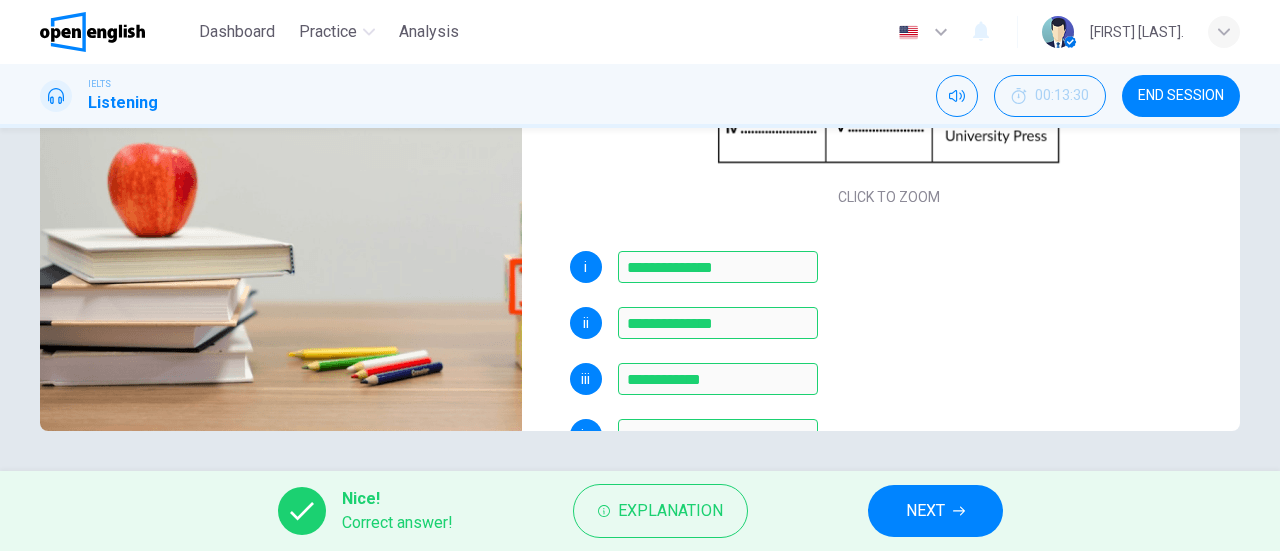 scroll, scrollTop: 230, scrollLeft: 0, axis: vertical 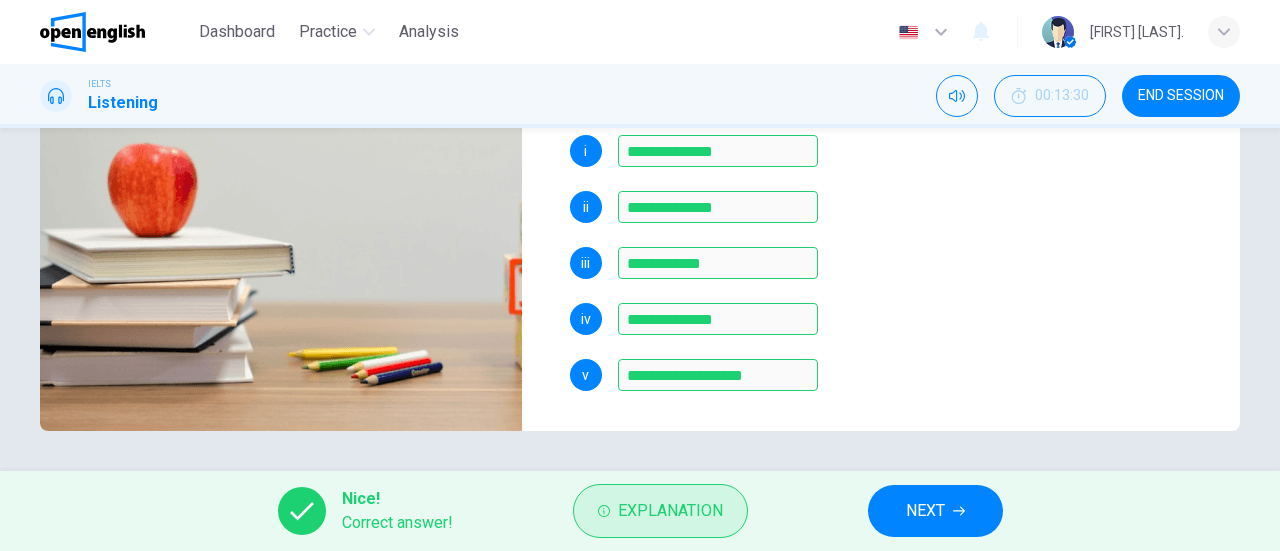 click on "Explanation" at bounding box center [660, 511] 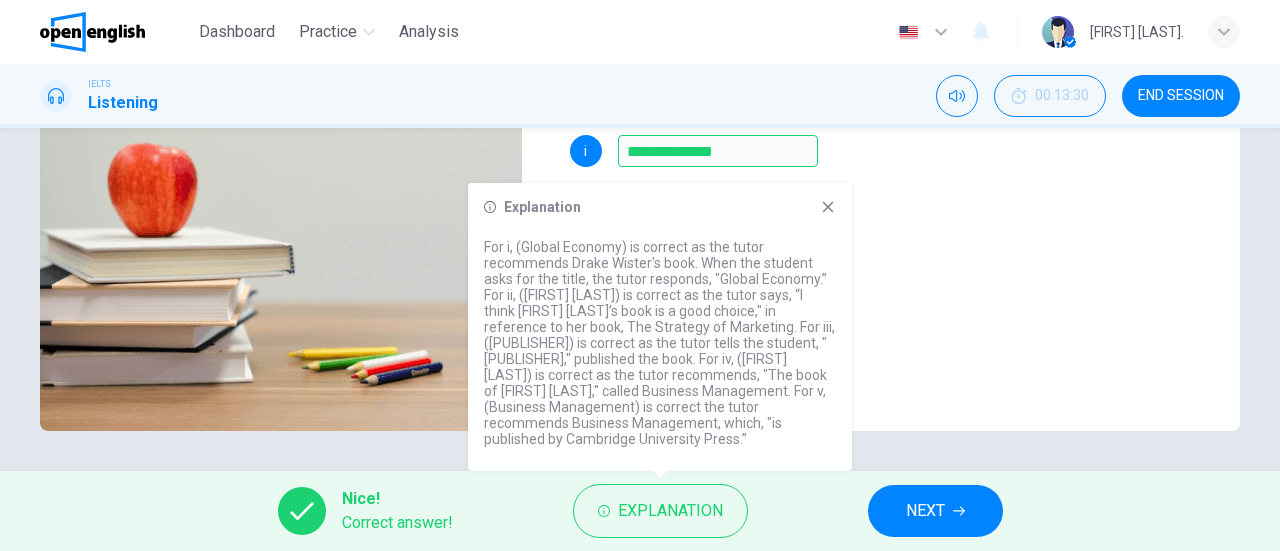 click 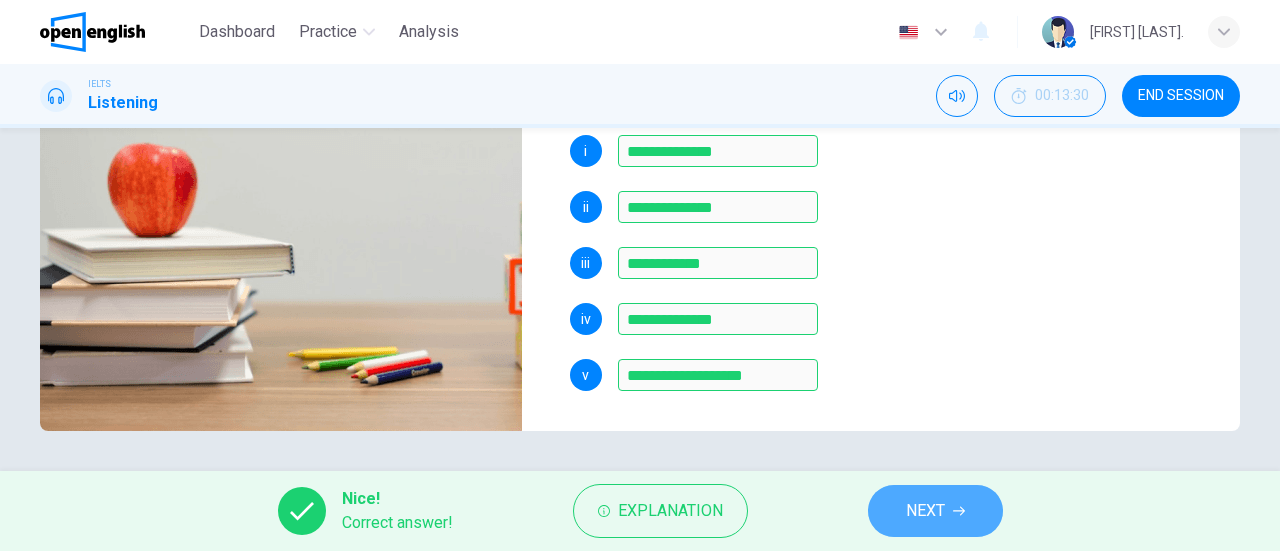 click on "NEXT" at bounding box center [925, 511] 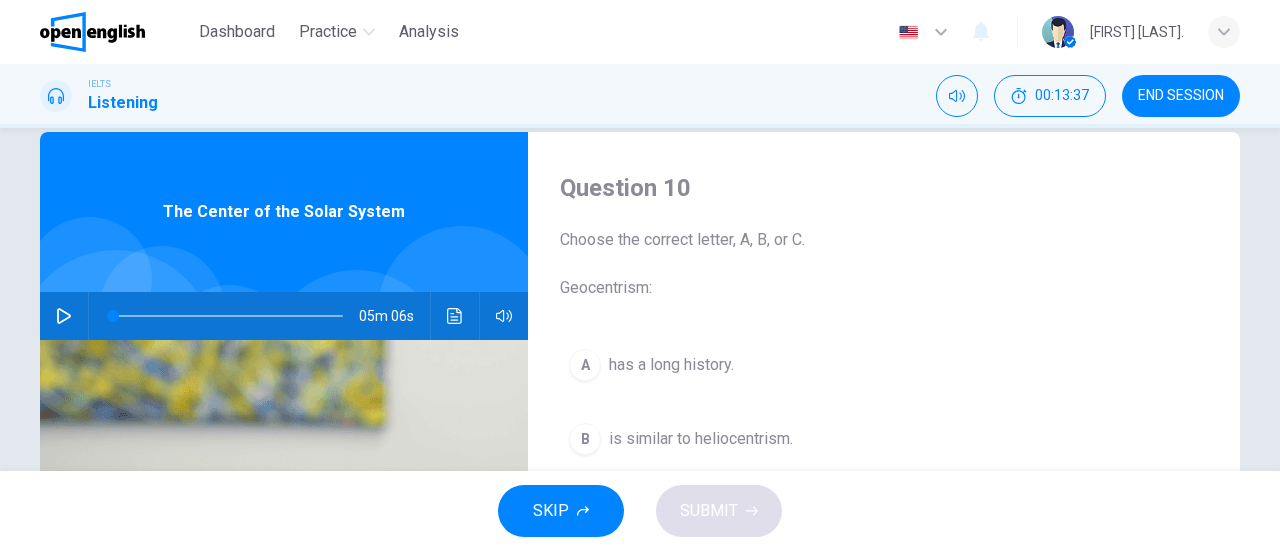 scroll, scrollTop: 33, scrollLeft: 0, axis: vertical 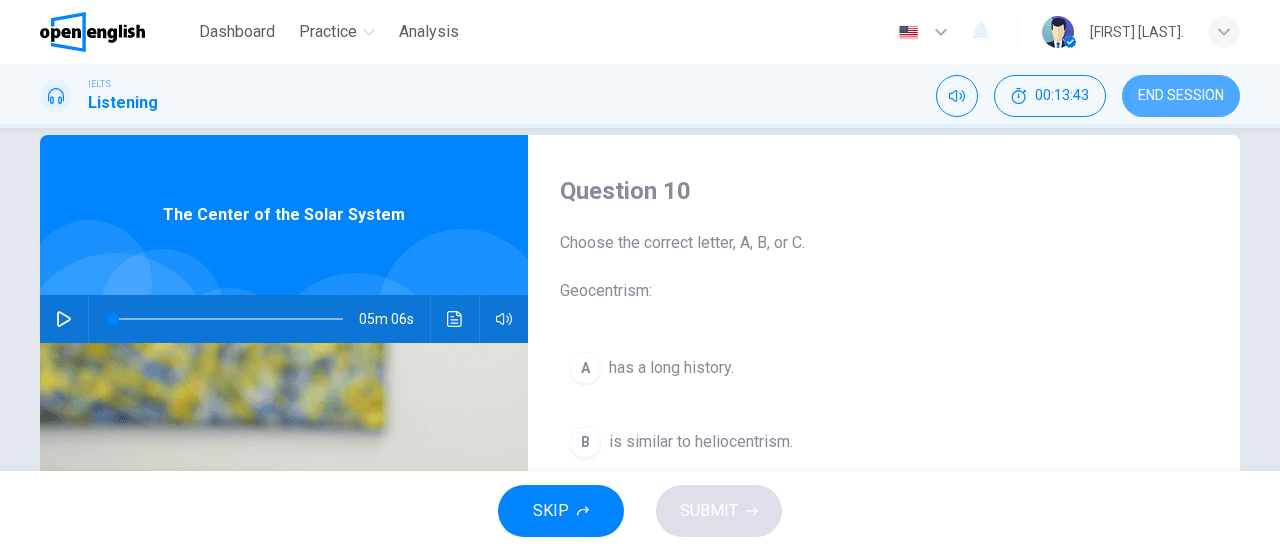 click on "END SESSION" at bounding box center [1181, 96] 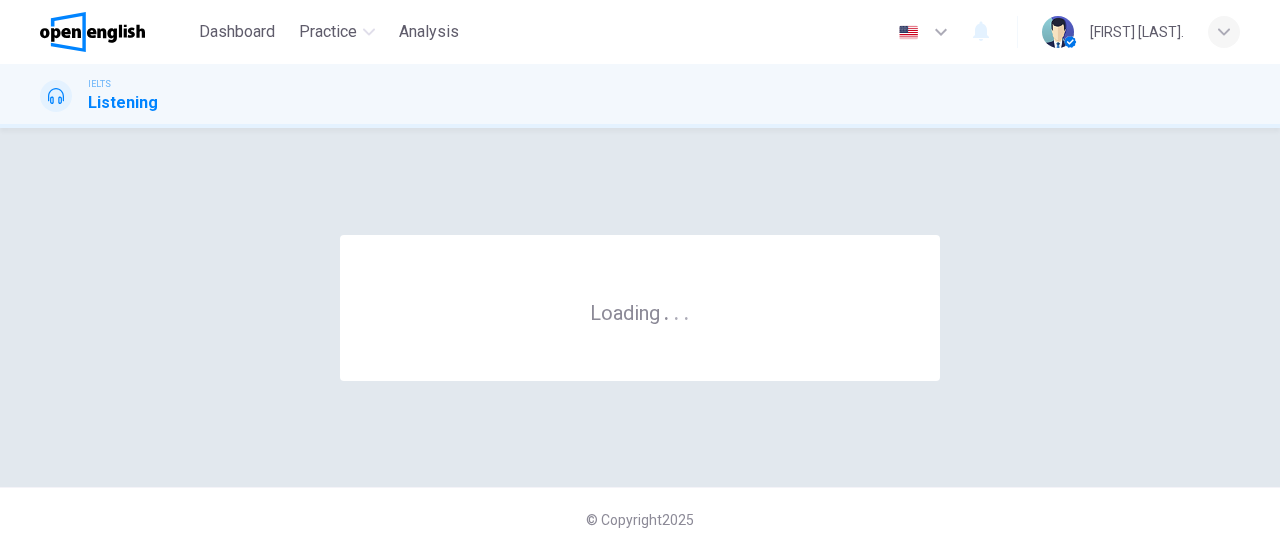 scroll, scrollTop: 0, scrollLeft: 0, axis: both 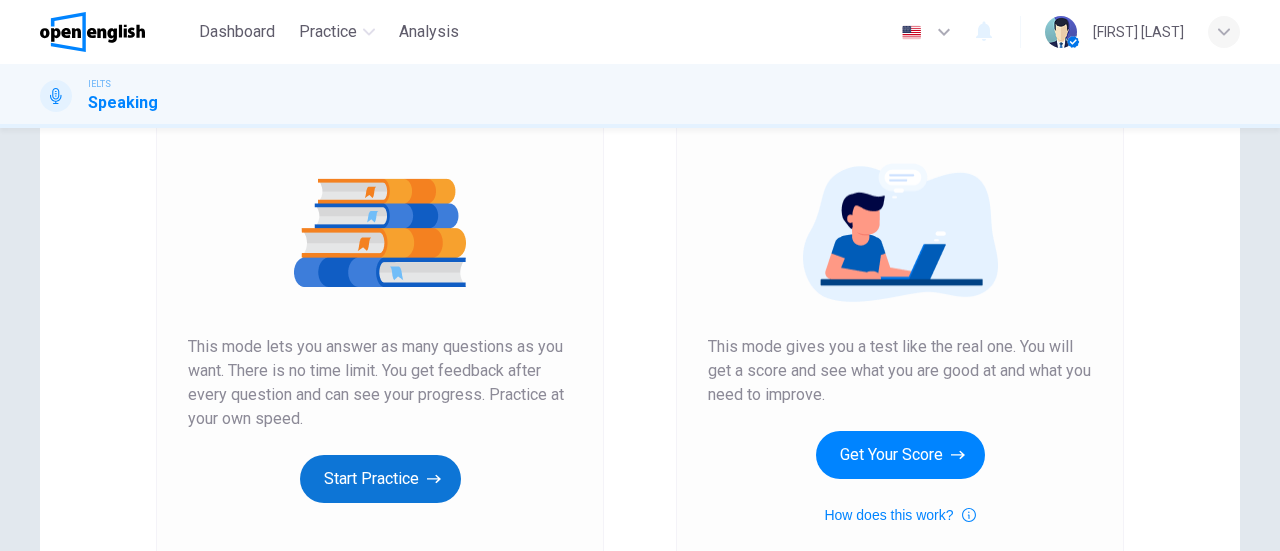 click 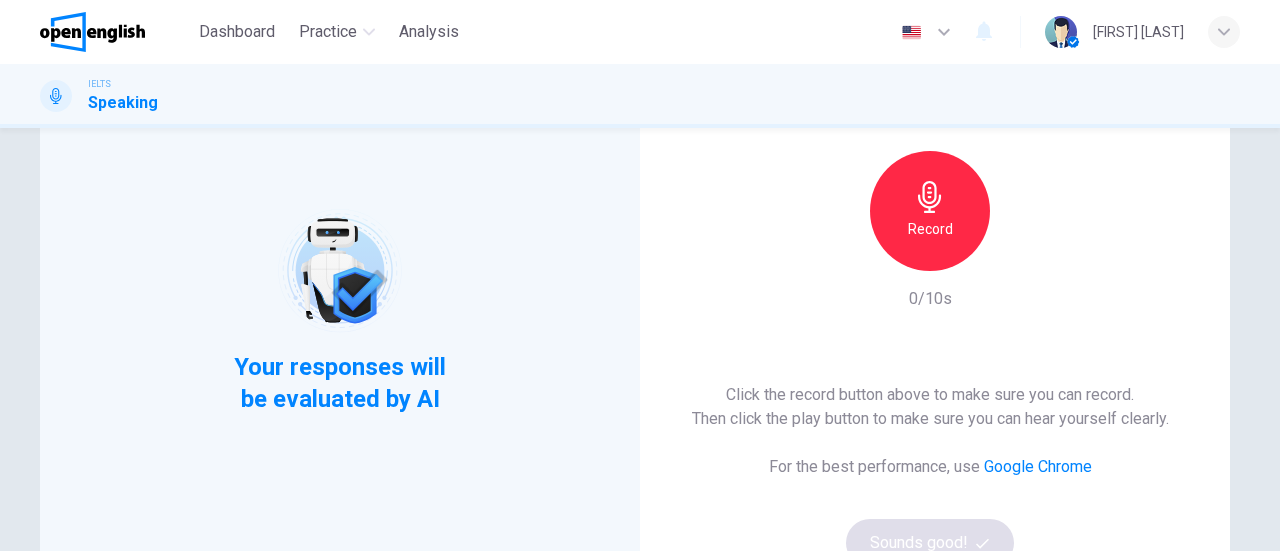 scroll, scrollTop: 159, scrollLeft: 0, axis: vertical 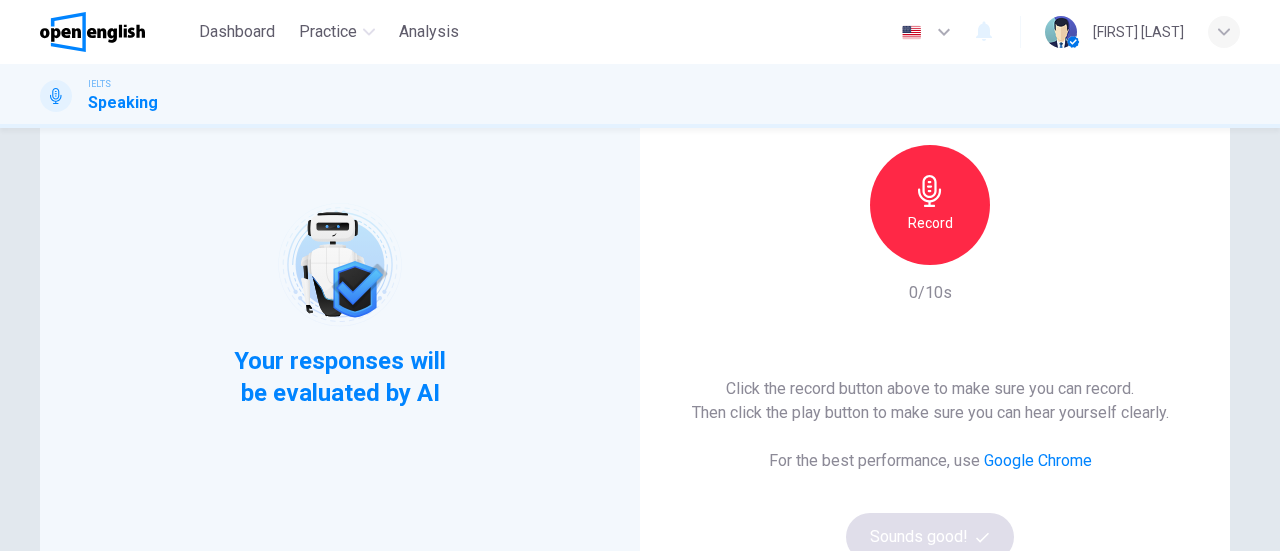 click on "Record" at bounding box center (930, 223) 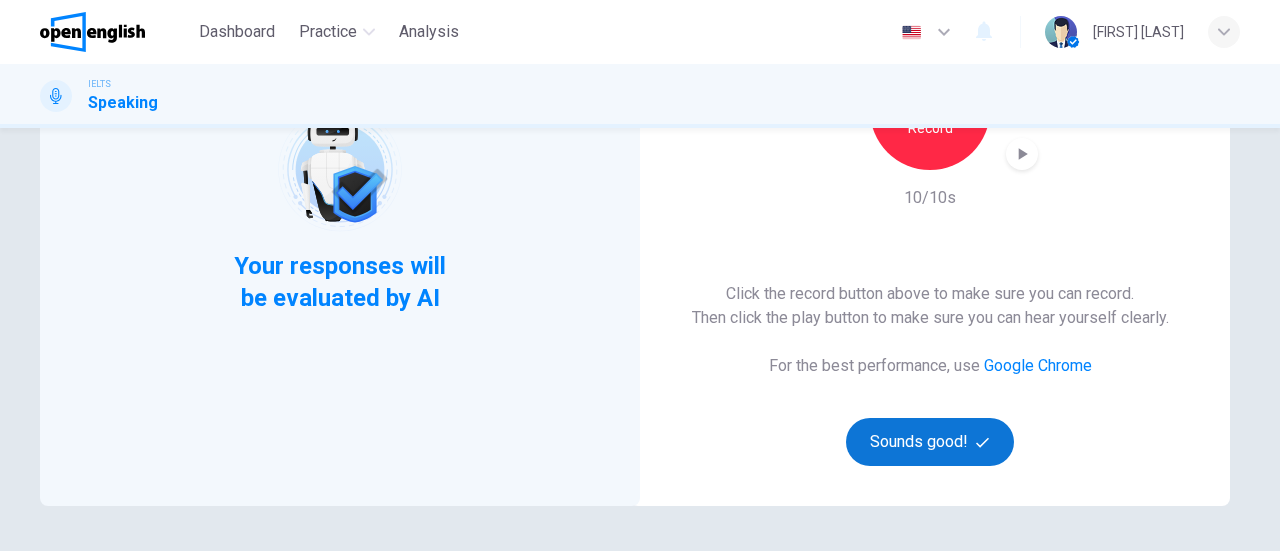 scroll, scrollTop: 255, scrollLeft: 0, axis: vertical 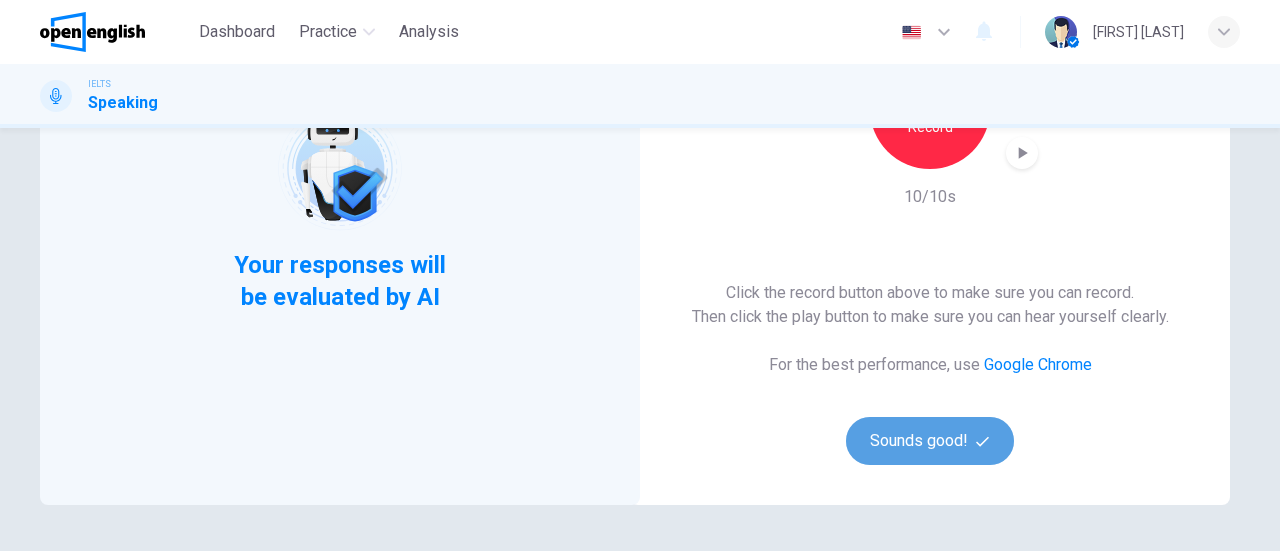 click on "Sounds good!" at bounding box center (930, 441) 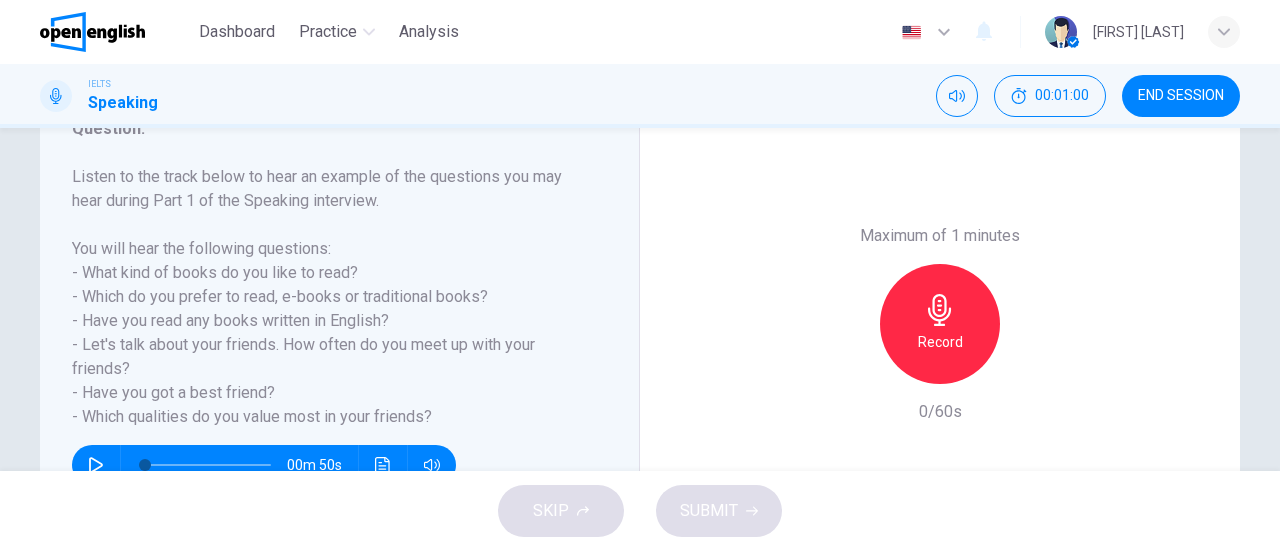 scroll, scrollTop: 344, scrollLeft: 0, axis: vertical 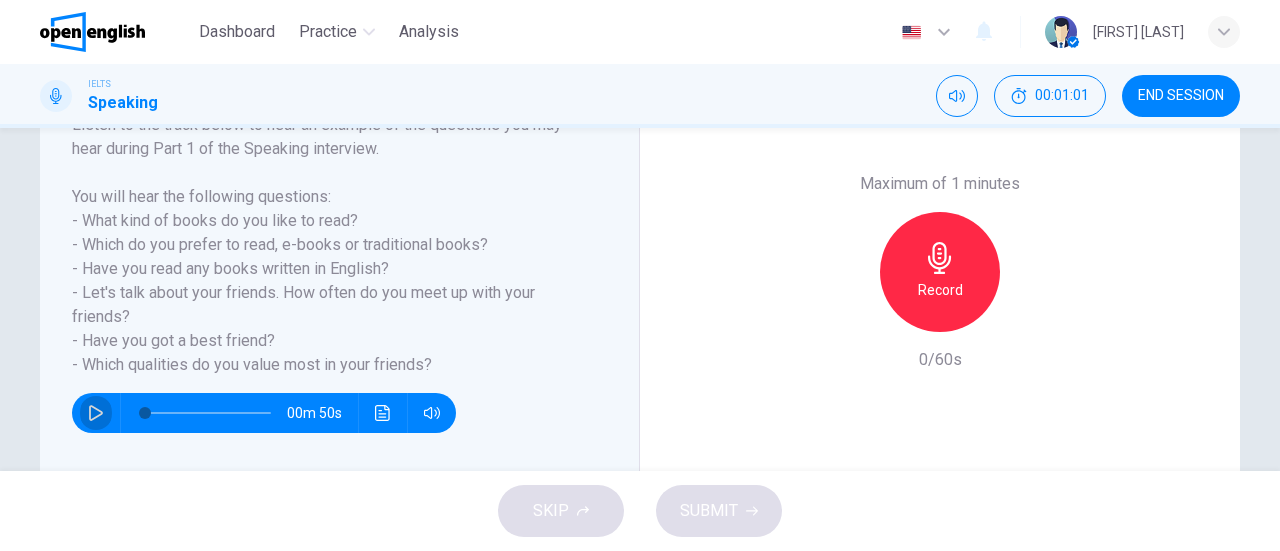 click at bounding box center (96, 413) 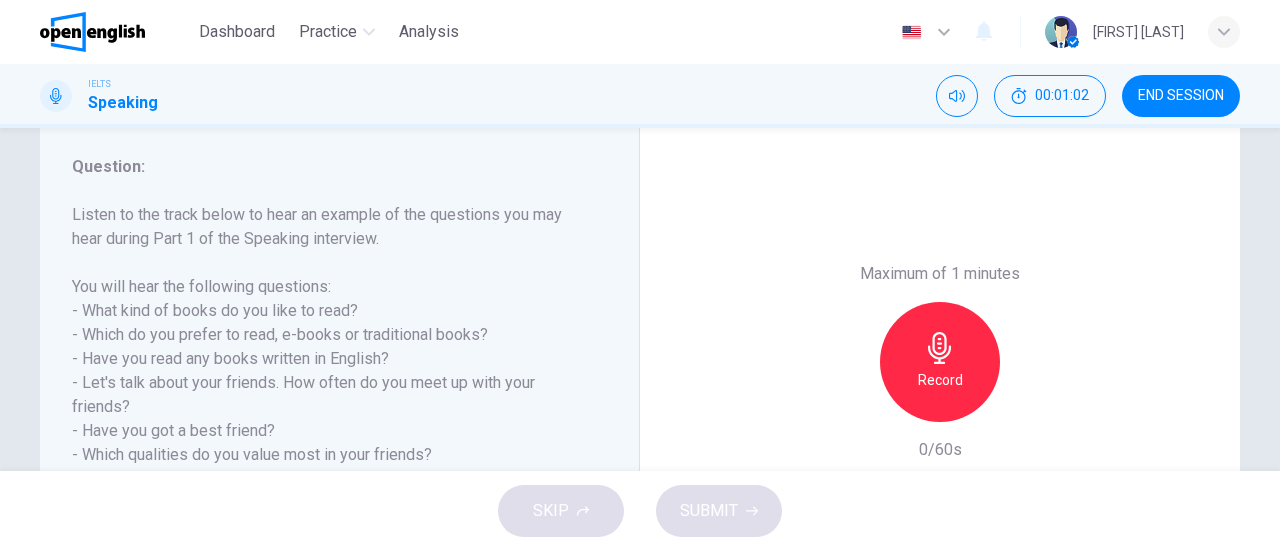 scroll, scrollTop: 253, scrollLeft: 0, axis: vertical 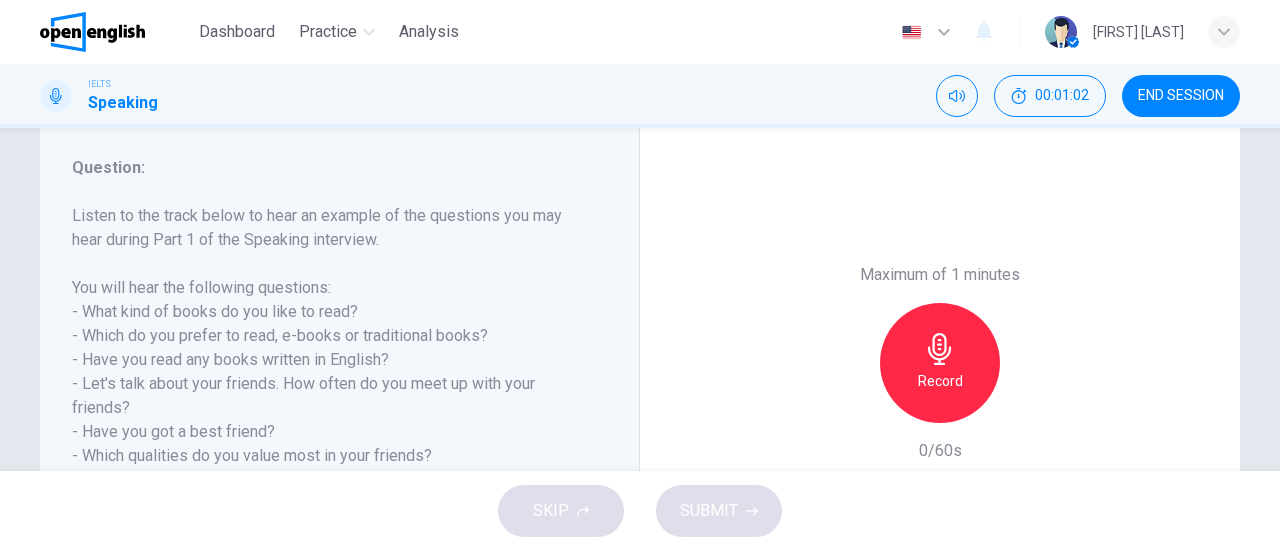 type on "*" 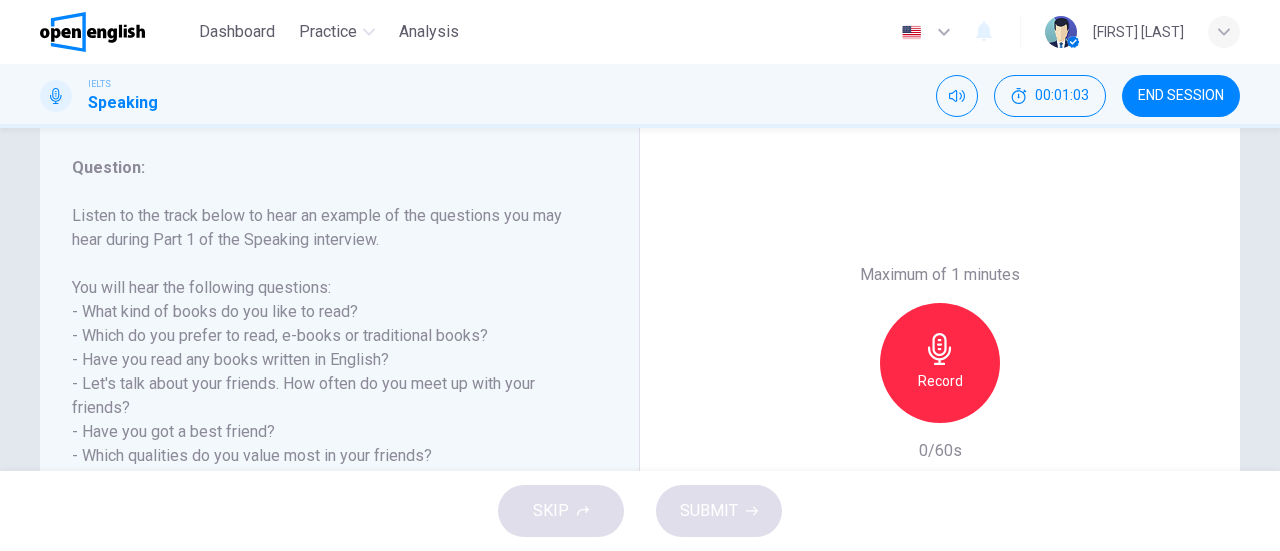 type 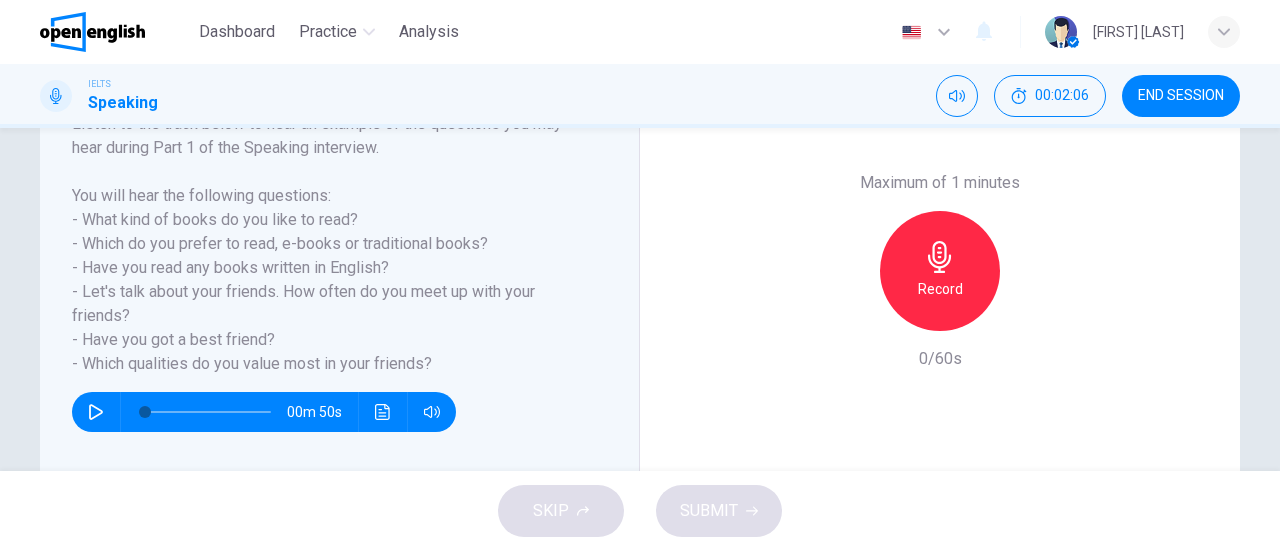 scroll, scrollTop: 328, scrollLeft: 0, axis: vertical 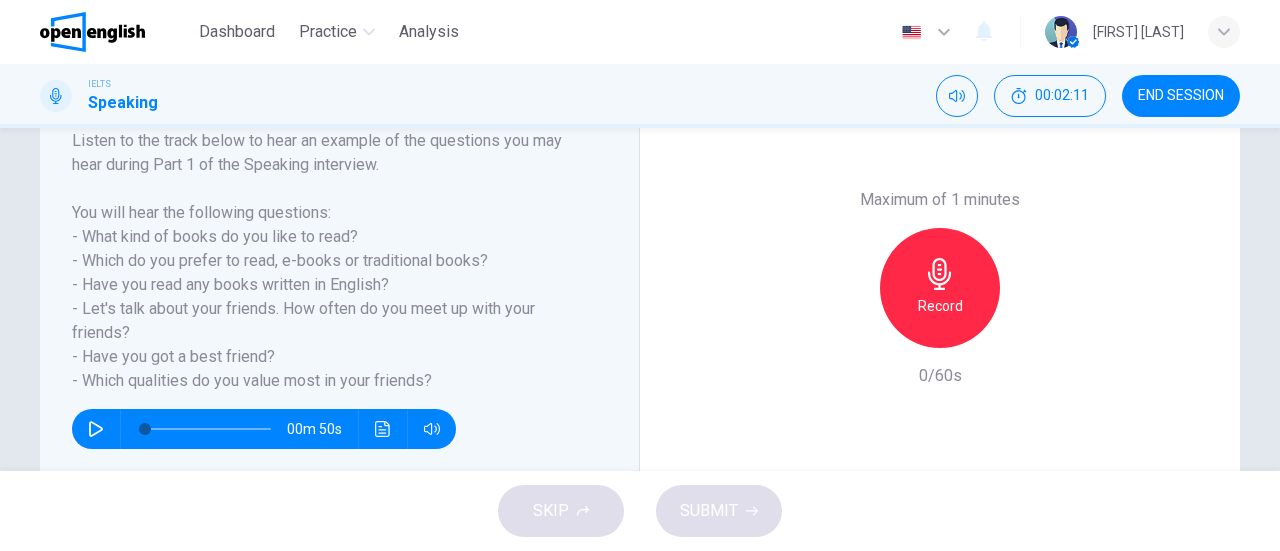 click on "Record" at bounding box center [940, 288] 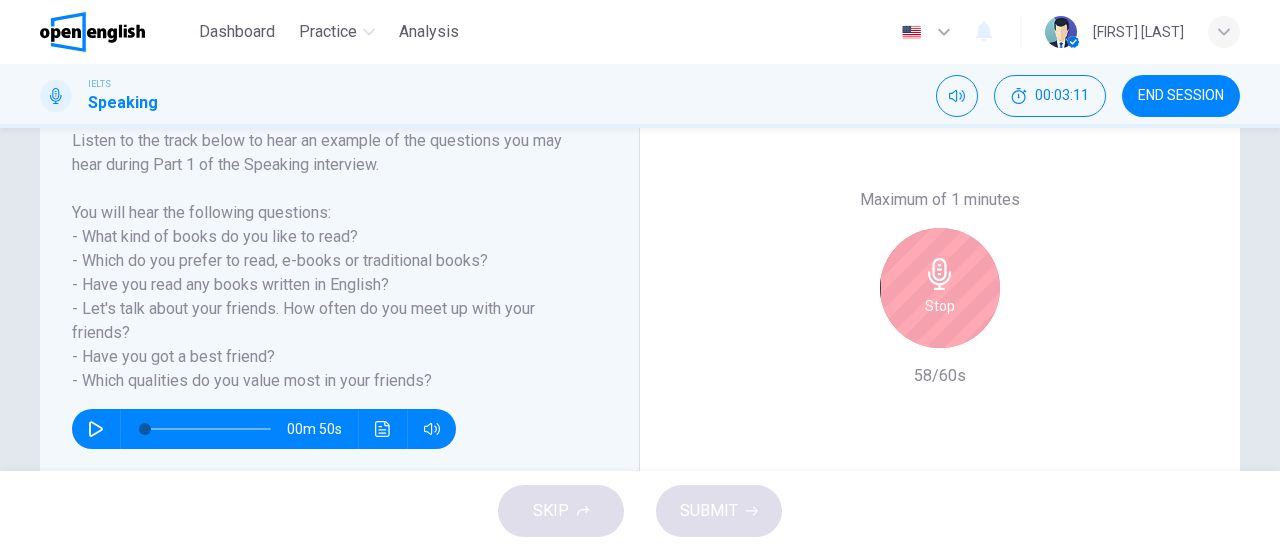 click on "Stop" at bounding box center [940, 306] 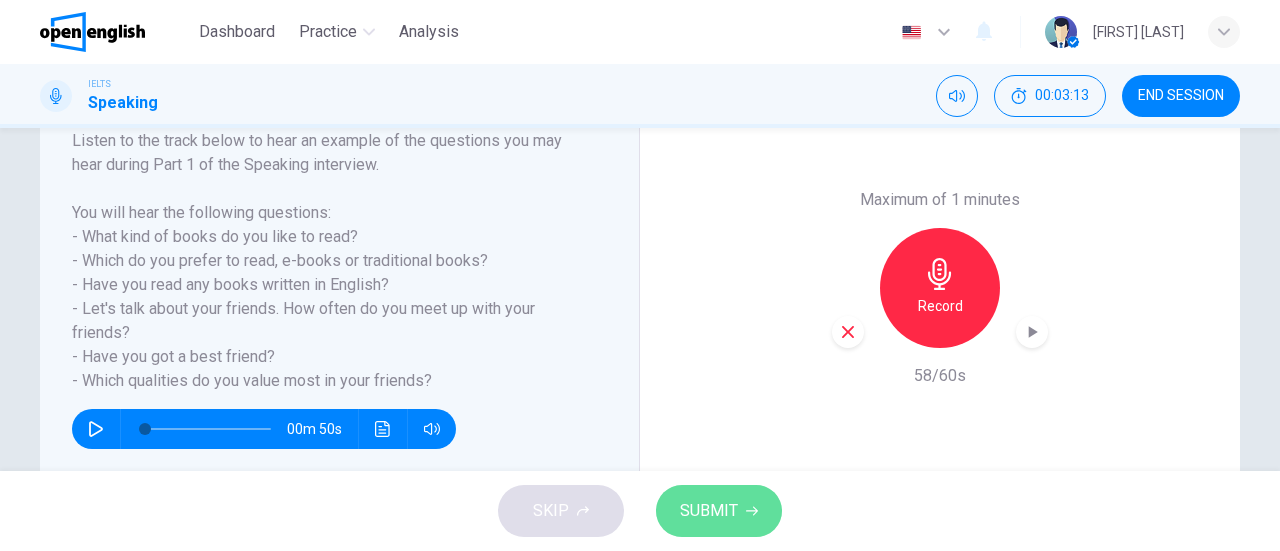 click on "SUBMIT" at bounding box center (709, 511) 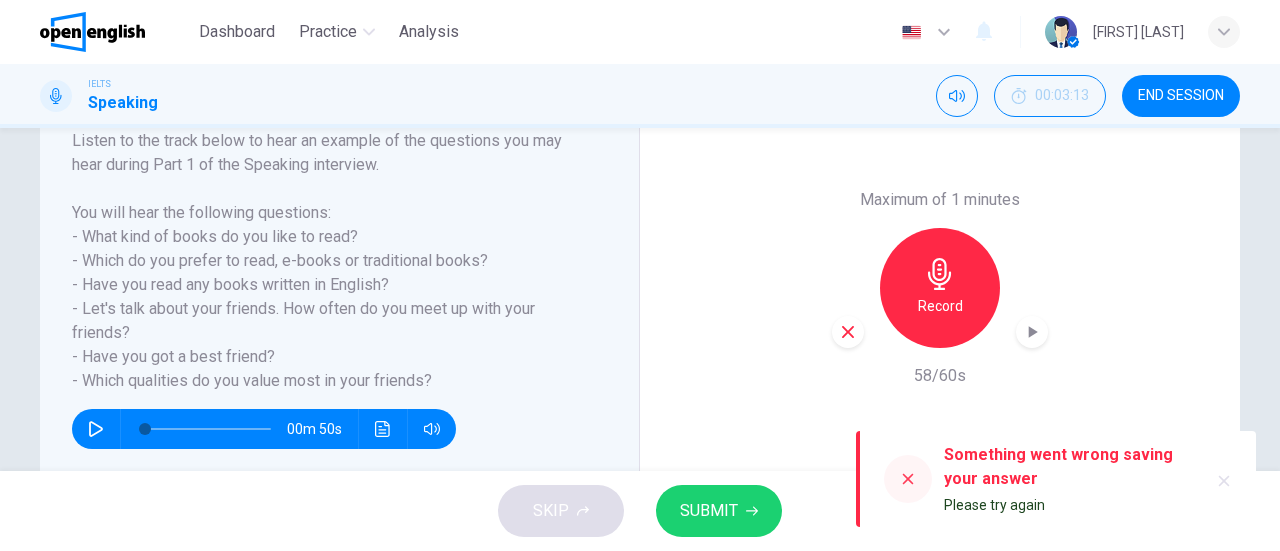 click 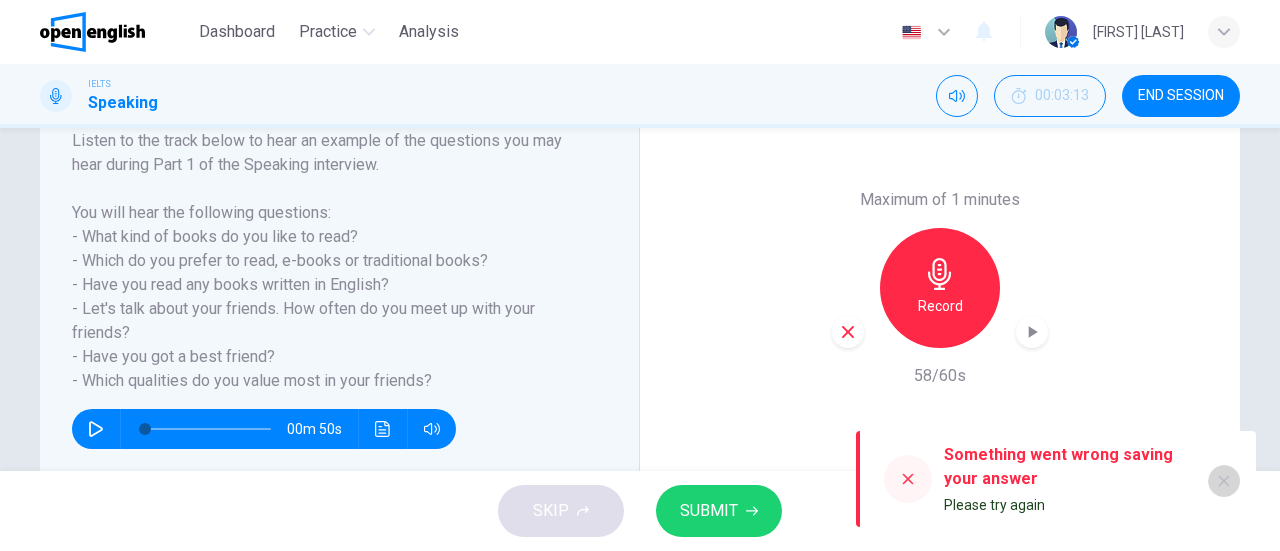 click 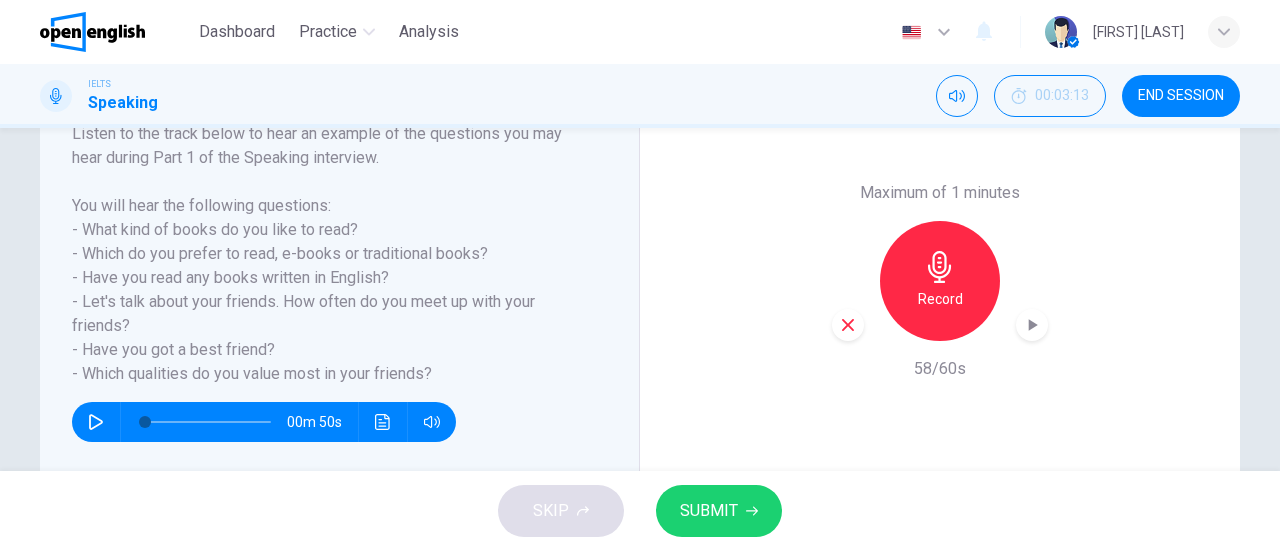 scroll, scrollTop: 348, scrollLeft: 0, axis: vertical 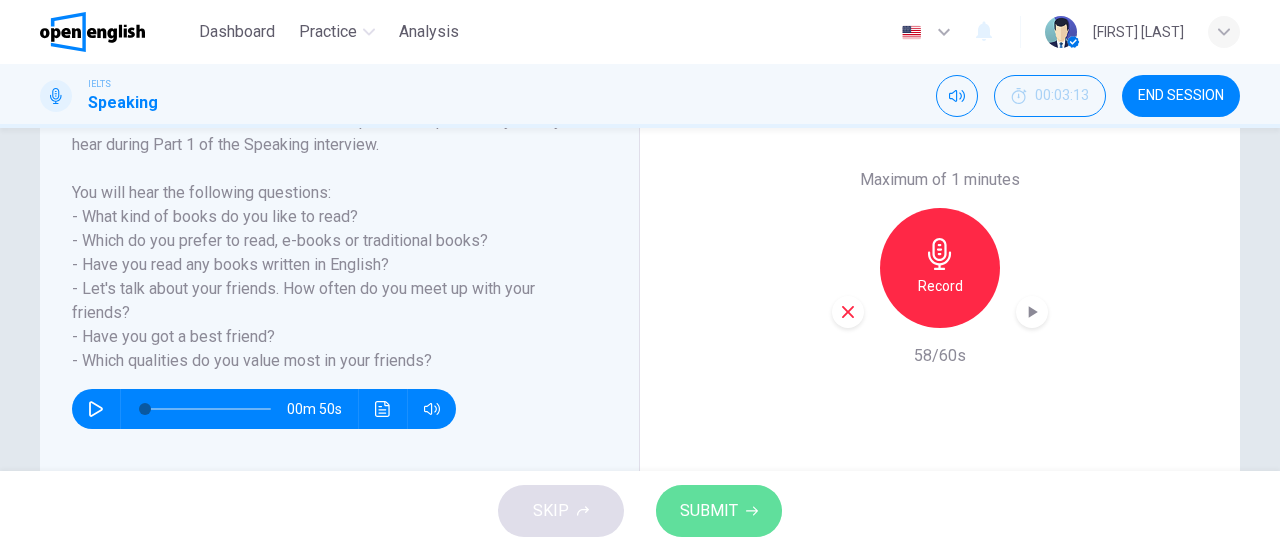 click on "SUBMIT" at bounding box center (719, 511) 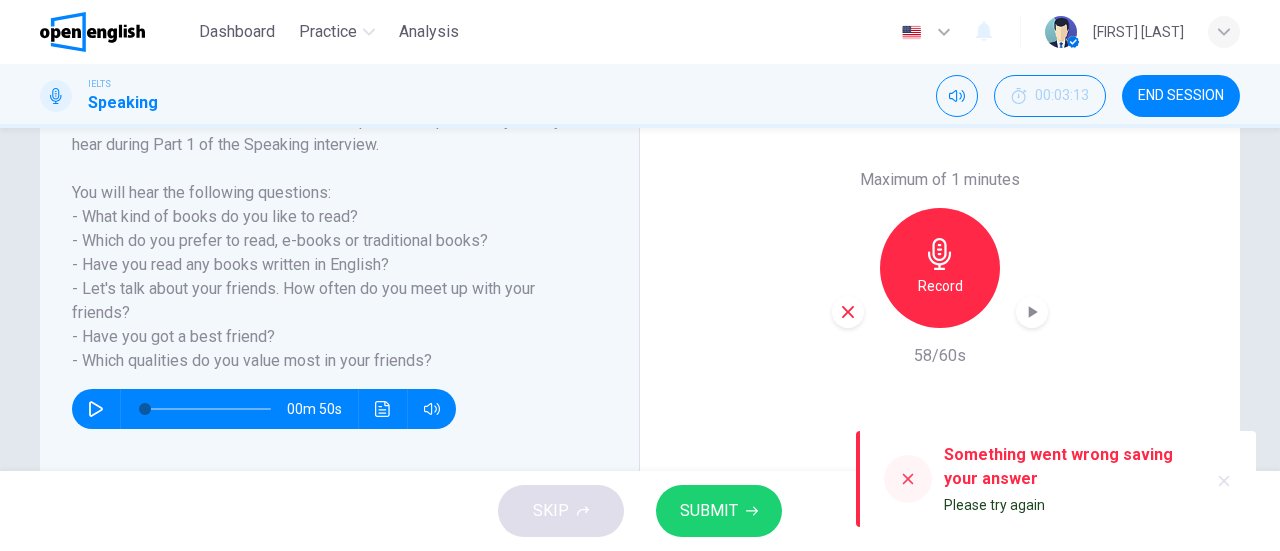 click at bounding box center [1224, 481] 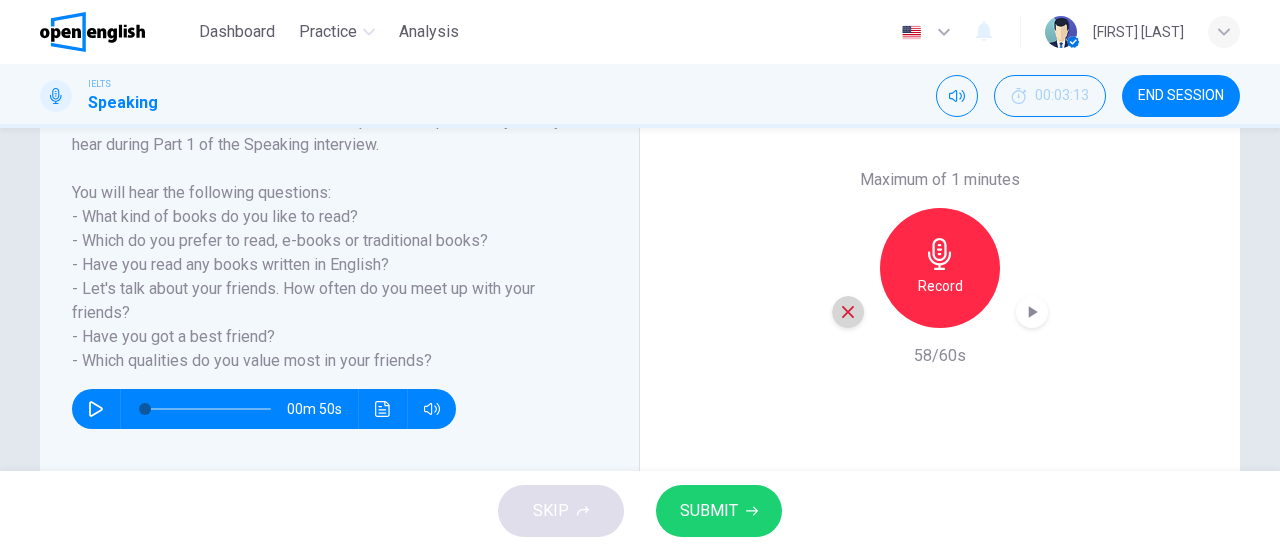 click 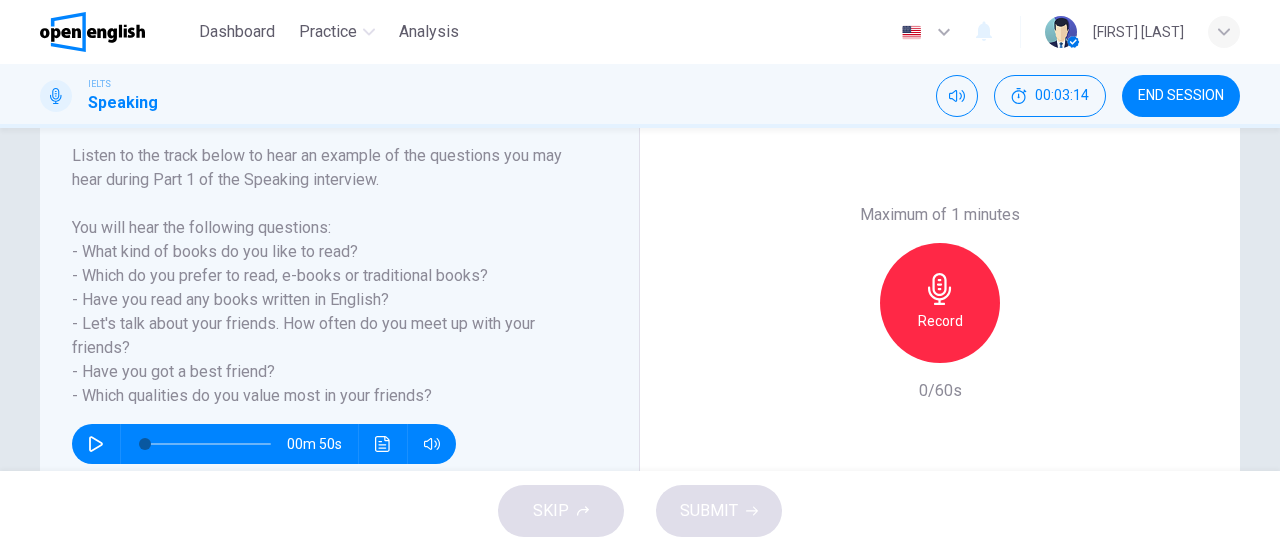 scroll, scrollTop: 314, scrollLeft: 0, axis: vertical 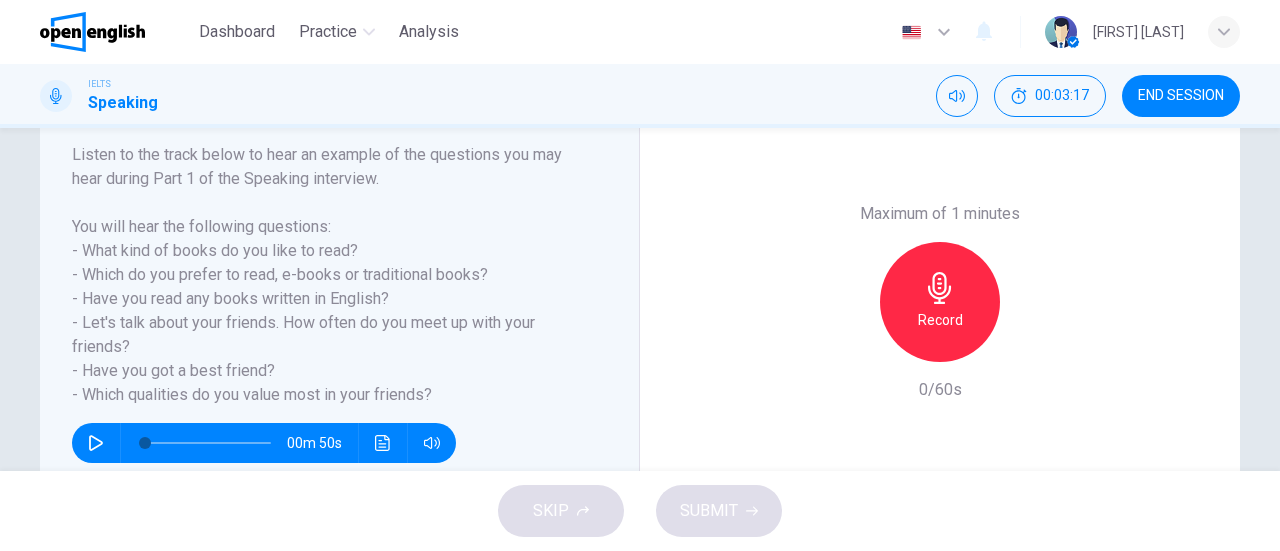 drag, startPoint x: 286, startPoint y: 367, endPoint x: 561, endPoint y: -69, distance: 515.4813 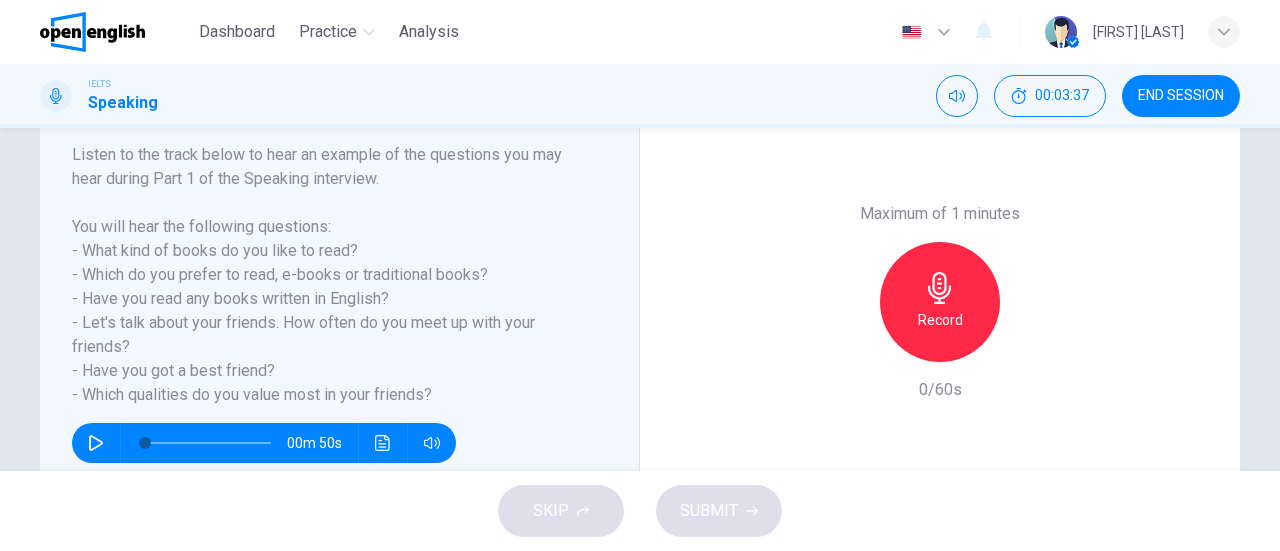 click 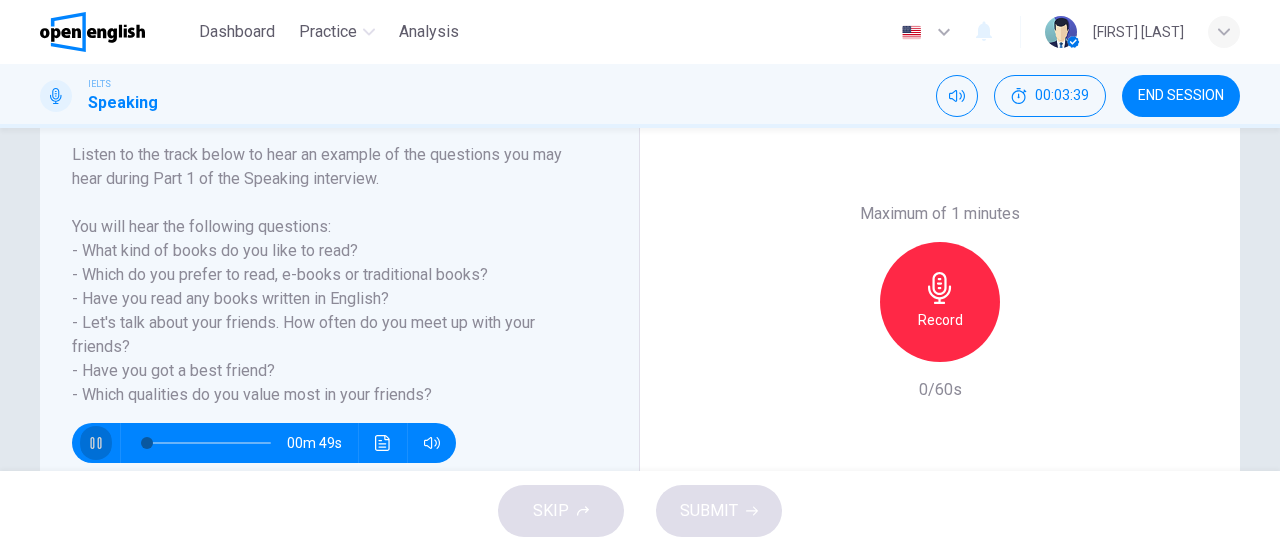 click 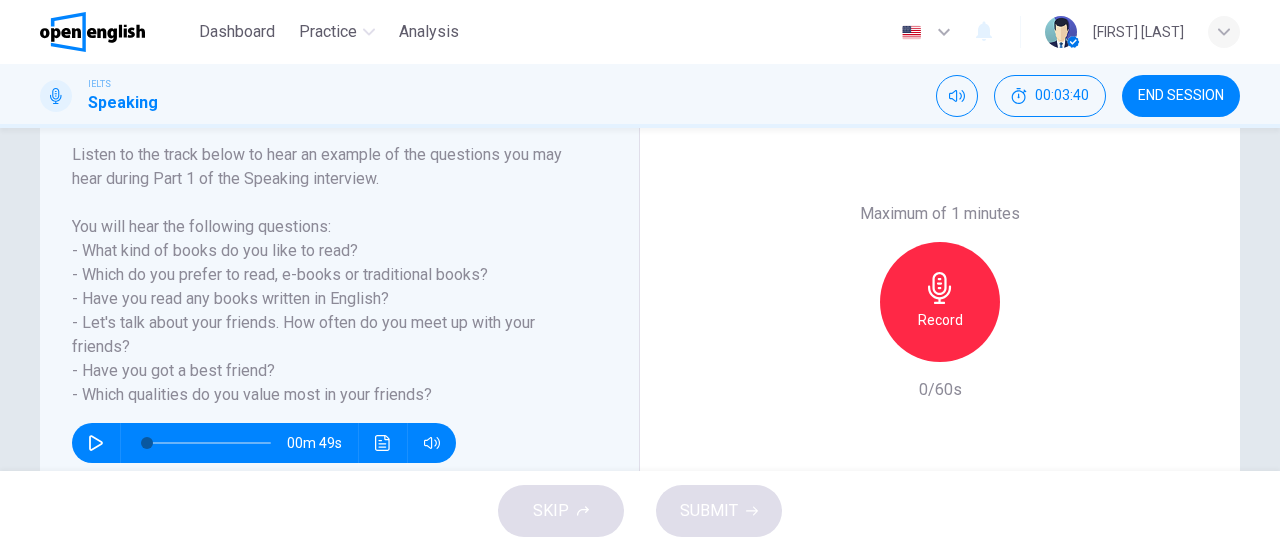click 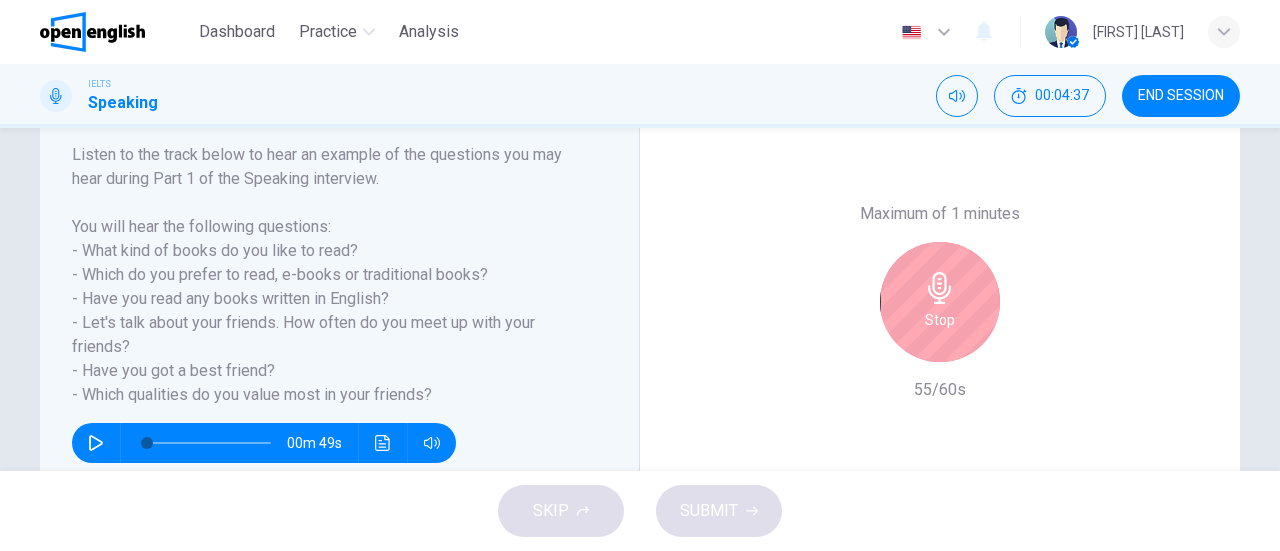 click on "Stop" at bounding box center [940, 302] 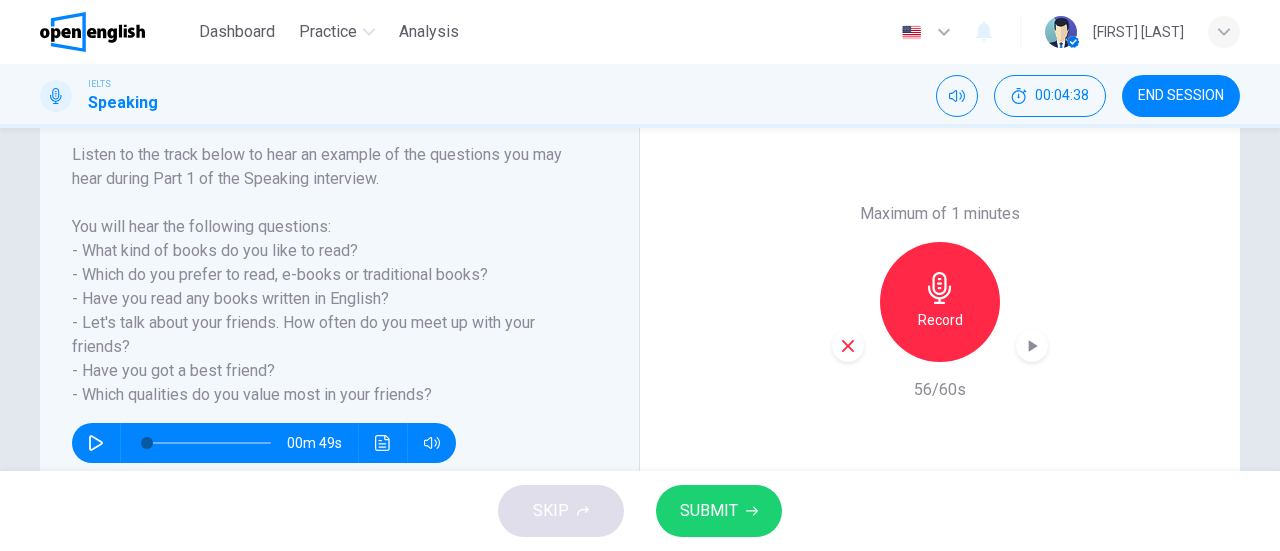 click on "SUBMIT" at bounding box center [709, 511] 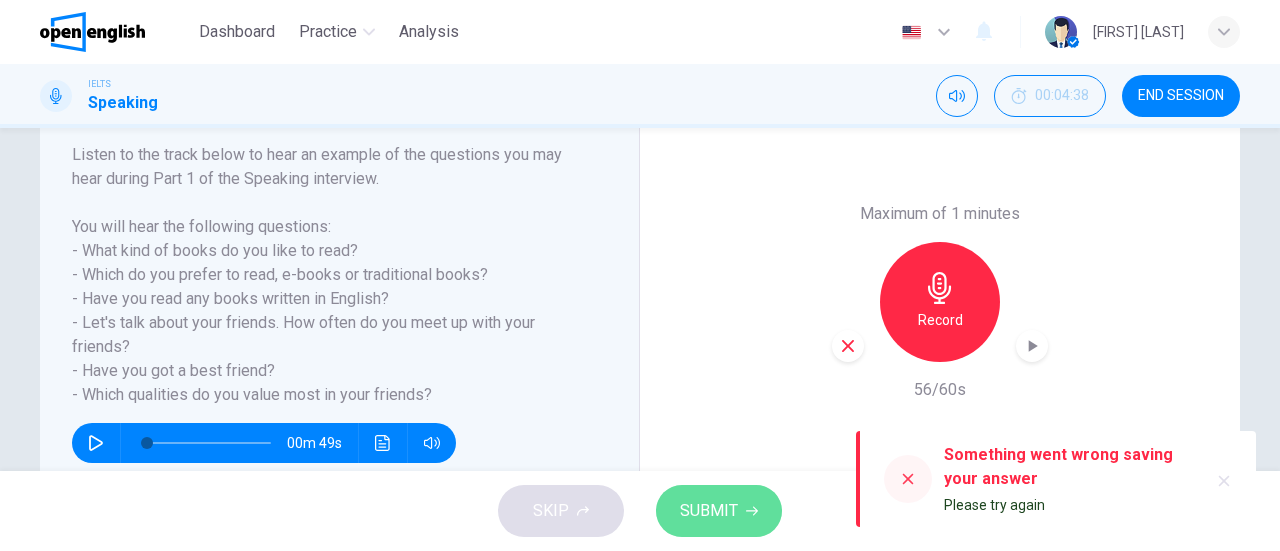 click on "SUBMIT" at bounding box center [709, 511] 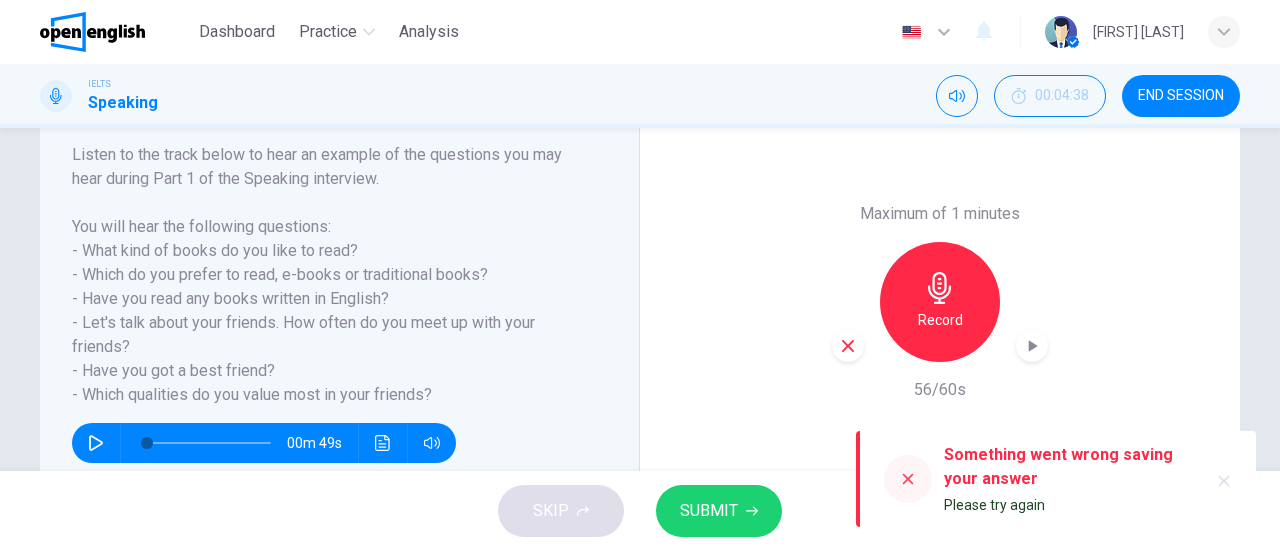 scroll, scrollTop: 432, scrollLeft: 0, axis: vertical 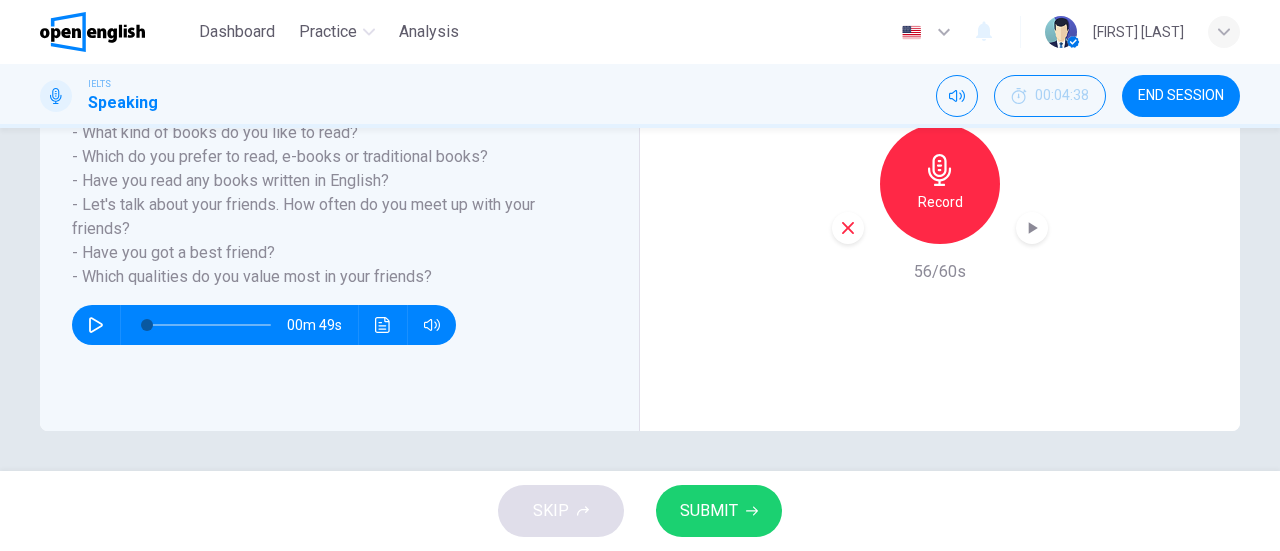 click on "SUBMIT" at bounding box center [719, 511] 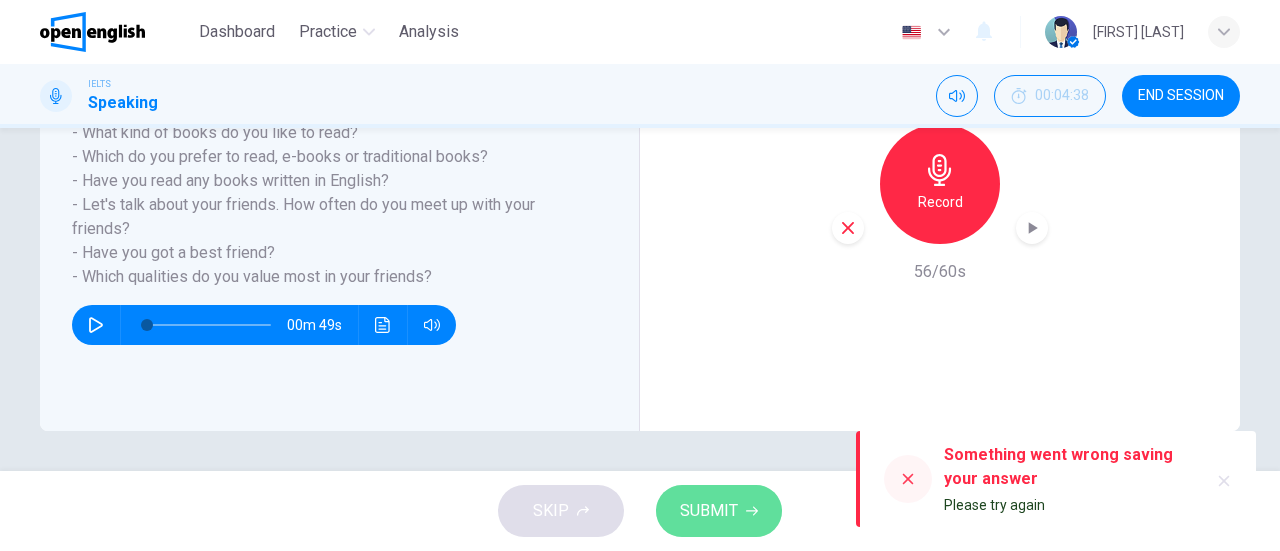click on "SUBMIT" at bounding box center [719, 511] 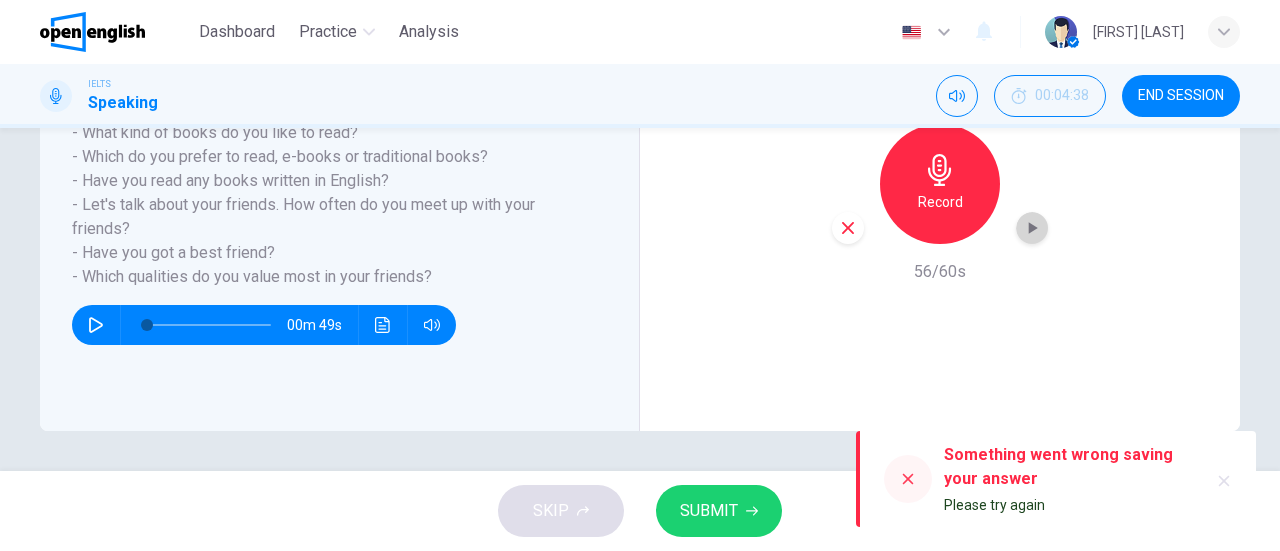 click 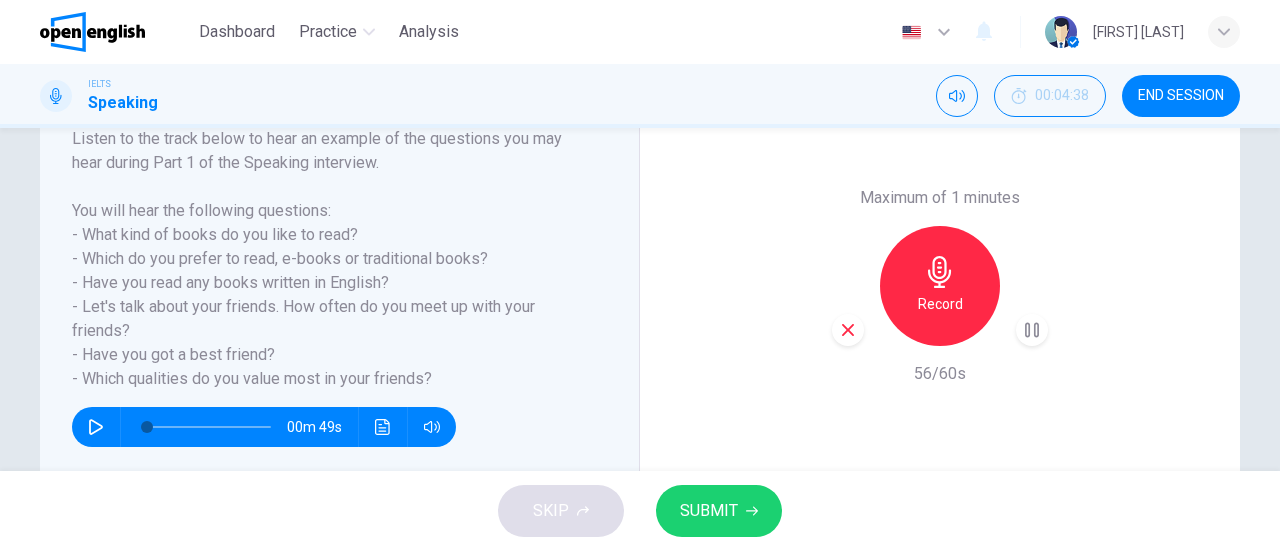 scroll, scrollTop: 329, scrollLeft: 0, axis: vertical 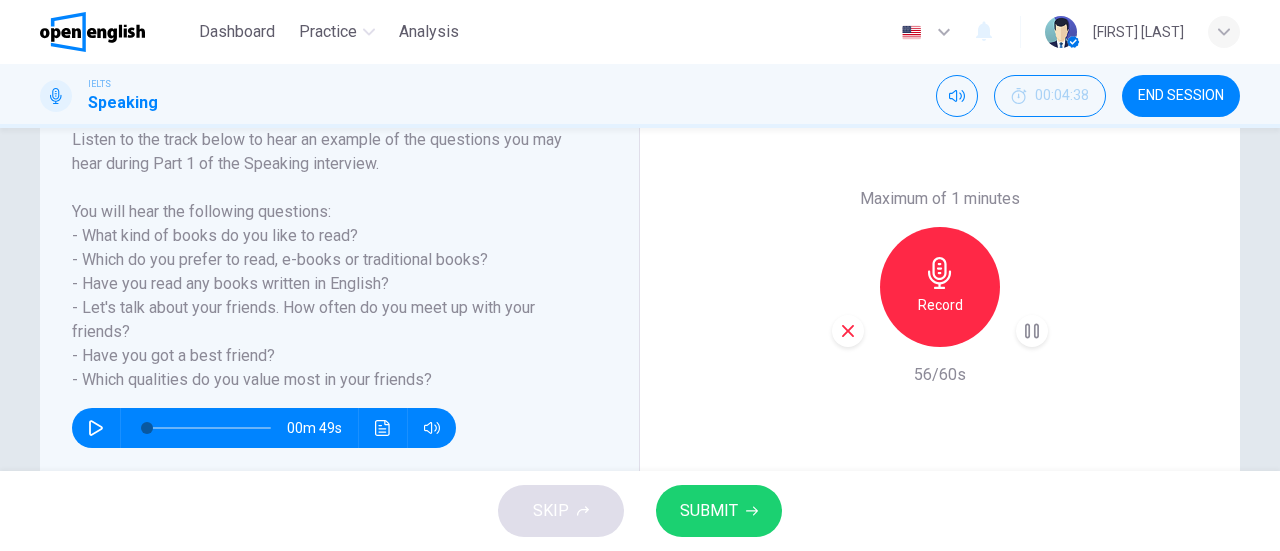 click on "SUBMIT" at bounding box center [709, 511] 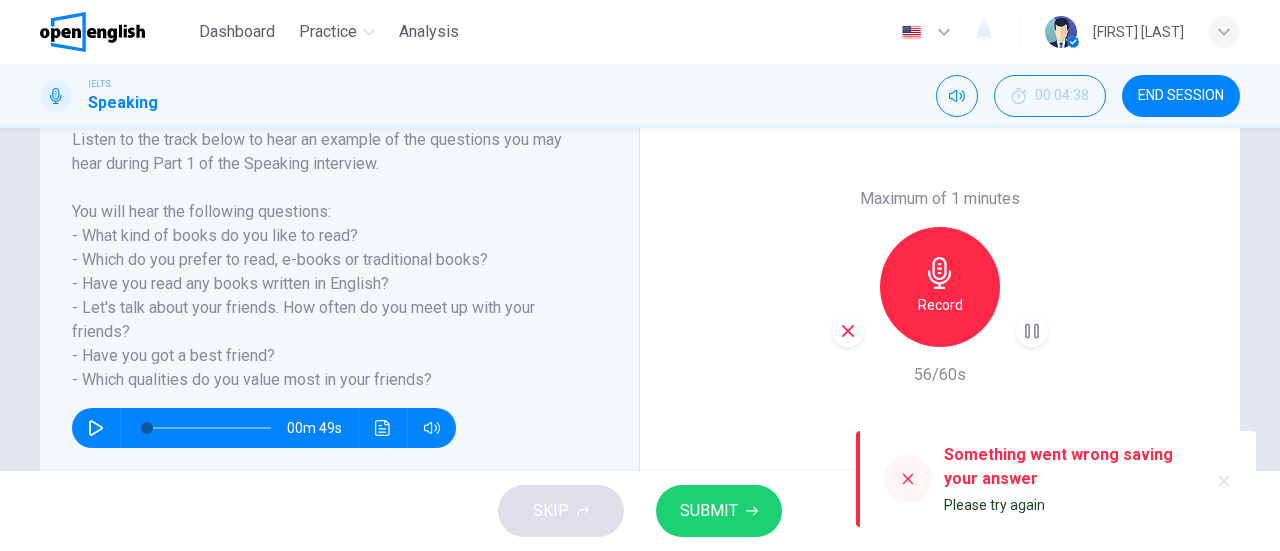 scroll, scrollTop: 309, scrollLeft: 0, axis: vertical 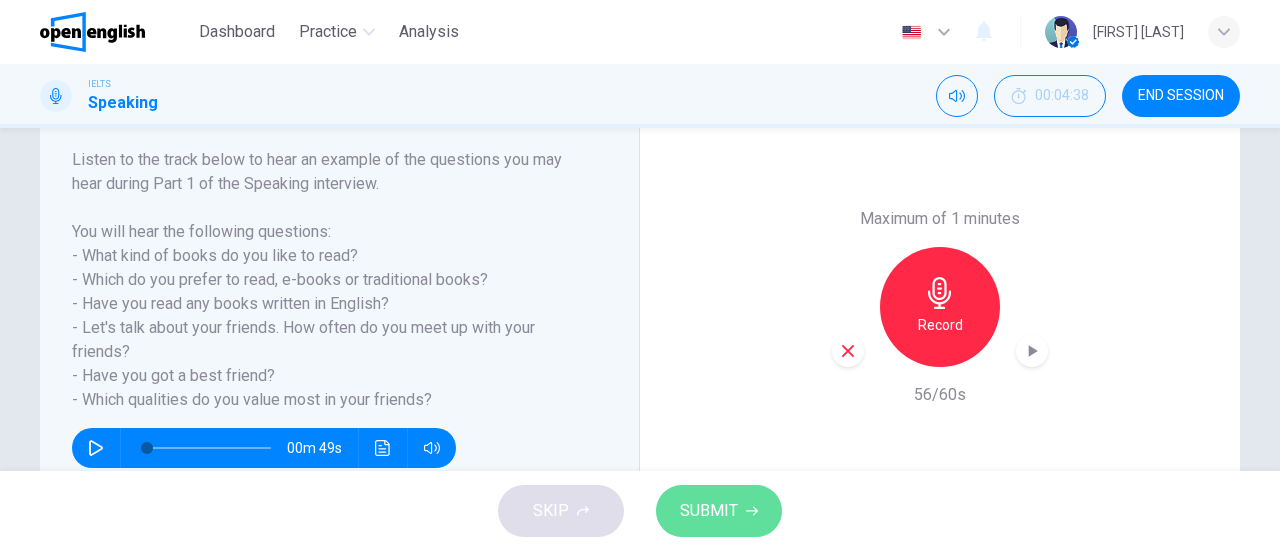 click on "SUBMIT" at bounding box center (719, 511) 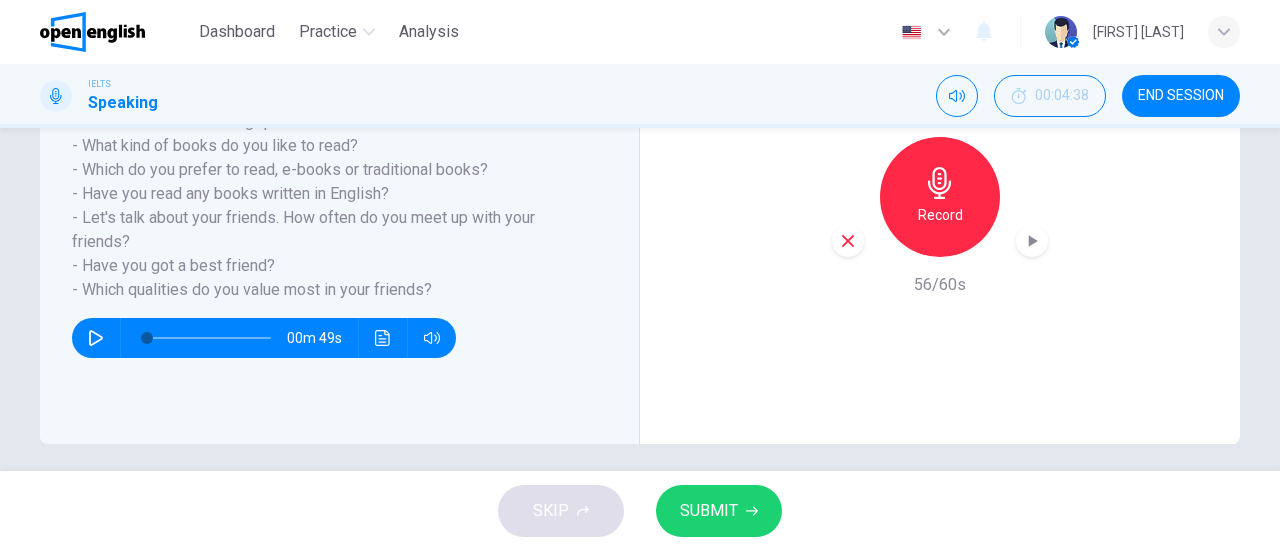 scroll, scrollTop: 420, scrollLeft: 0, axis: vertical 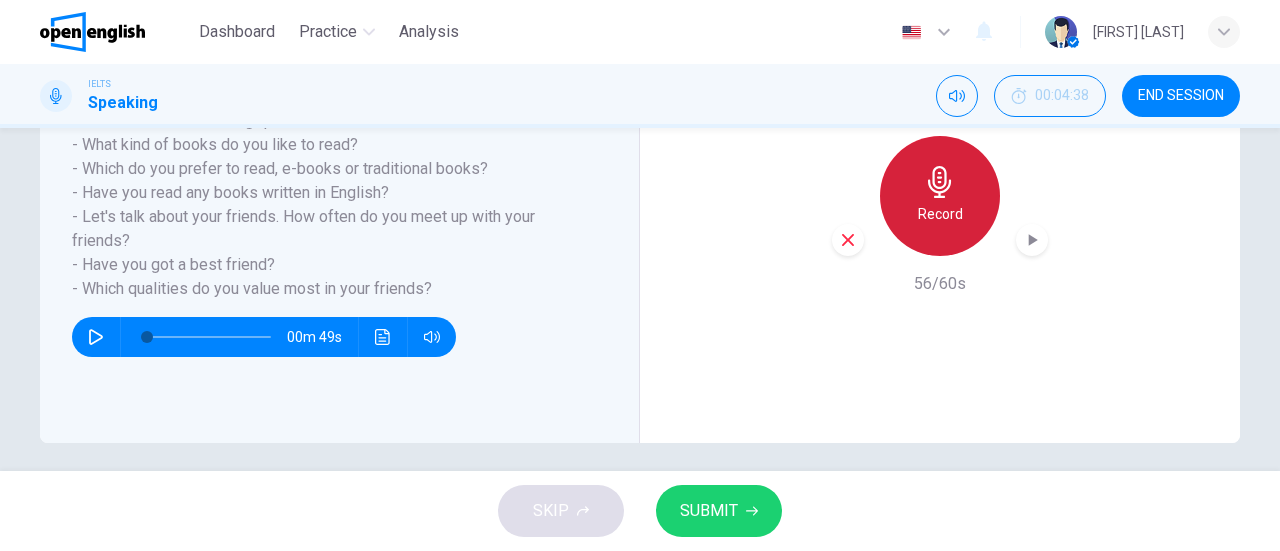 click on "Record" at bounding box center [940, 196] 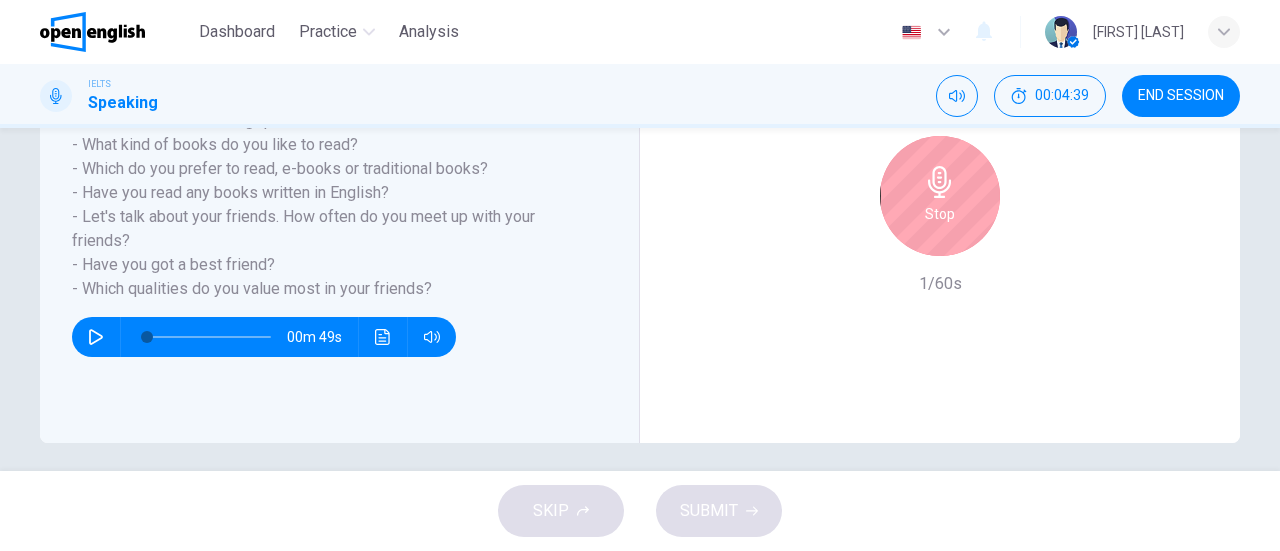 click at bounding box center [96, 337] 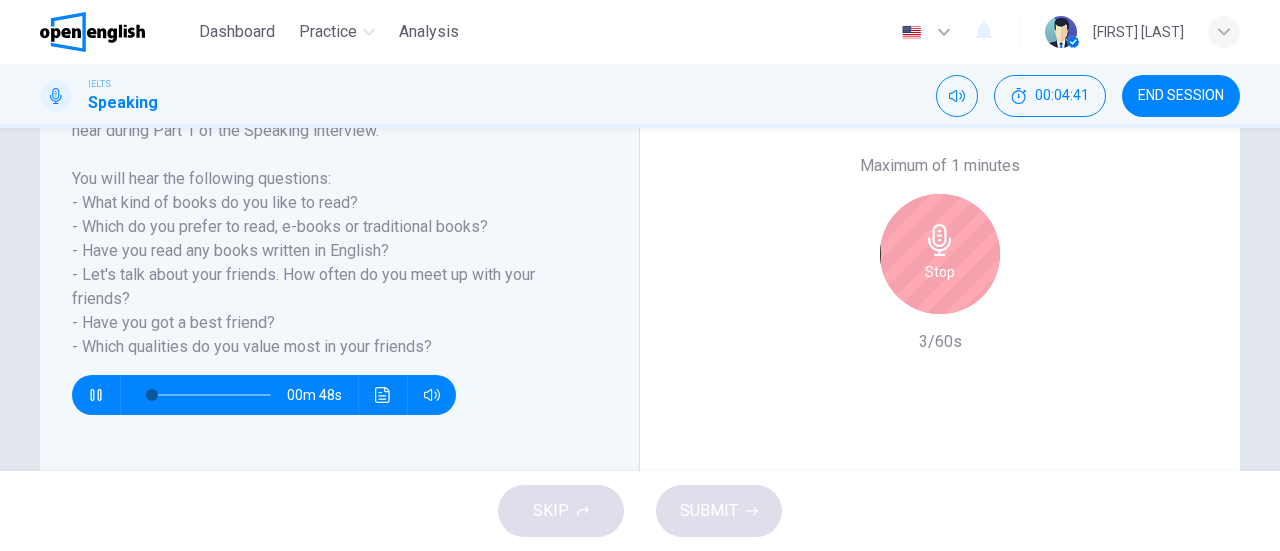 scroll, scrollTop: 357, scrollLeft: 0, axis: vertical 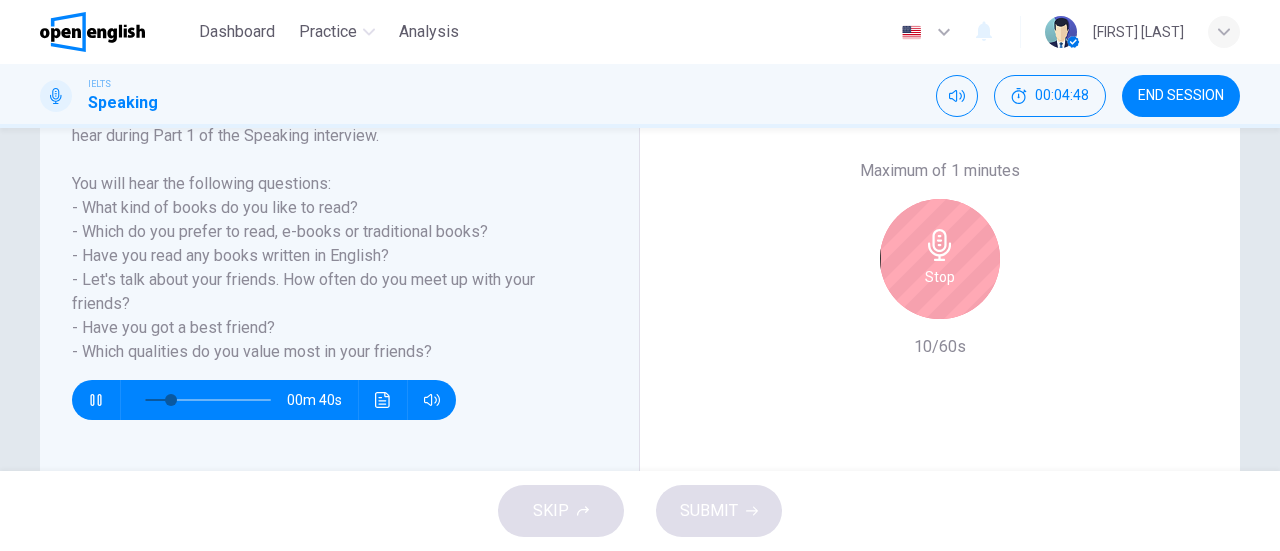 click 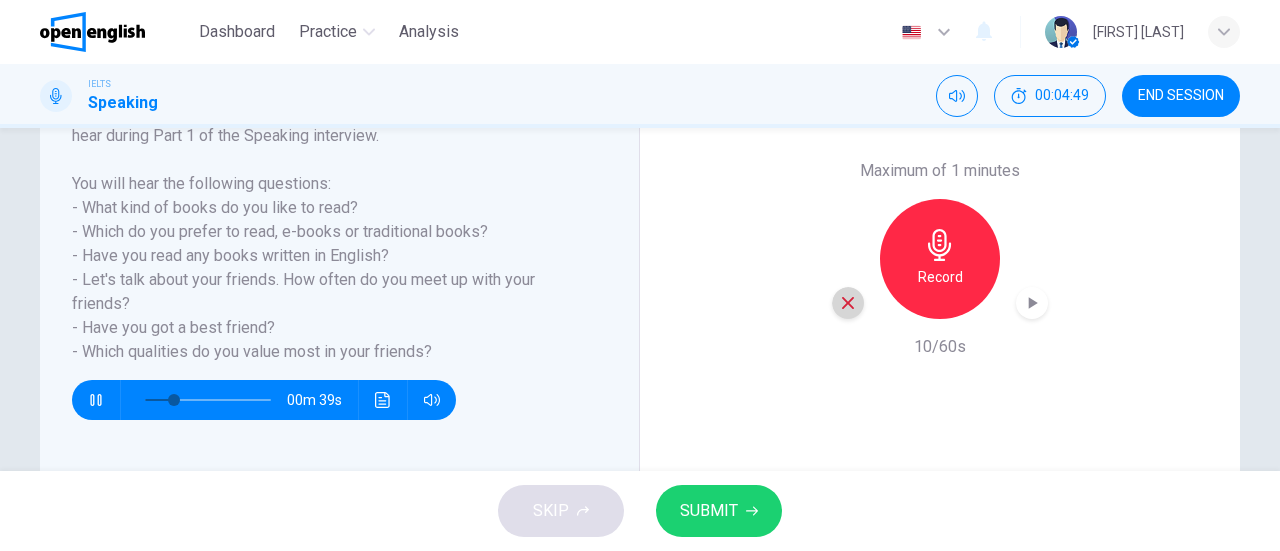 click at bounding box center (848, 303) 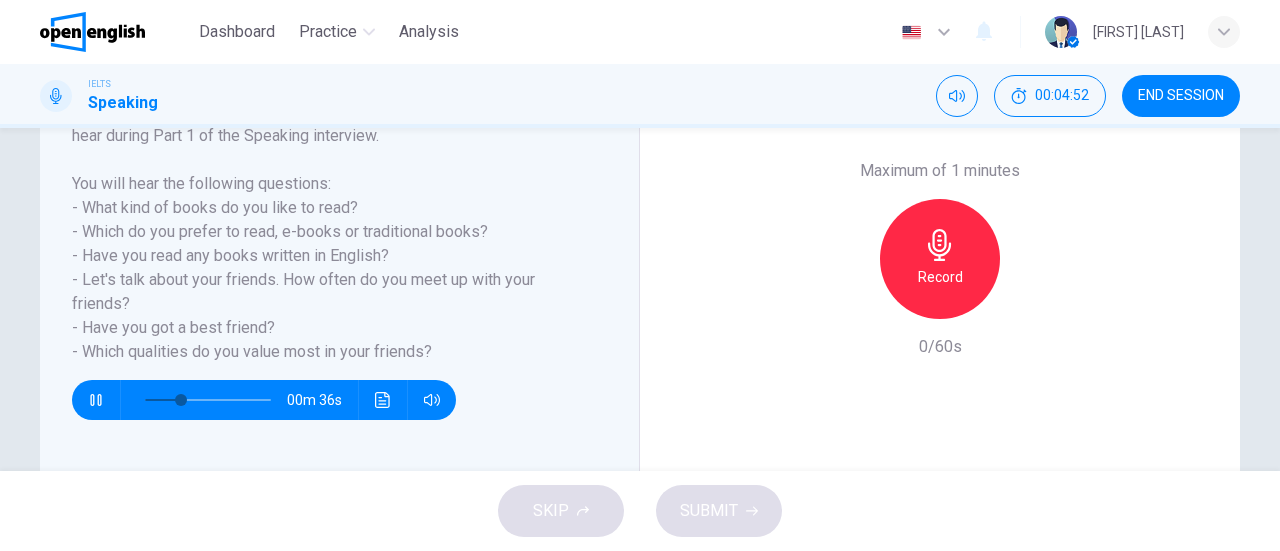click on "00m 36s" at bounding box center (264, 400) 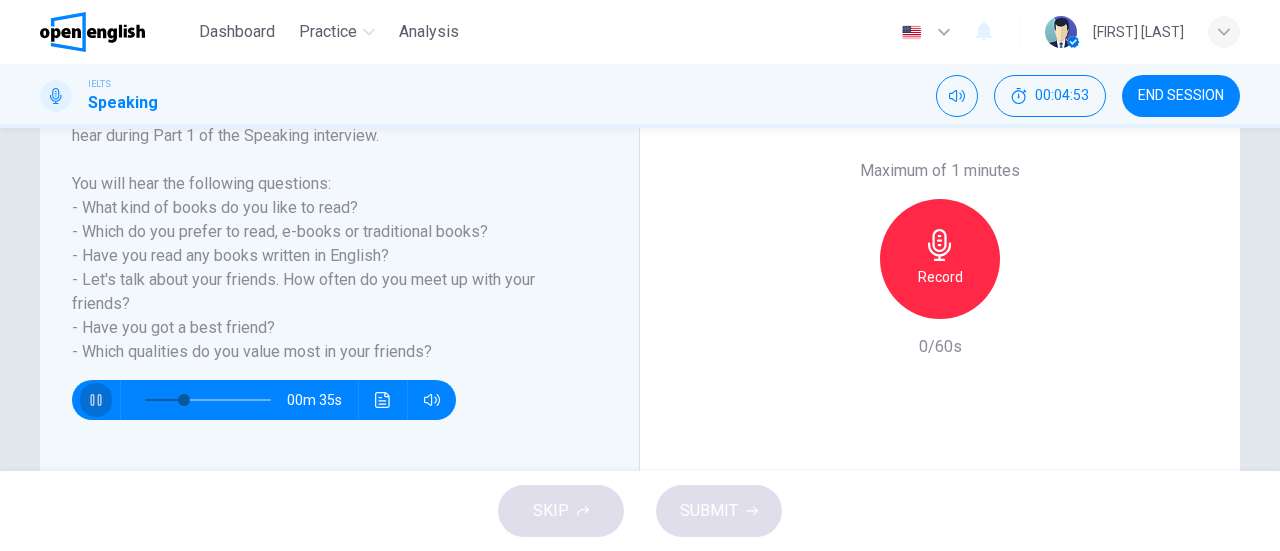 click 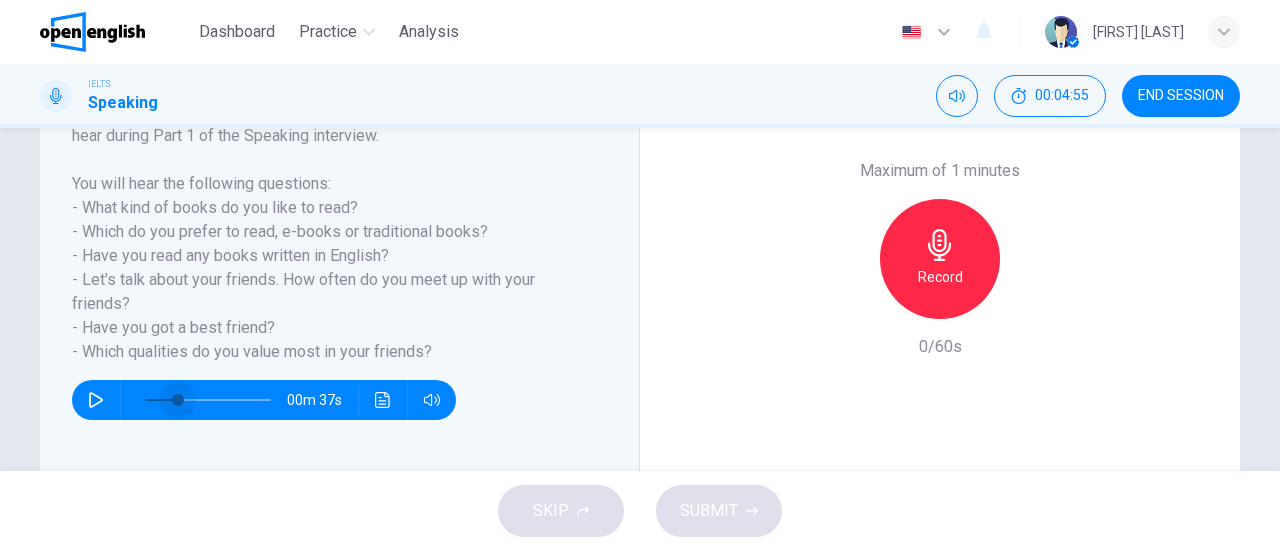 click at bounding box center [178, 400] 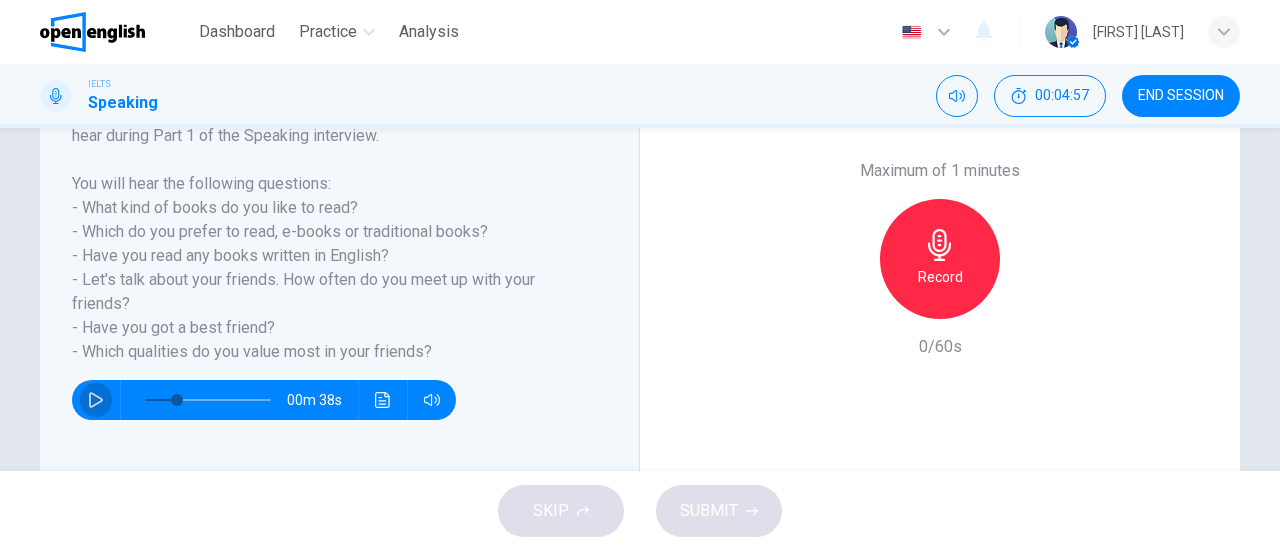 click 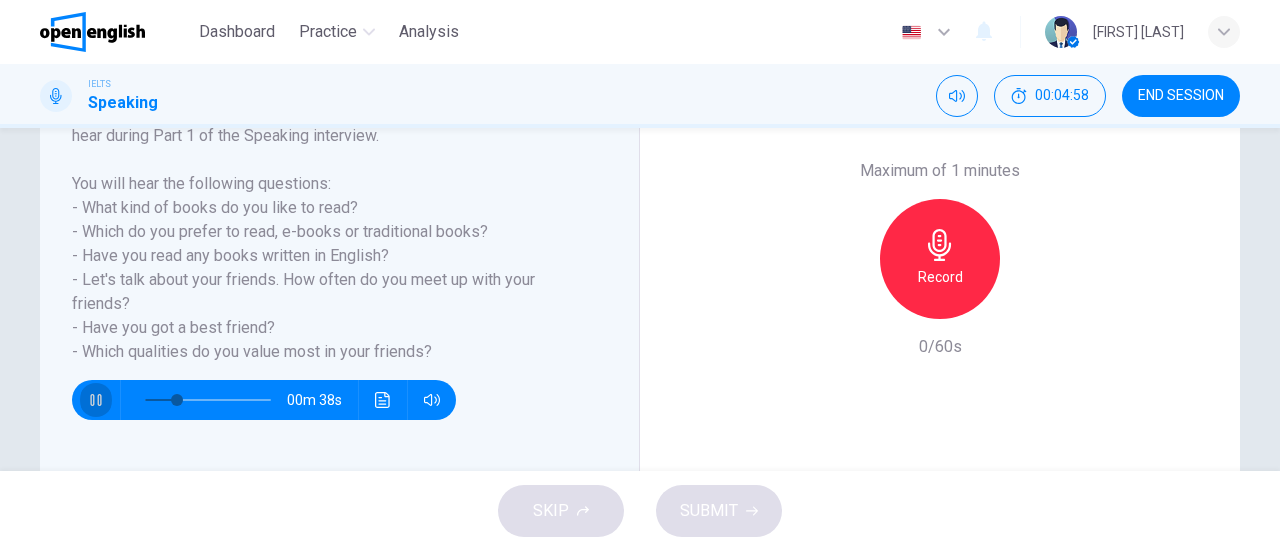 click 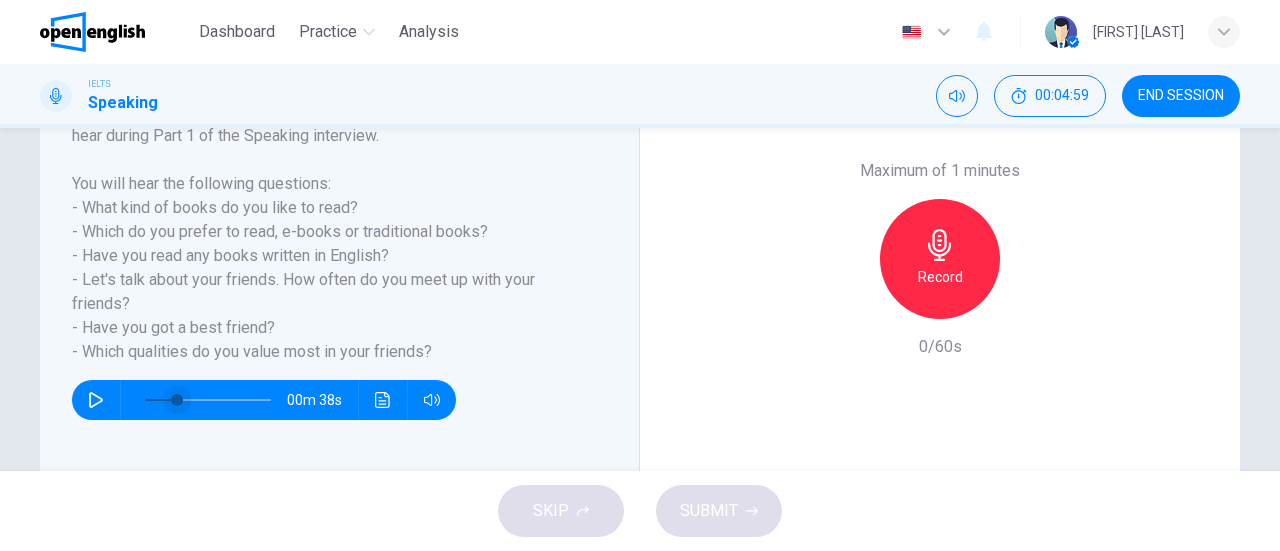 click at bounding box center [177, 400] 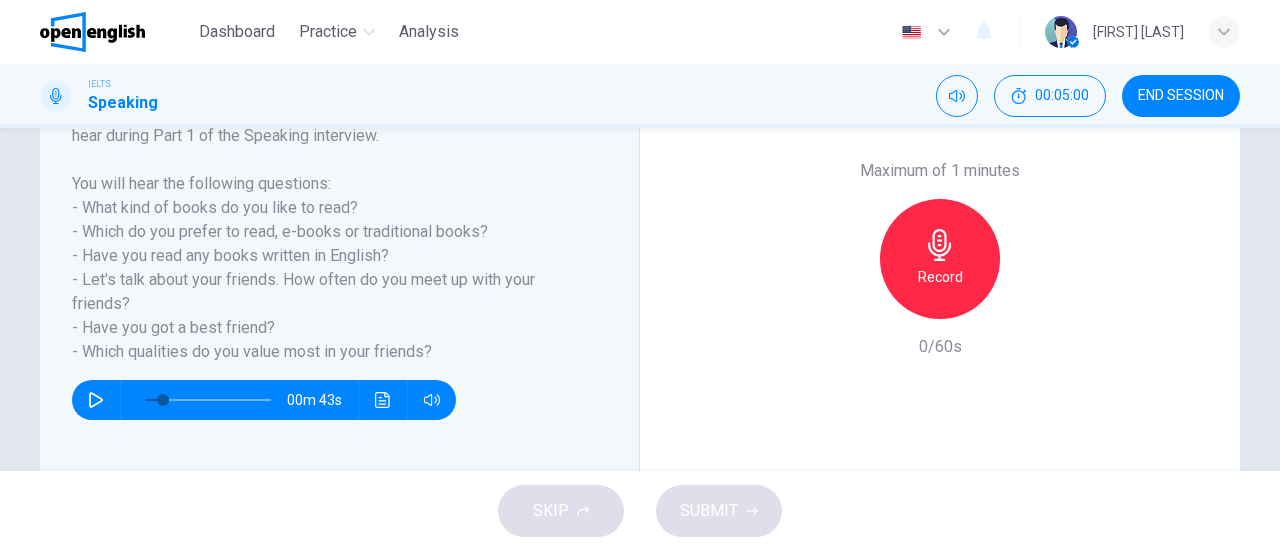 click 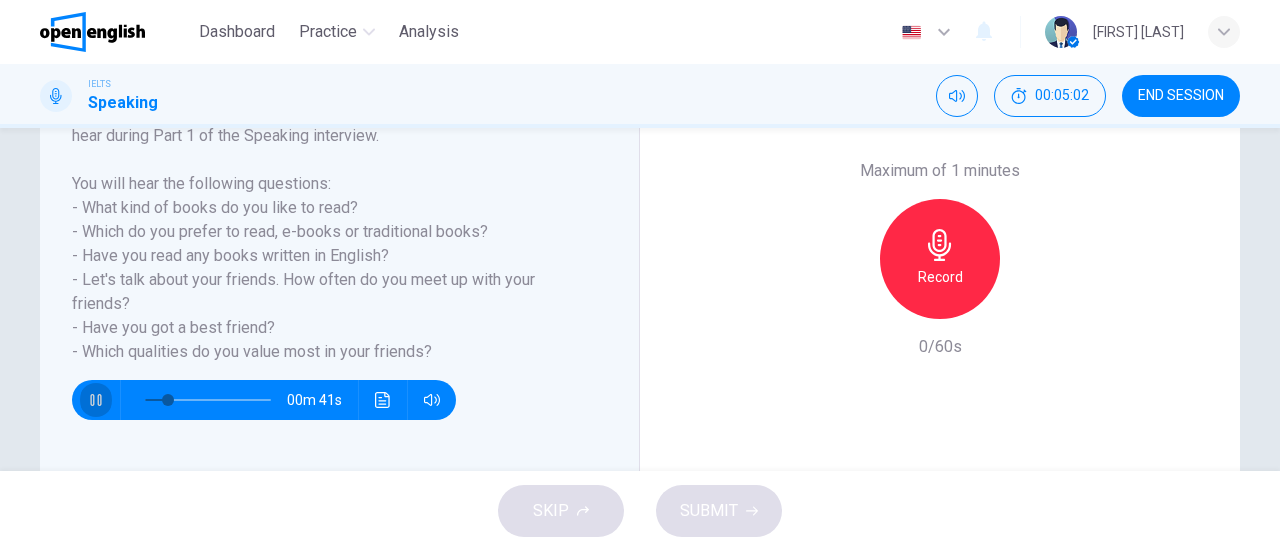 click 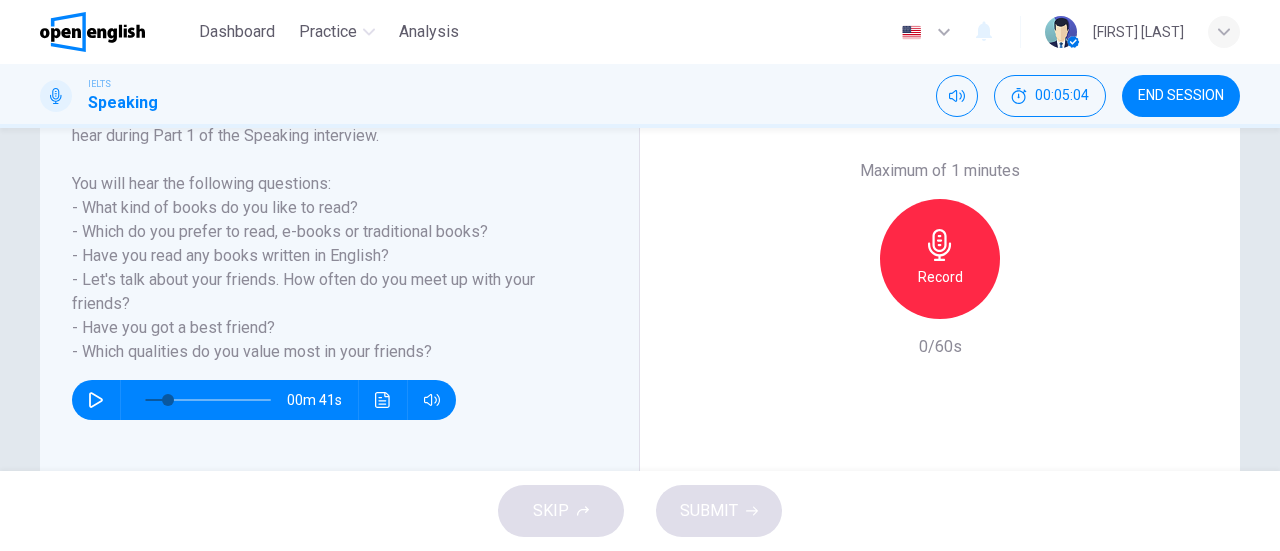 click on "Record" at bounding box center [940, 259] 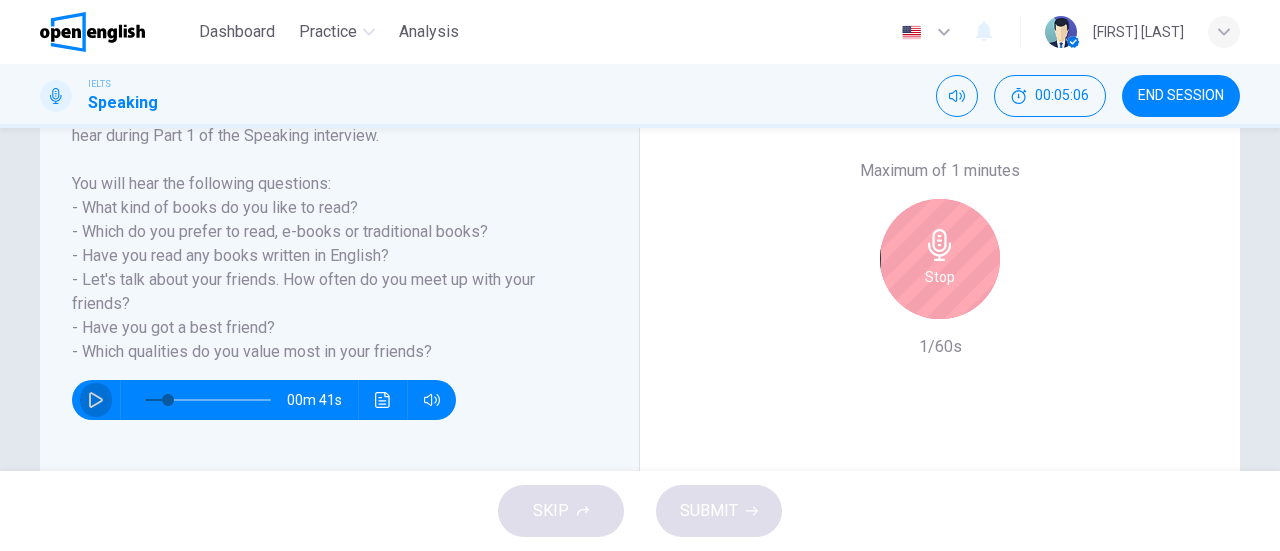 click 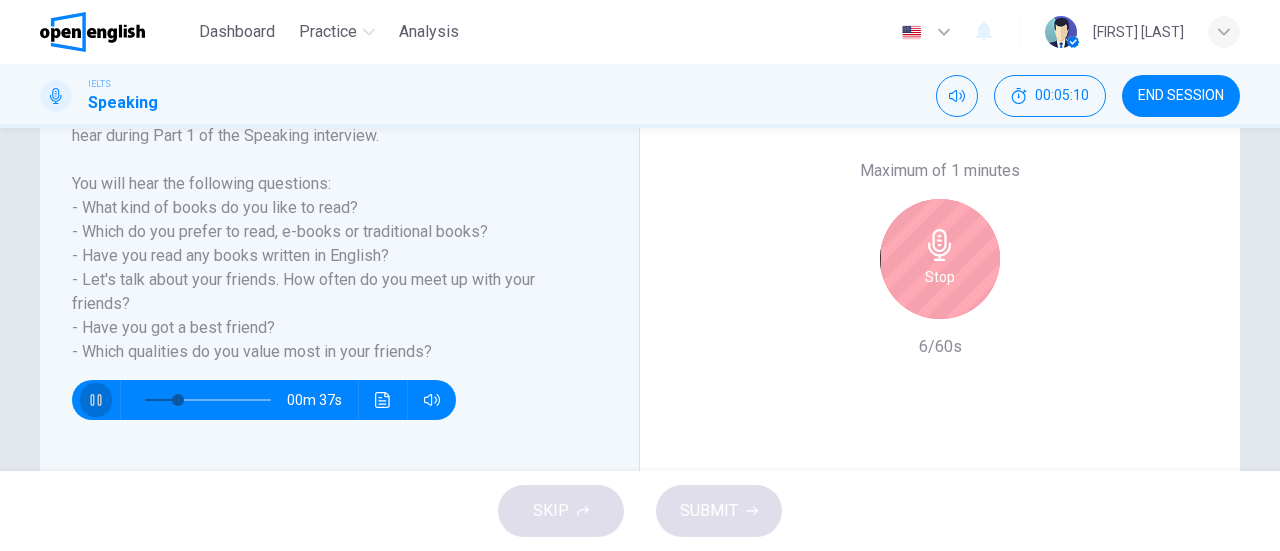 click 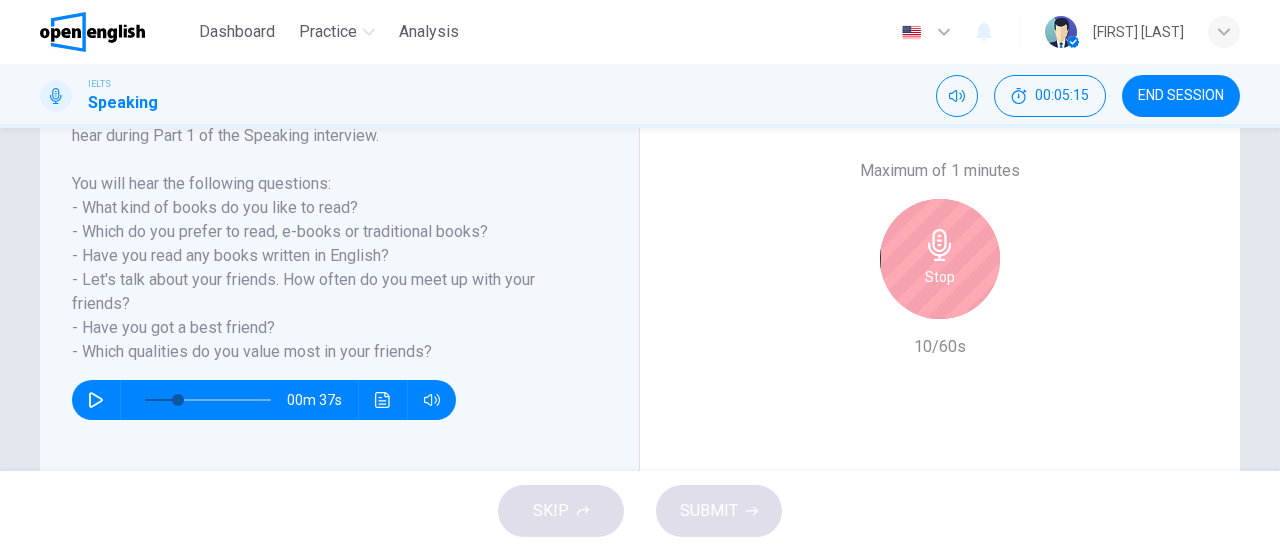 click 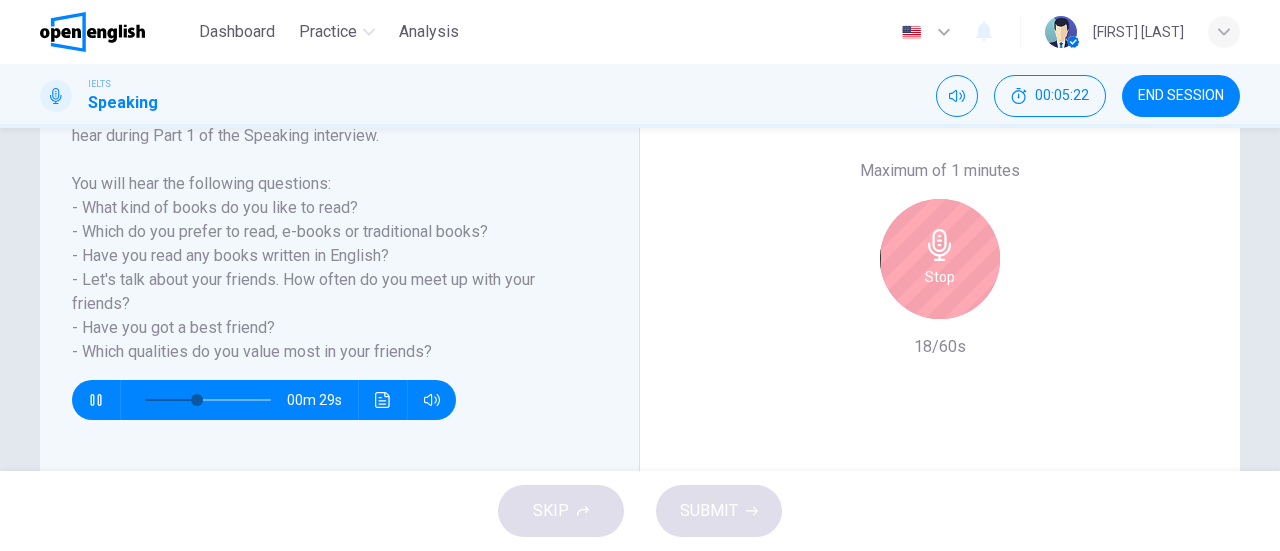 click 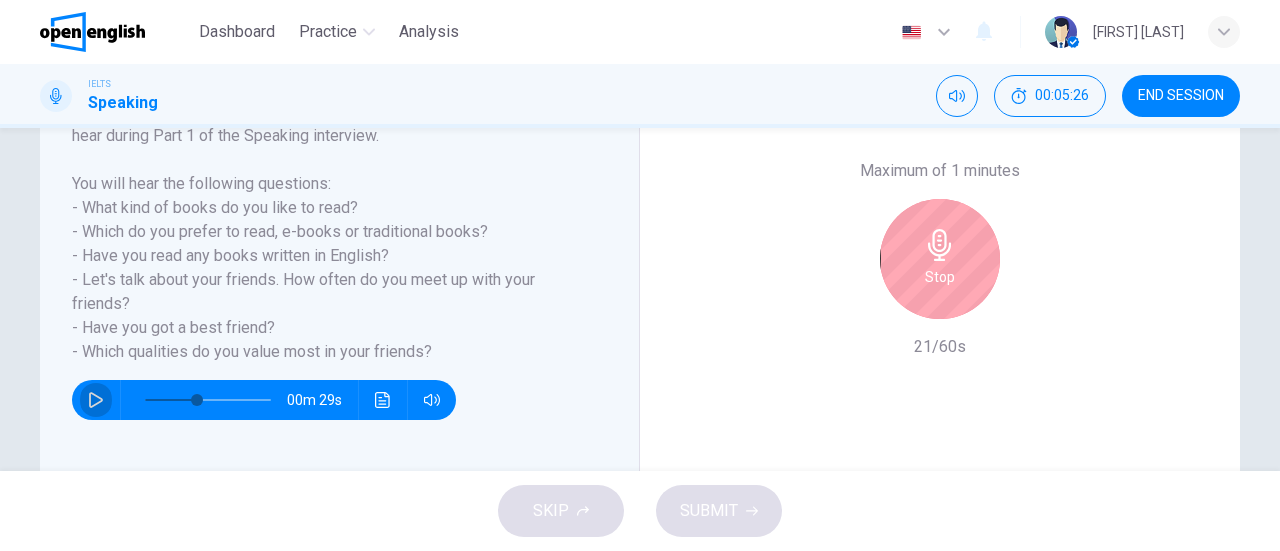 click 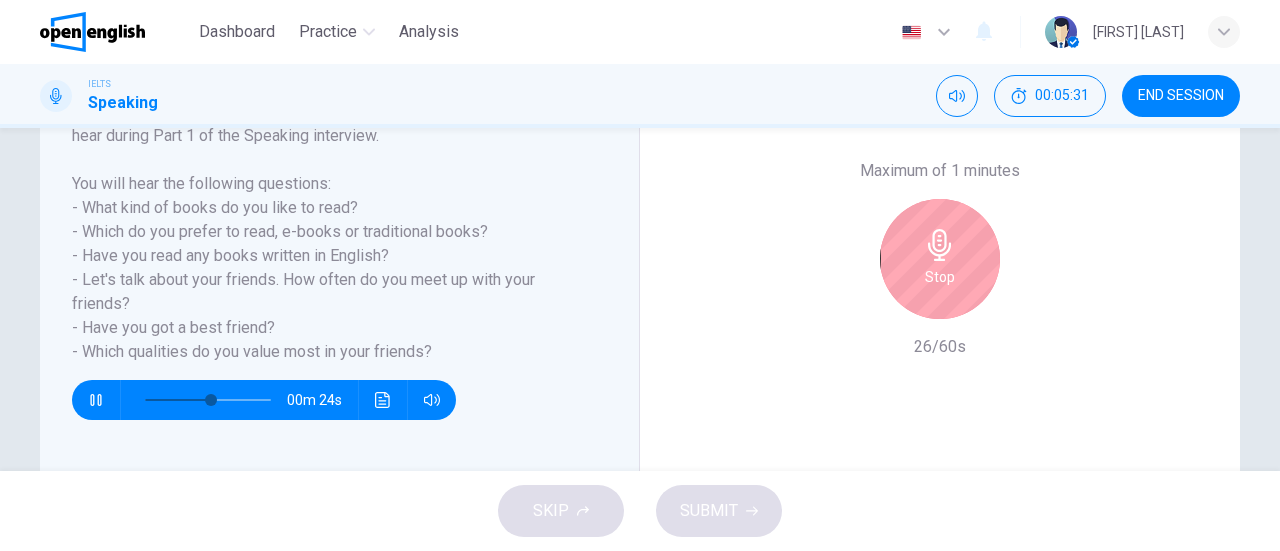click 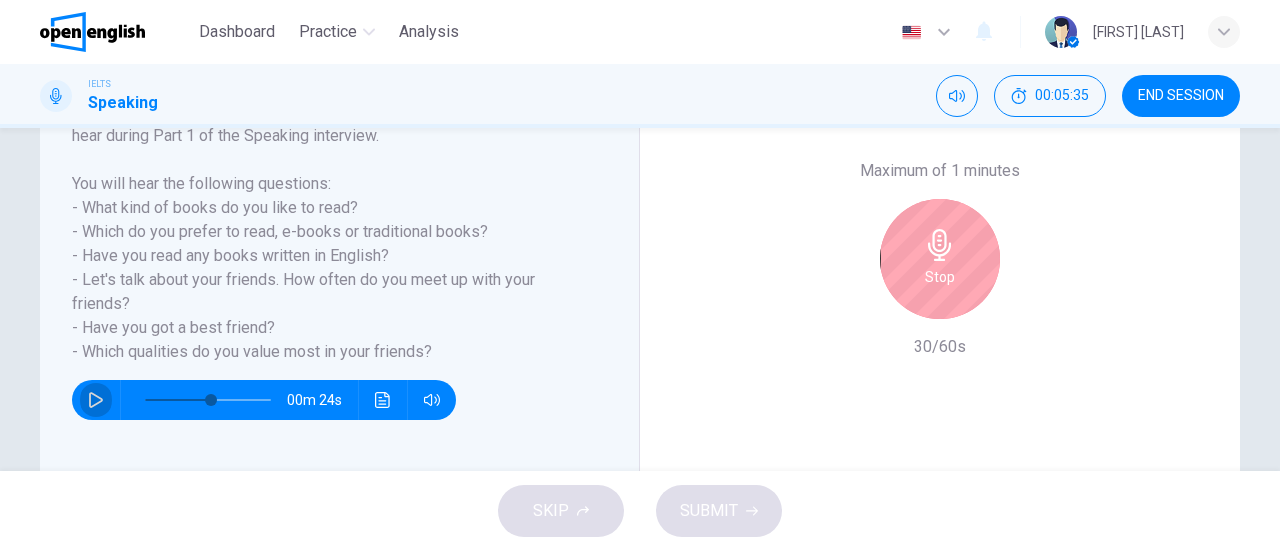 click 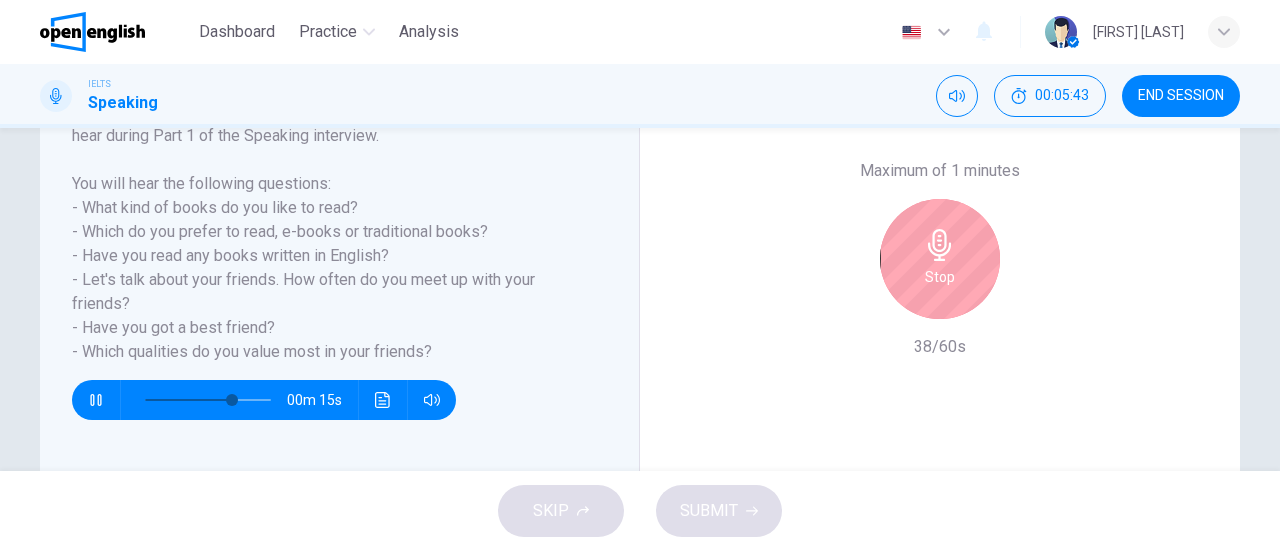 click 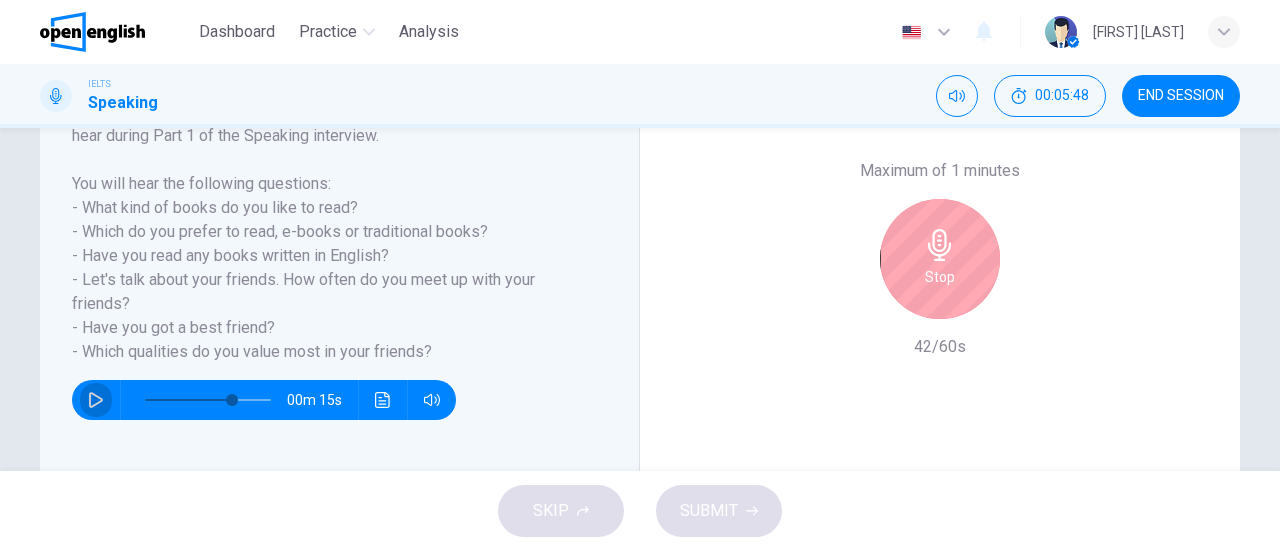 click 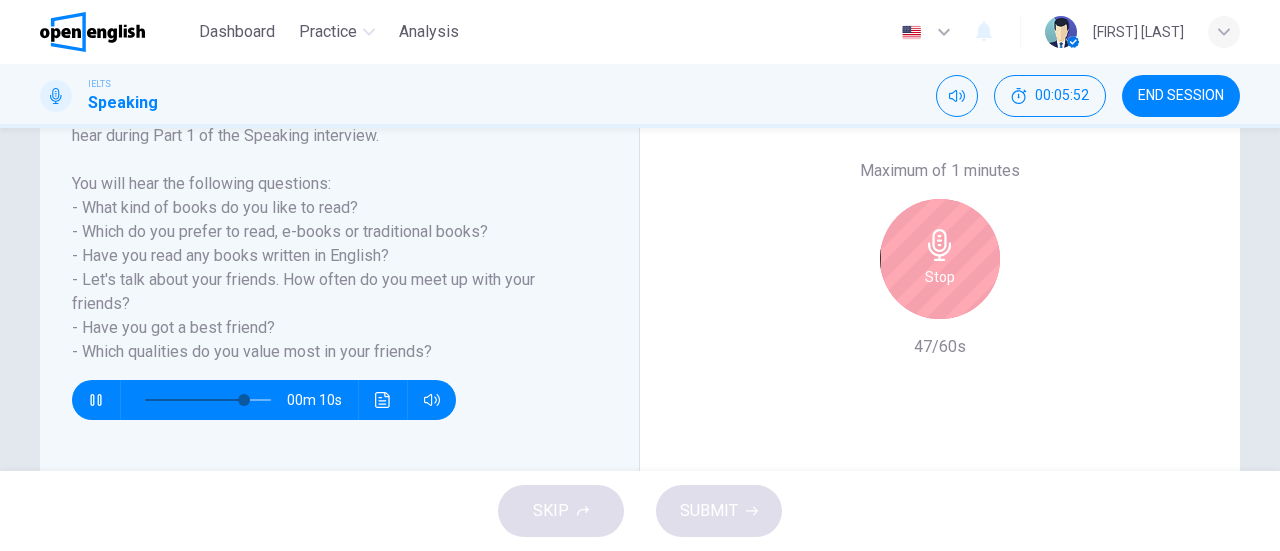 click 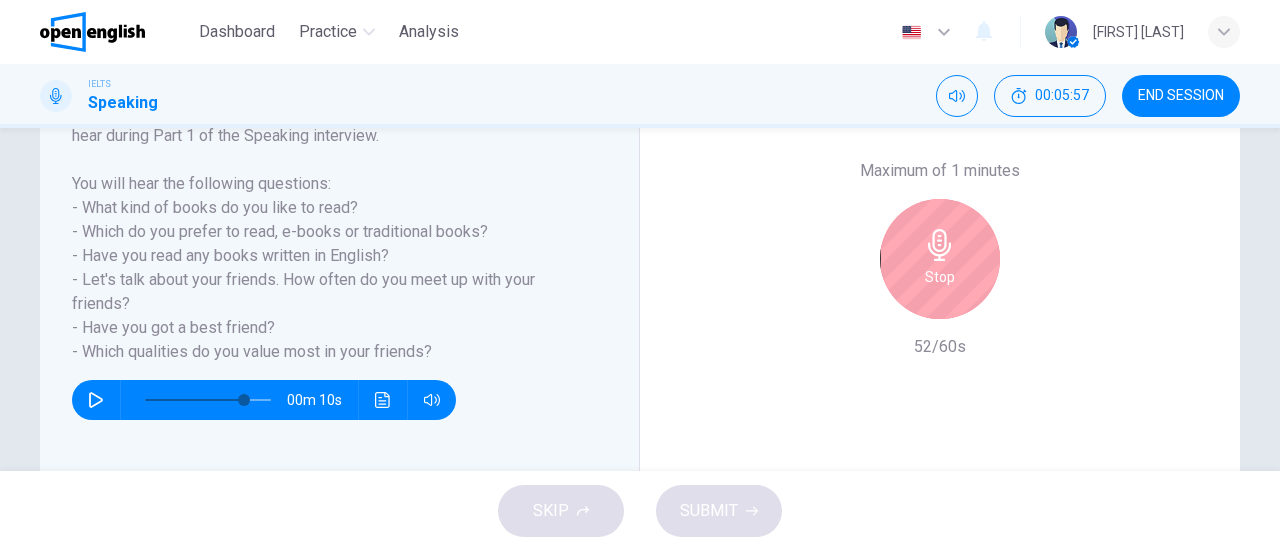 click 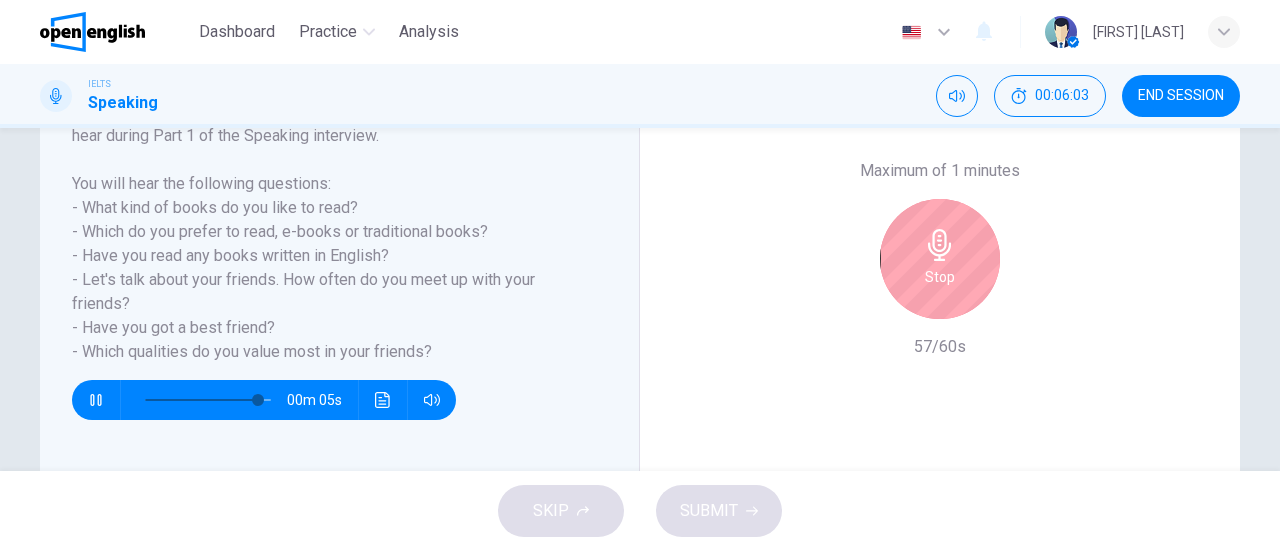 click 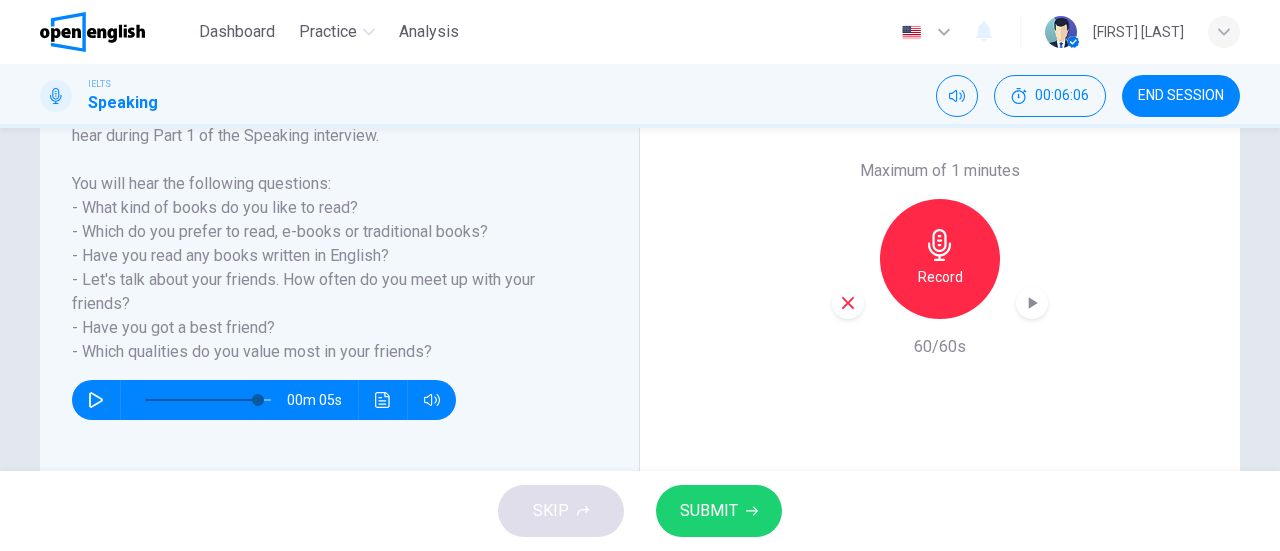 click on "SUBMIT" at bounding box center (709, 511) 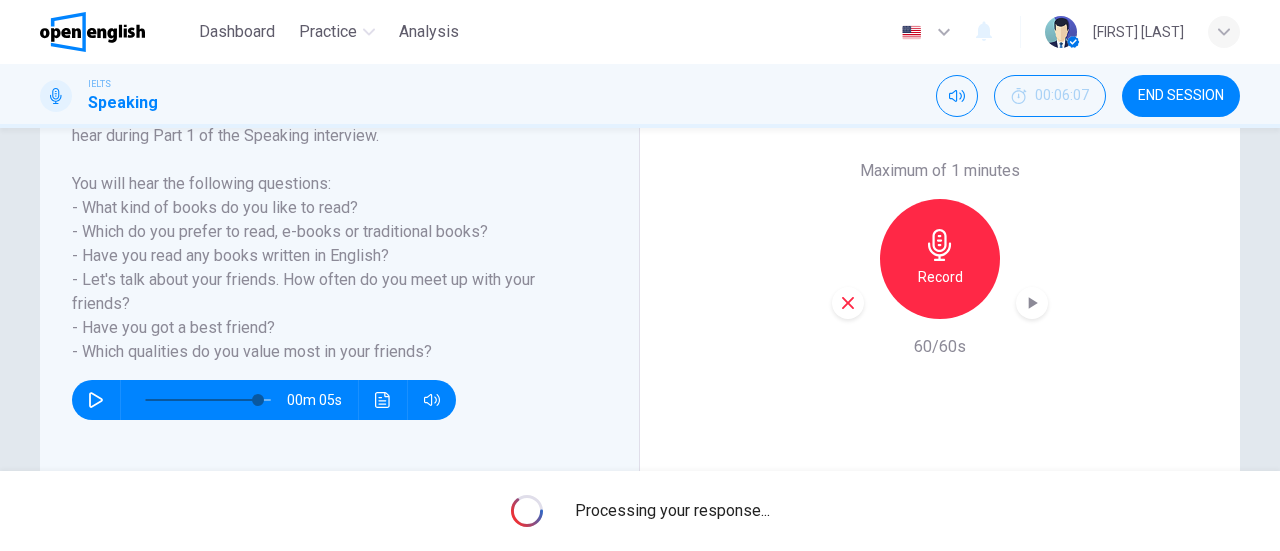 type on "**" 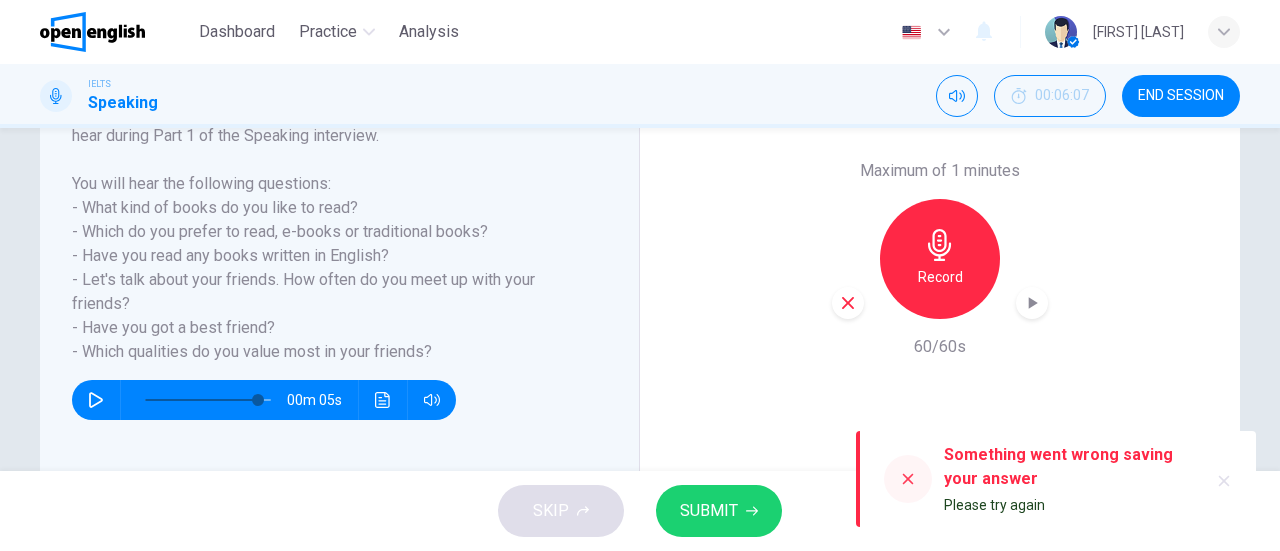 scroll, scrollTop: 432, scrollLeft: 0, axis: vertical 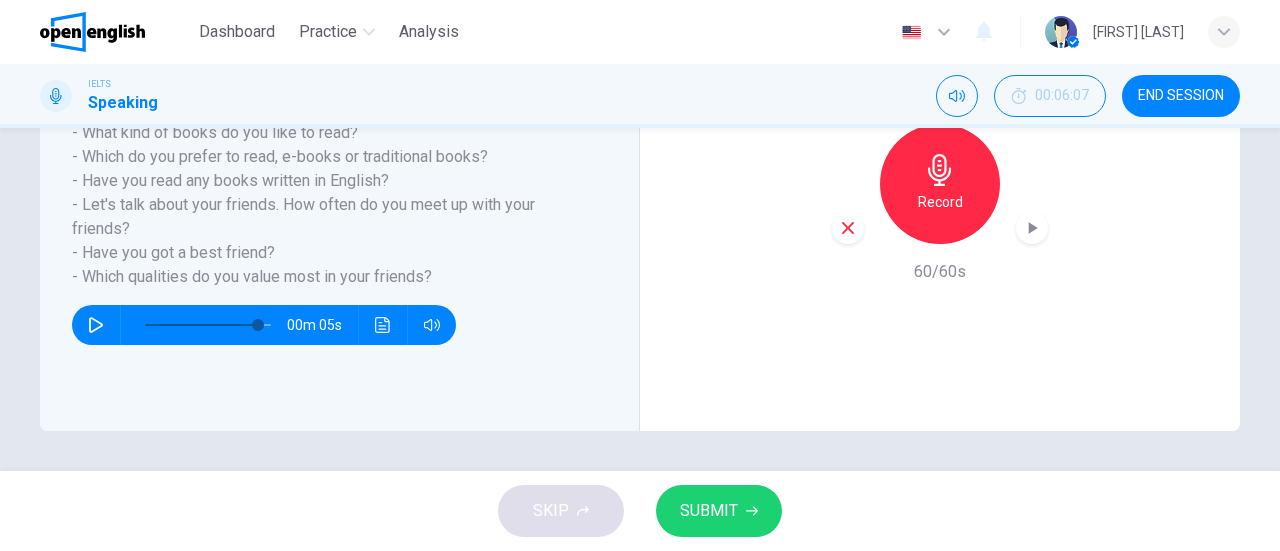 click on "SKIP SUBMIT" at bounding box center (640, 511) 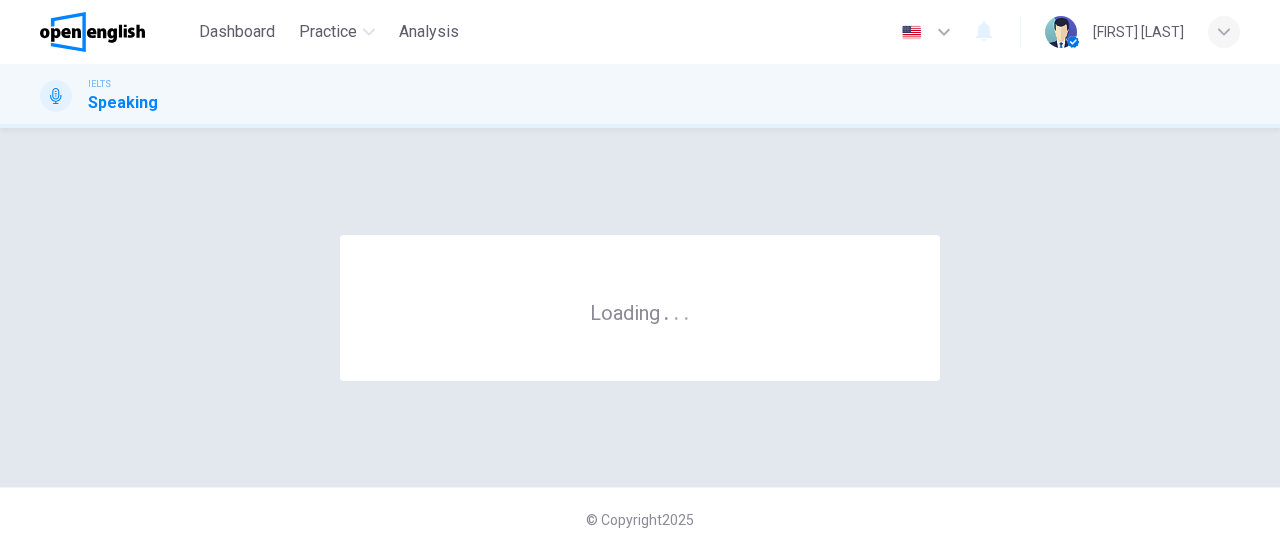 scroll, scrollTop: 0, scrollLeft: 0, axis: both 